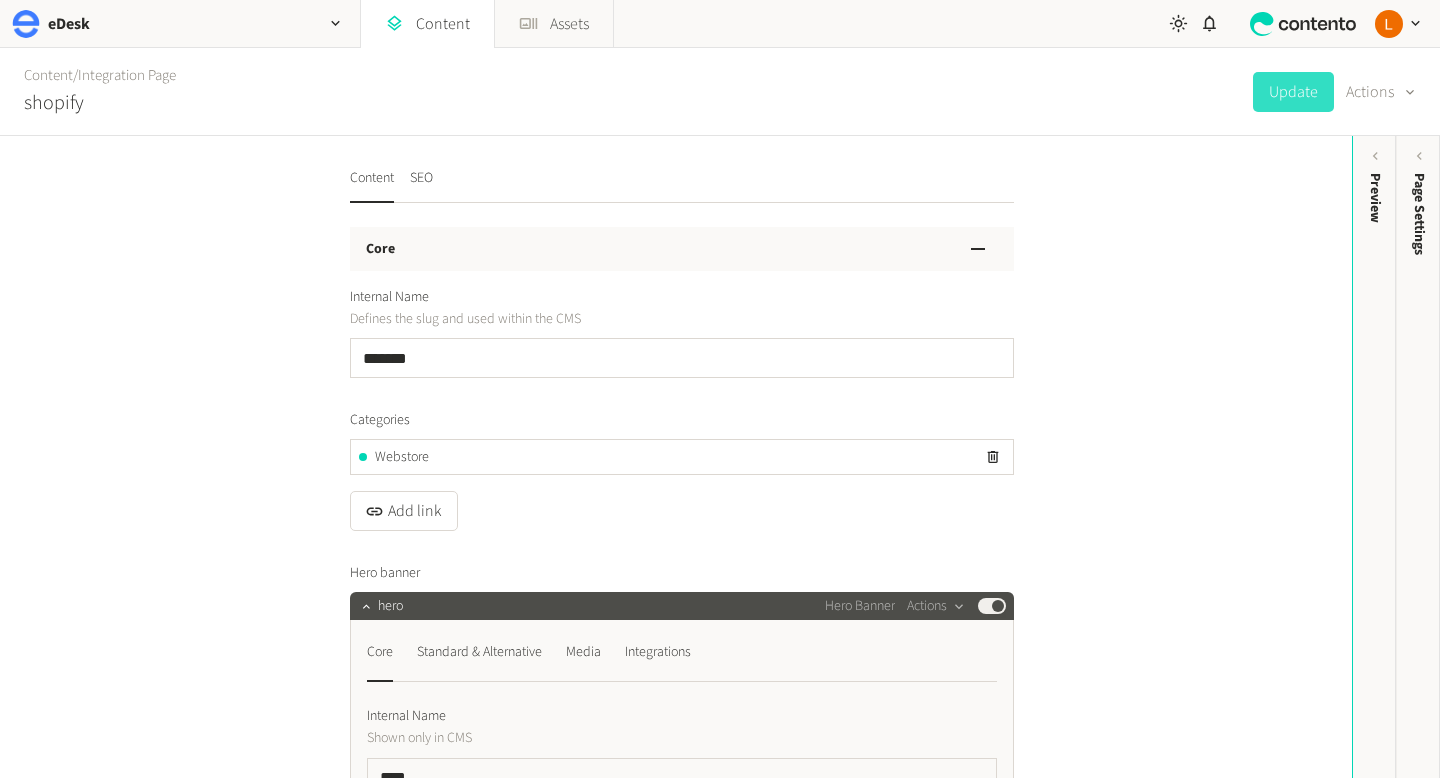 scroll, scrollTop: 0, scrollLeft: 0, axis: both 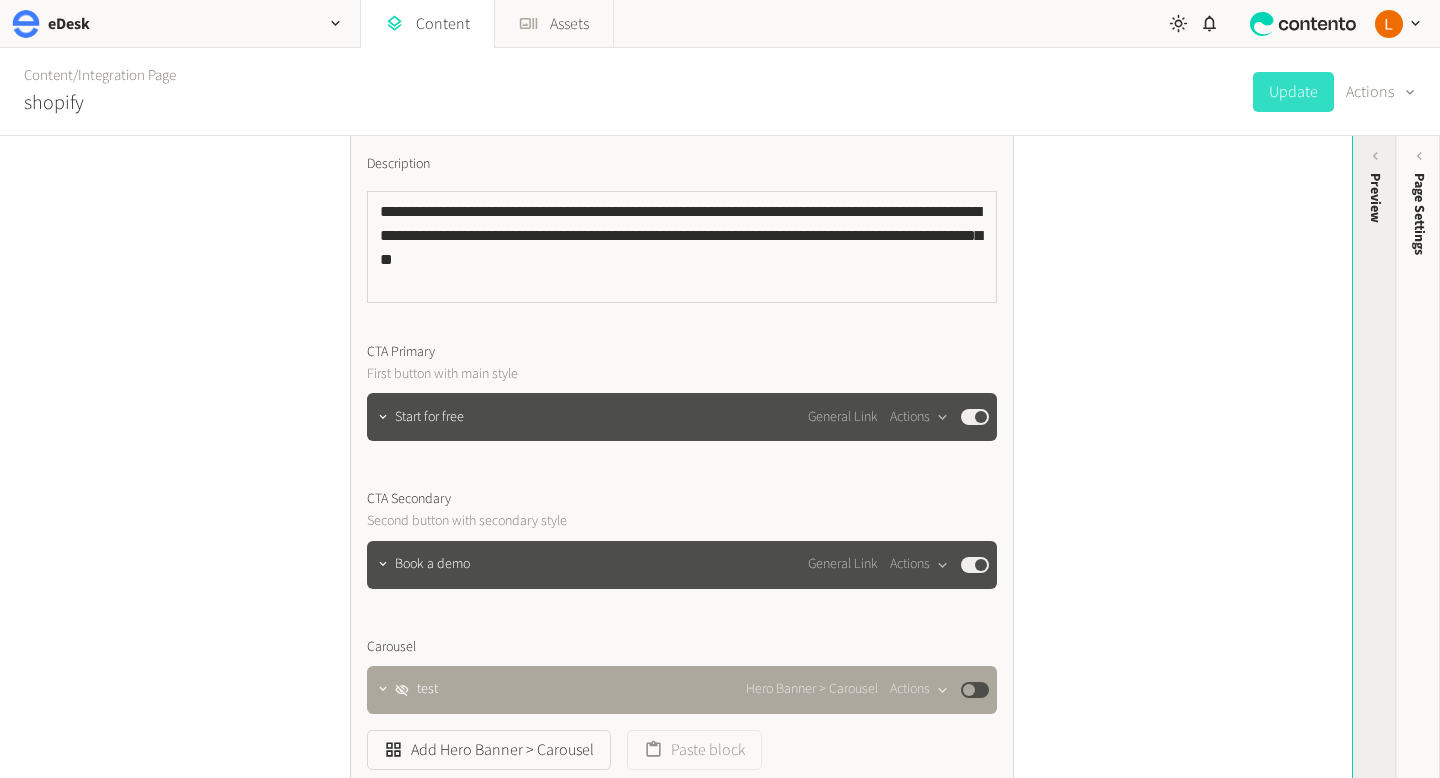 click on "Preview" 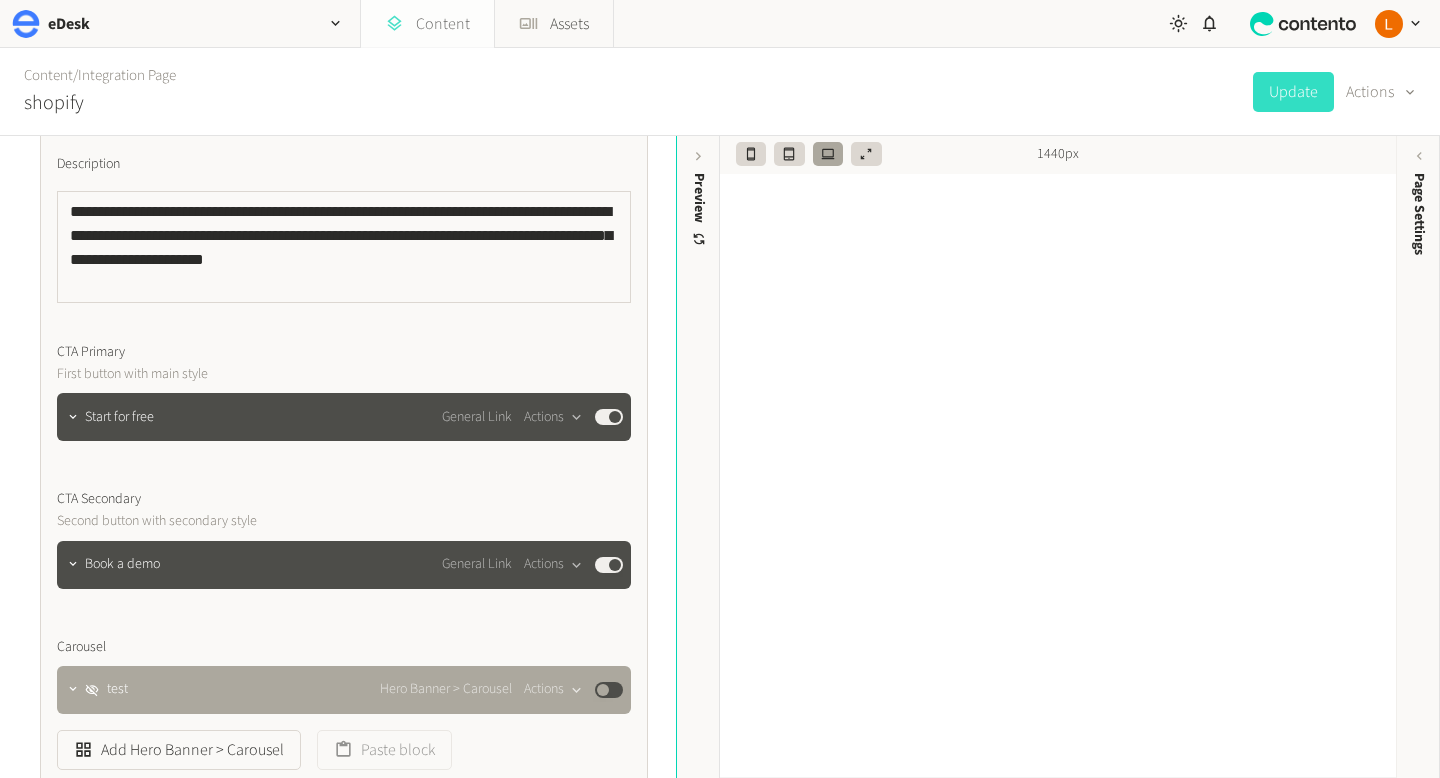 click 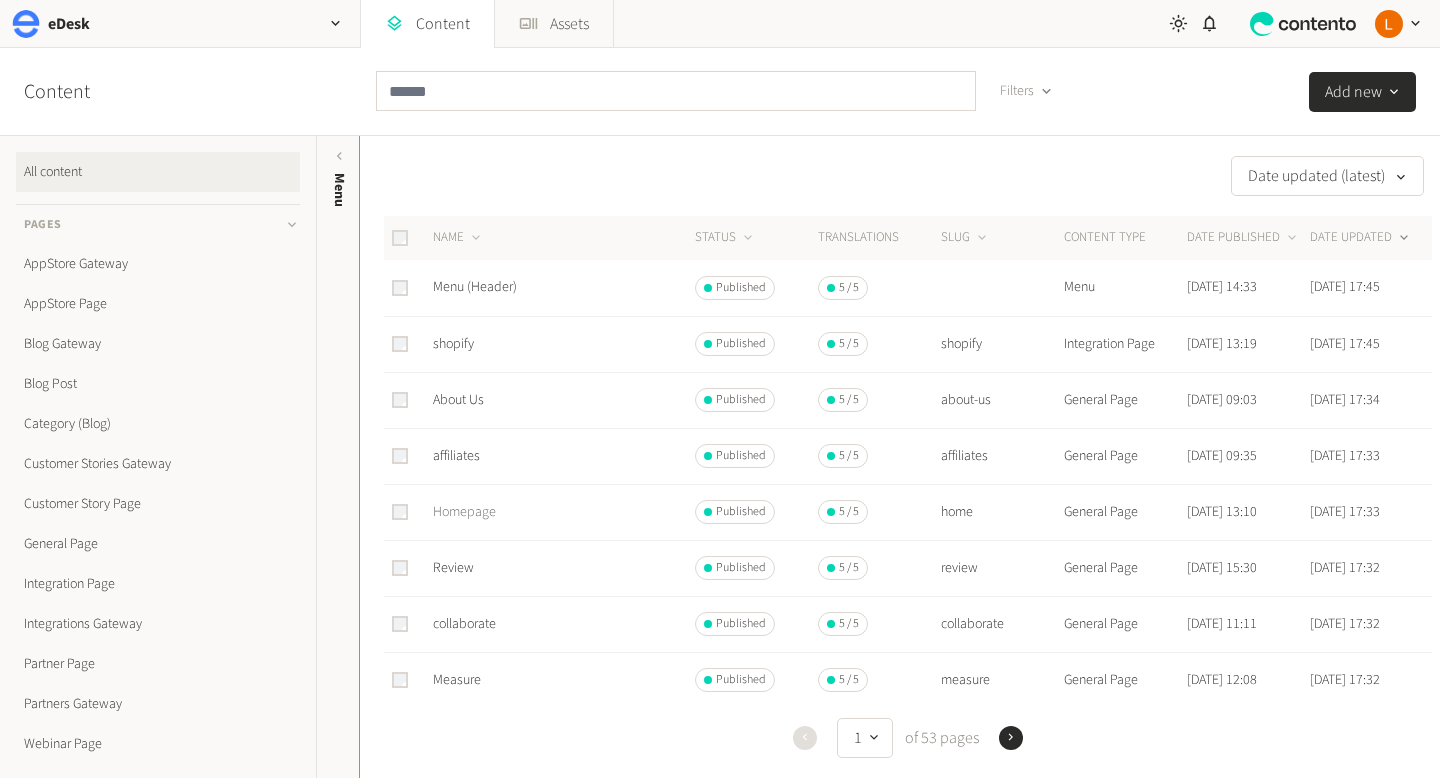 click on "Homepage" 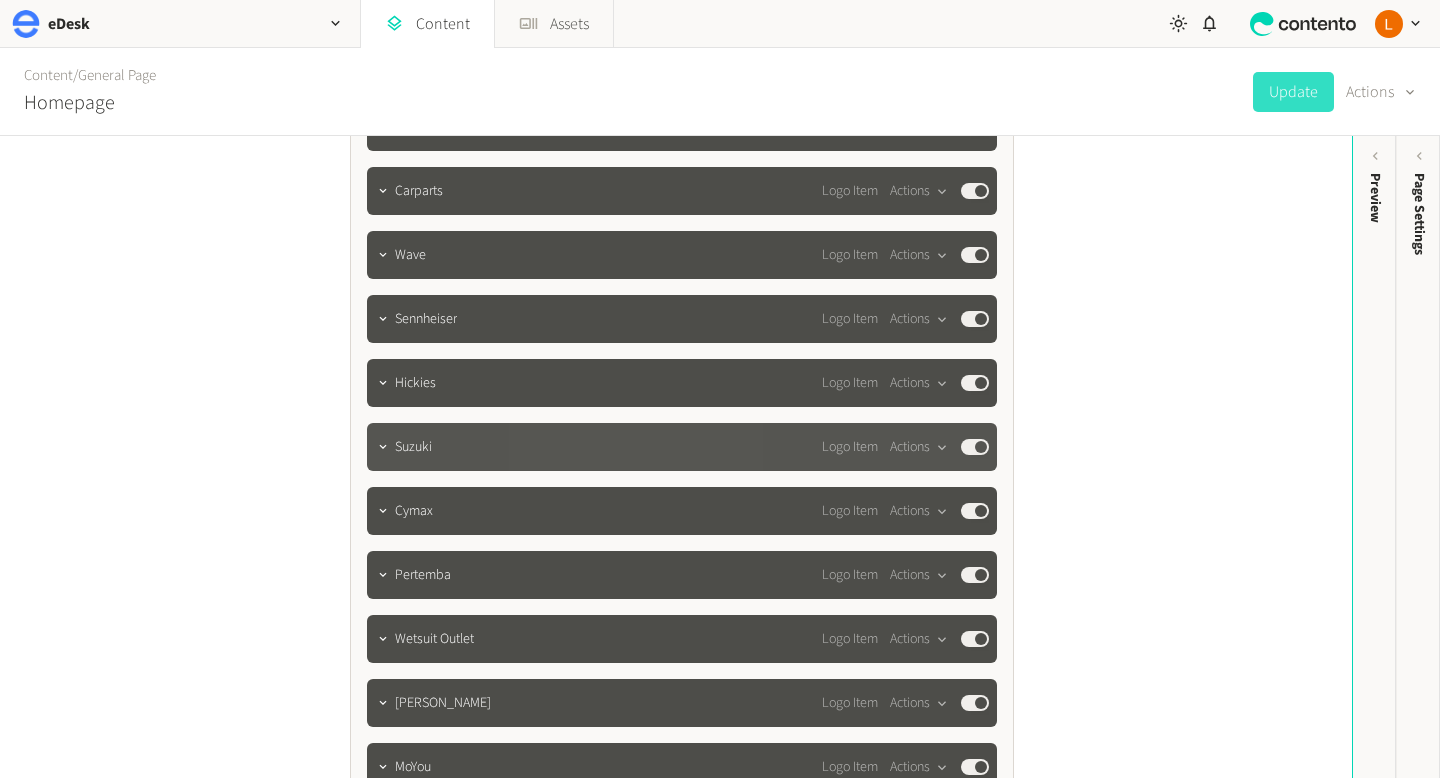 scroll, scrollTop: 845, scrollLeft: 0, axis: vertical 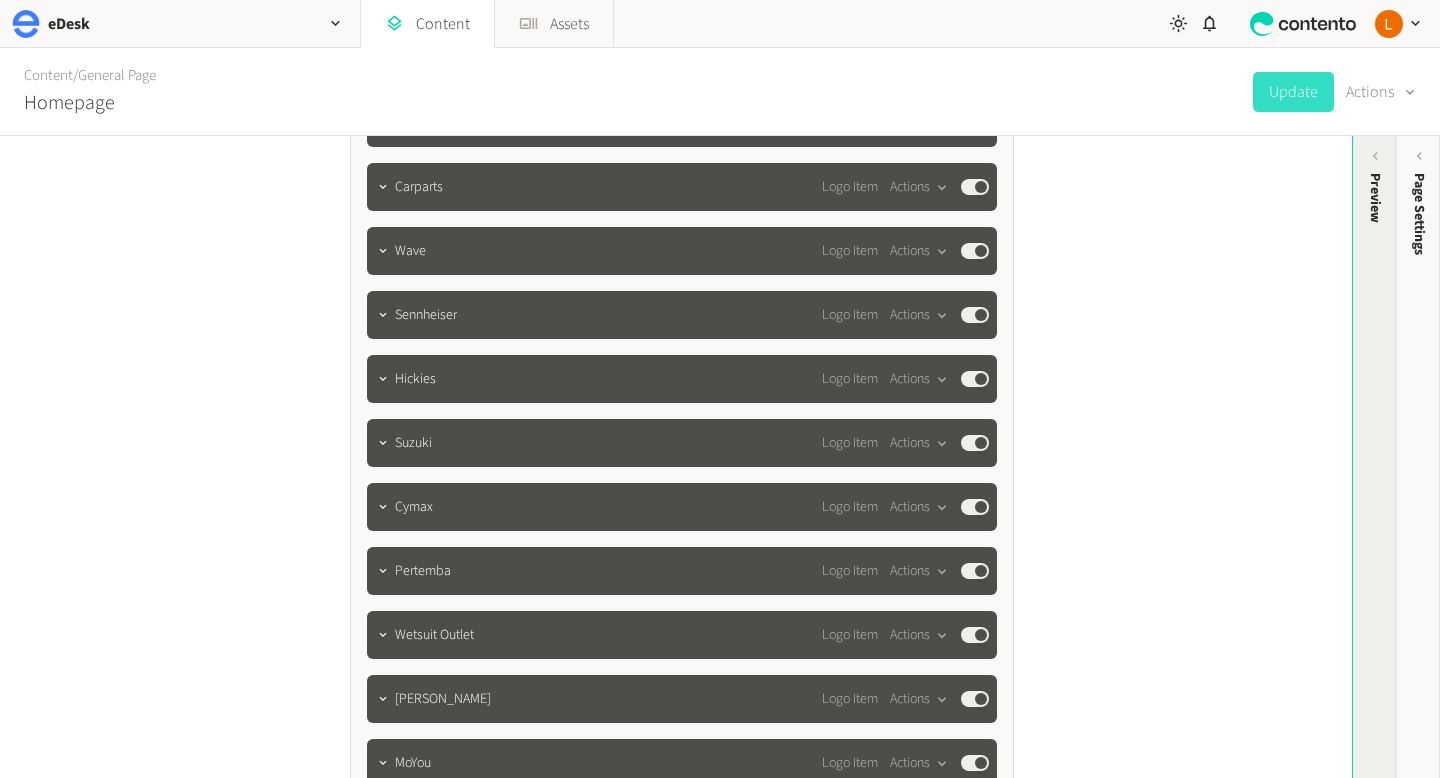 click on "Preview" 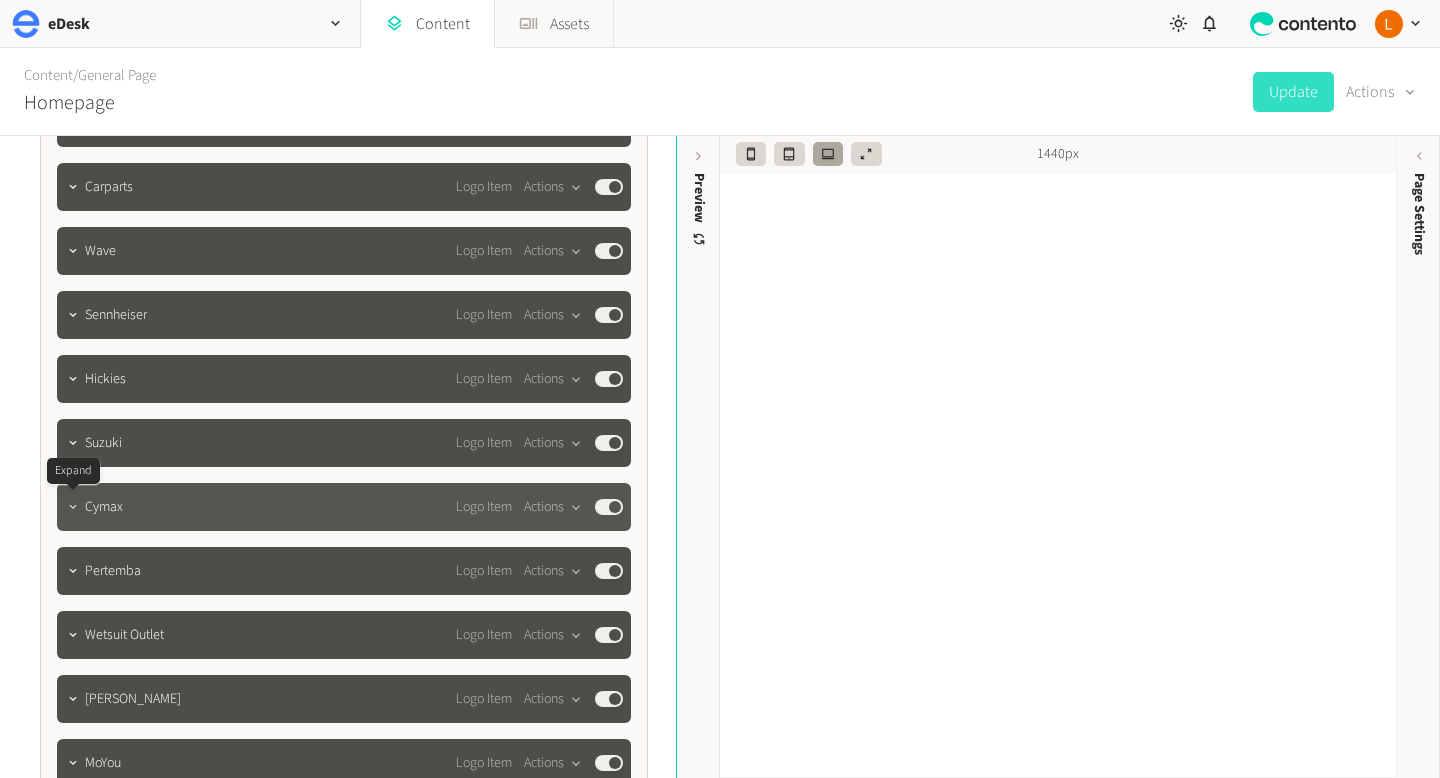 click 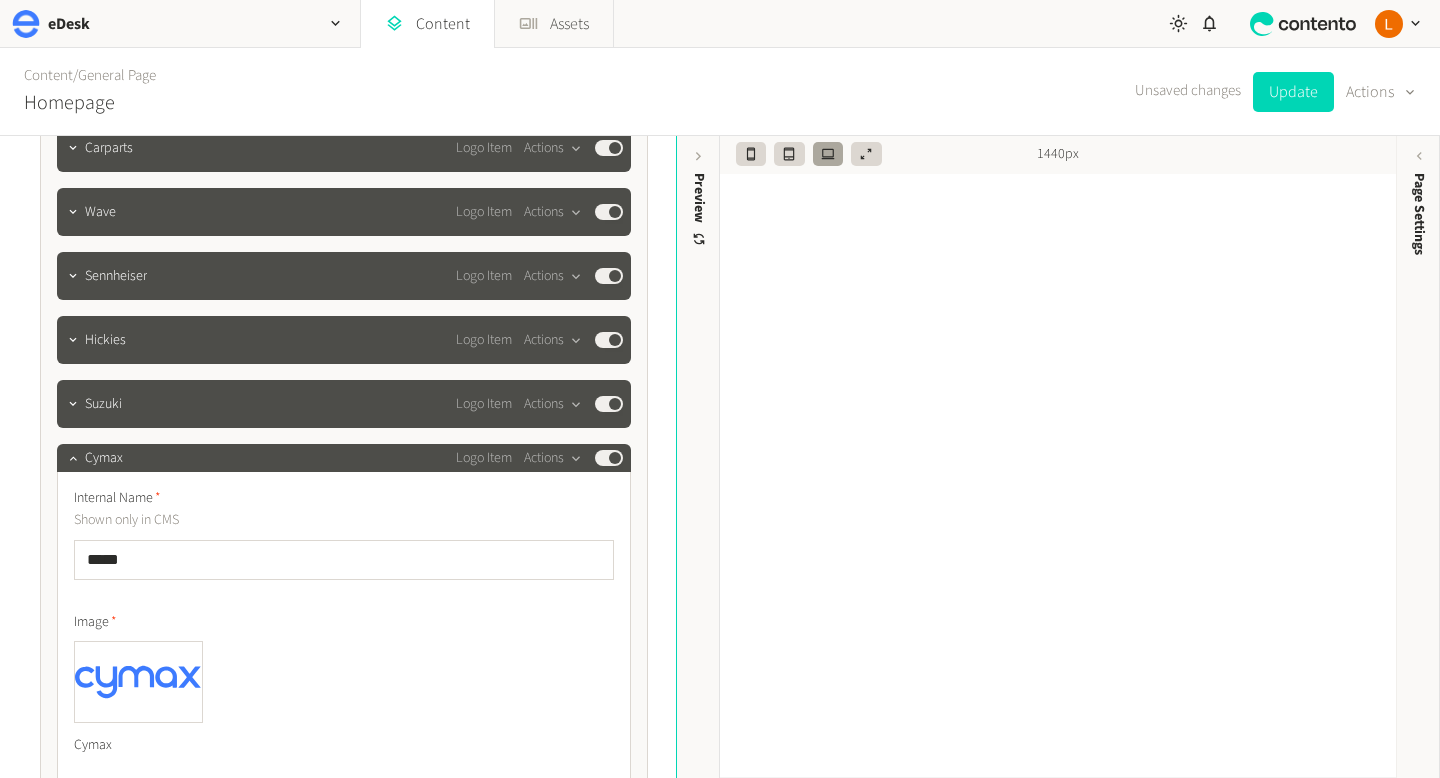 scroll, scrollTop: 885, scrollLeft: 0, axis: vertical 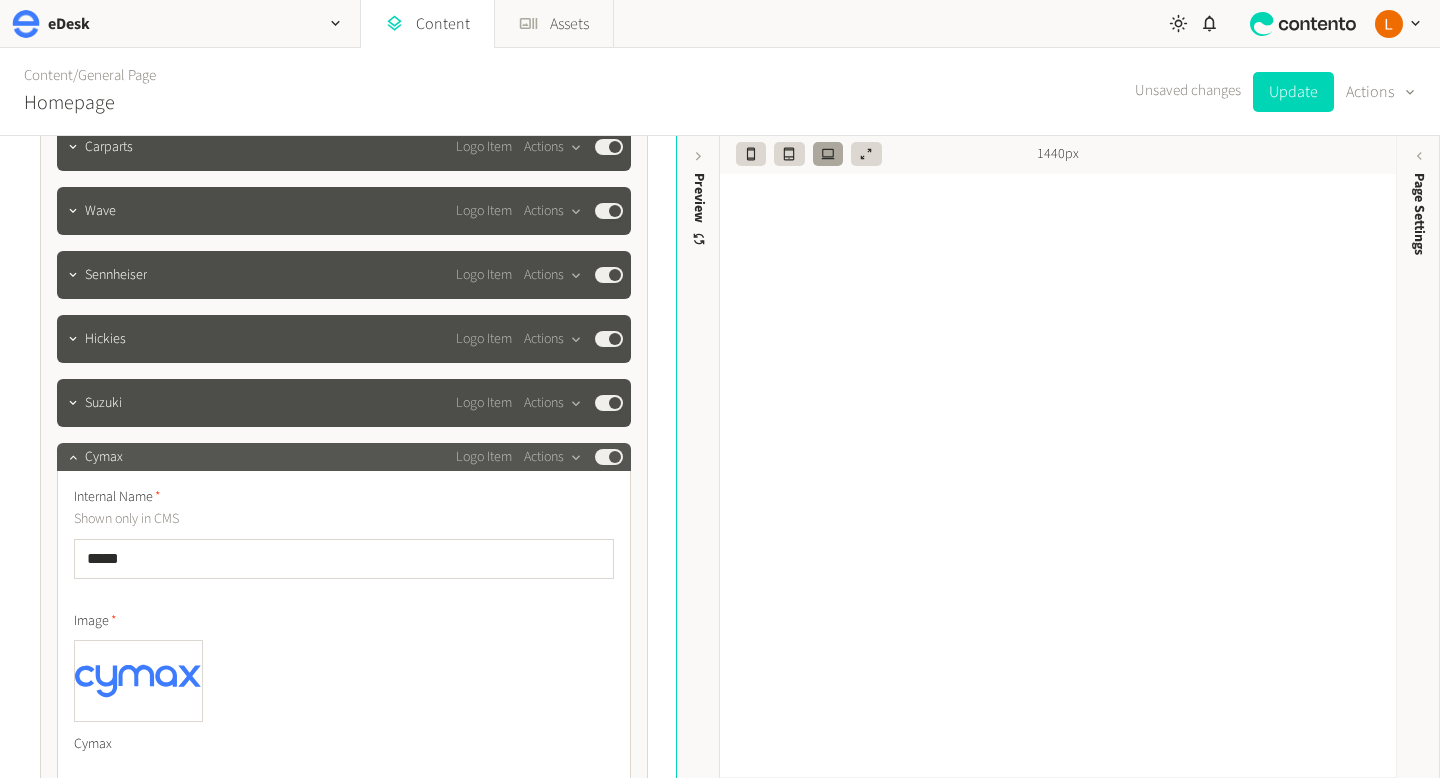 click on "Published" 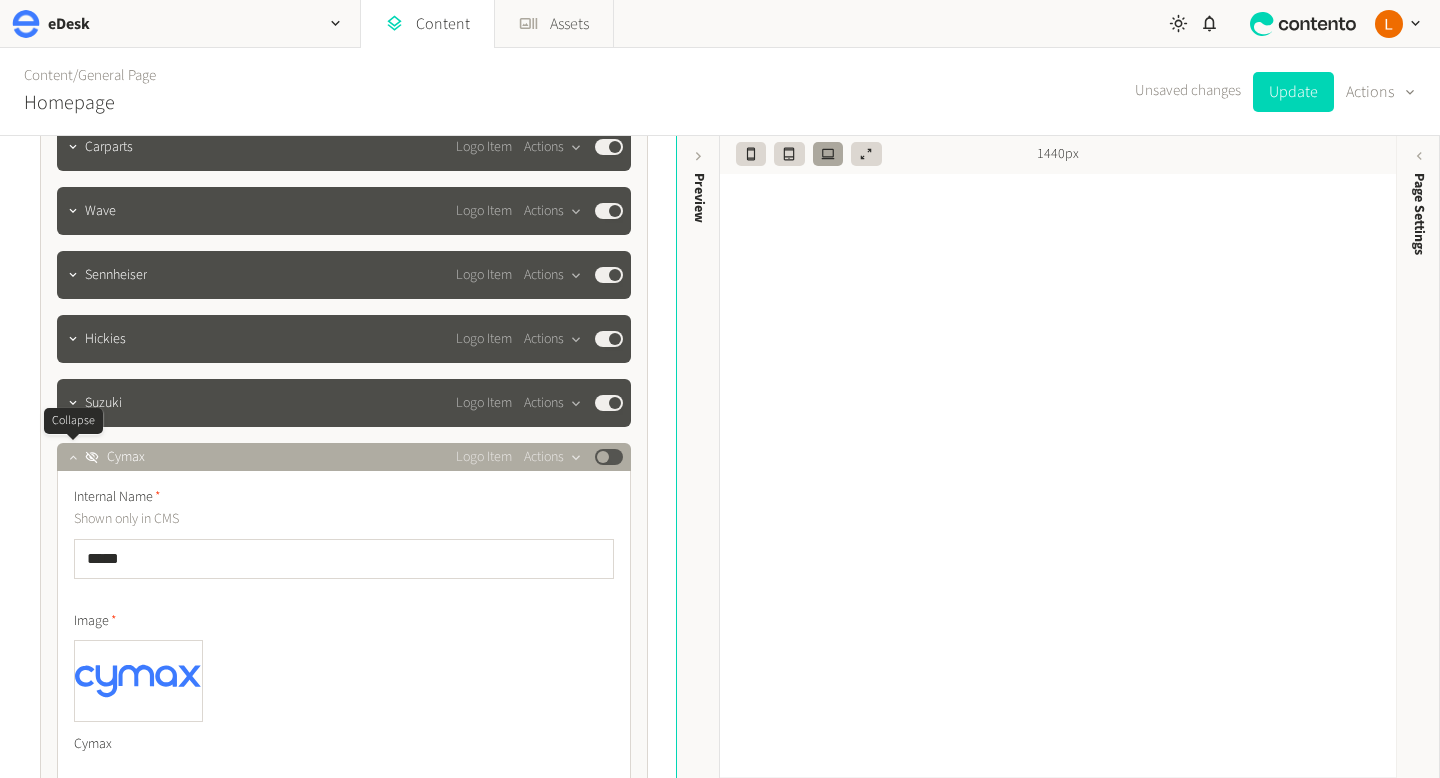 click 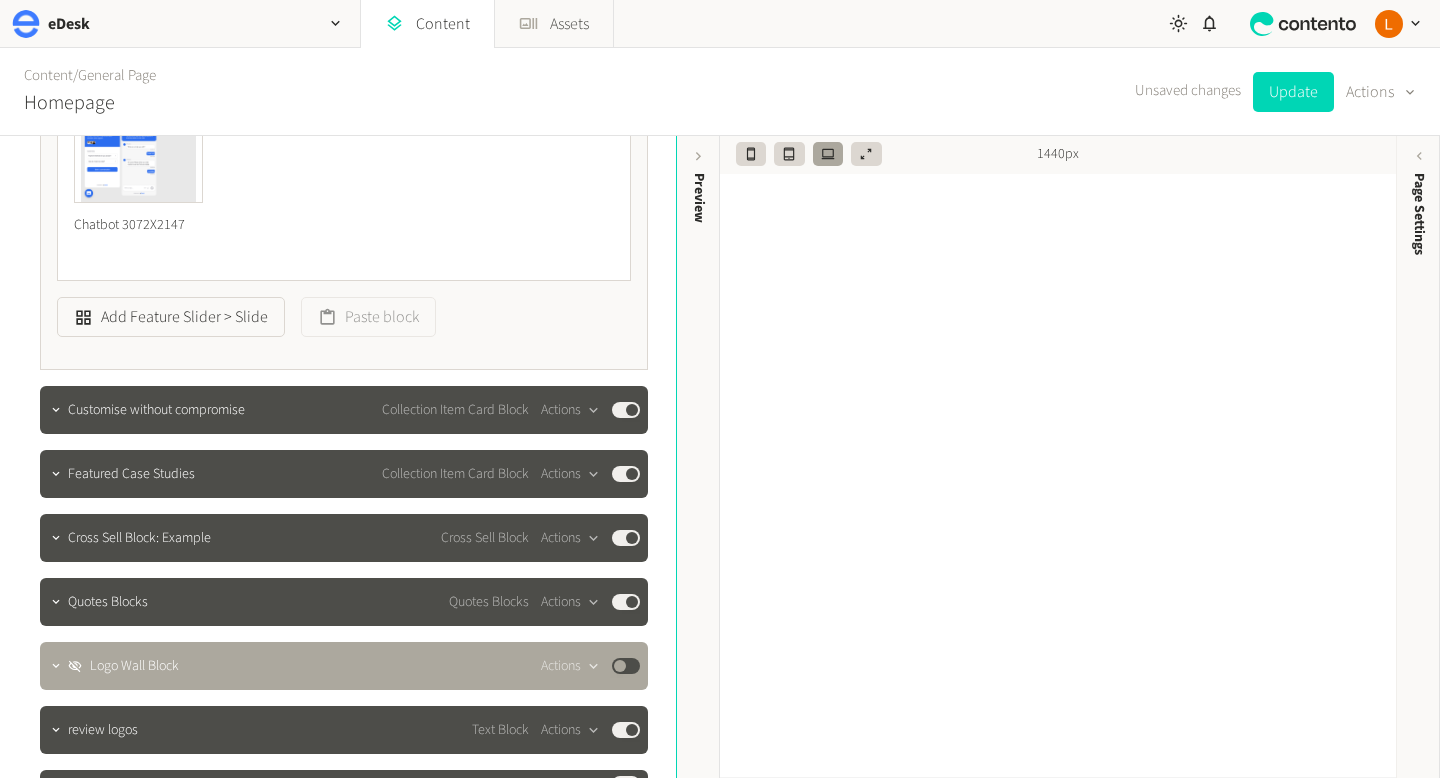 scroll, scrollTop: 4440, scrollLeft: 0, axis: vertical 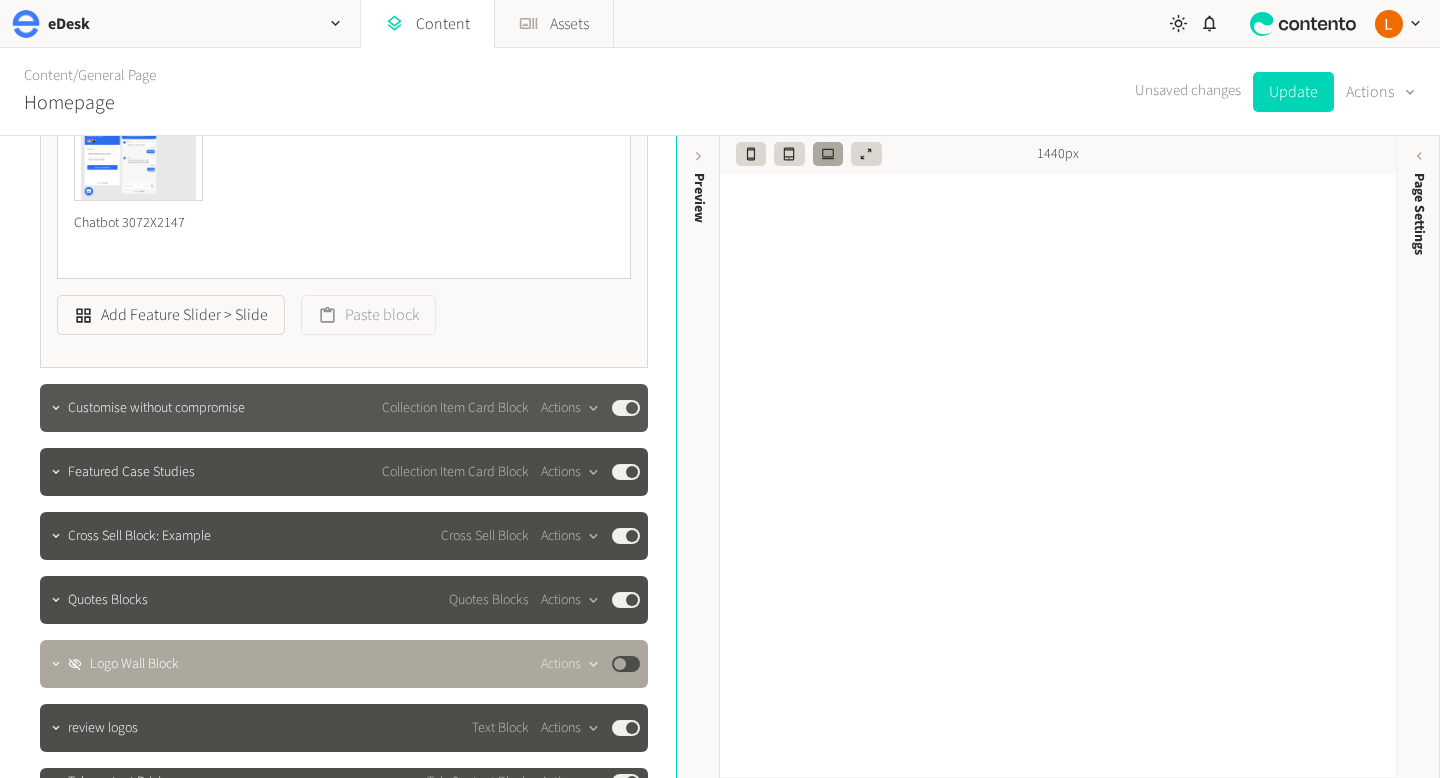 click on "Customise without compromise Collection Item Card Block  Actions  Published" 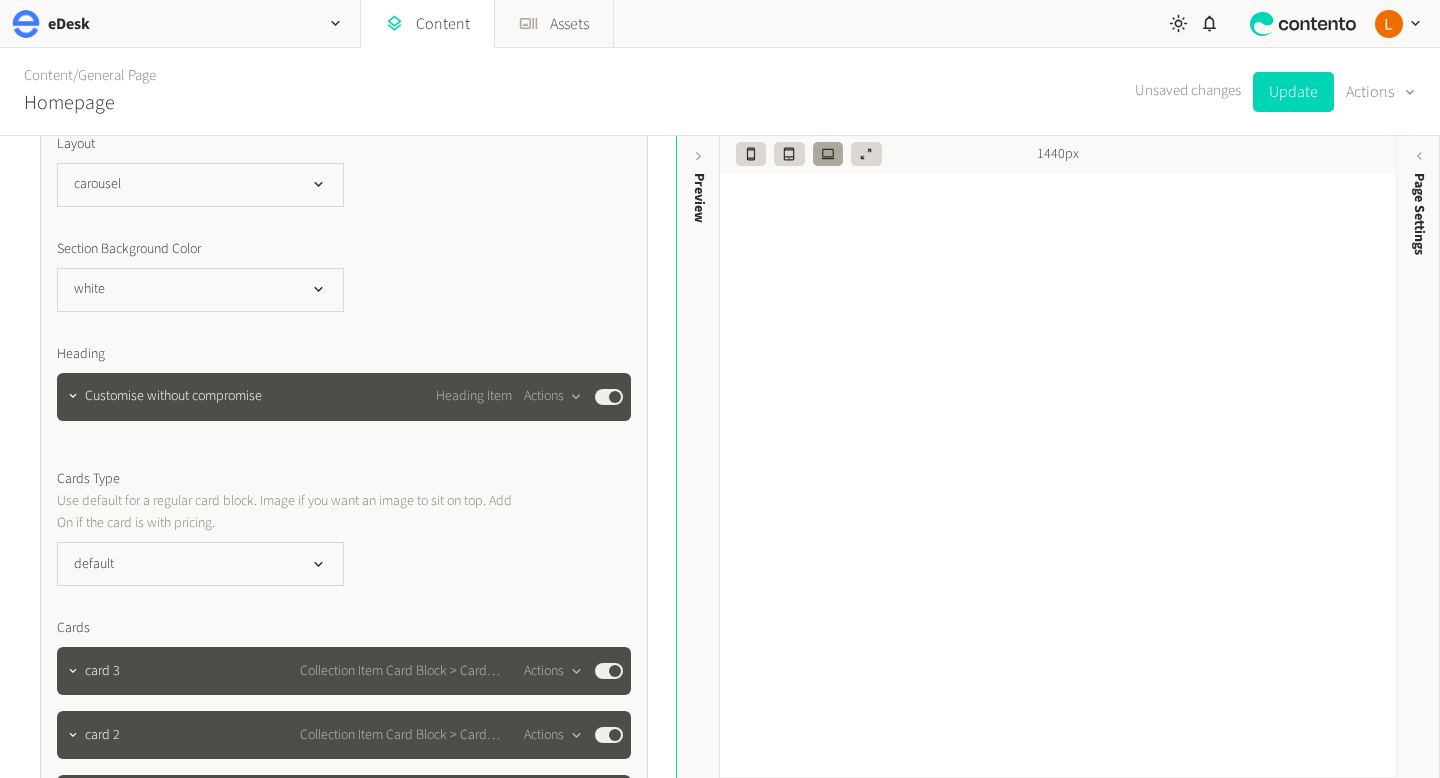scroll, scrollTop: 4832, scrollLeft: 0, axis: vertical 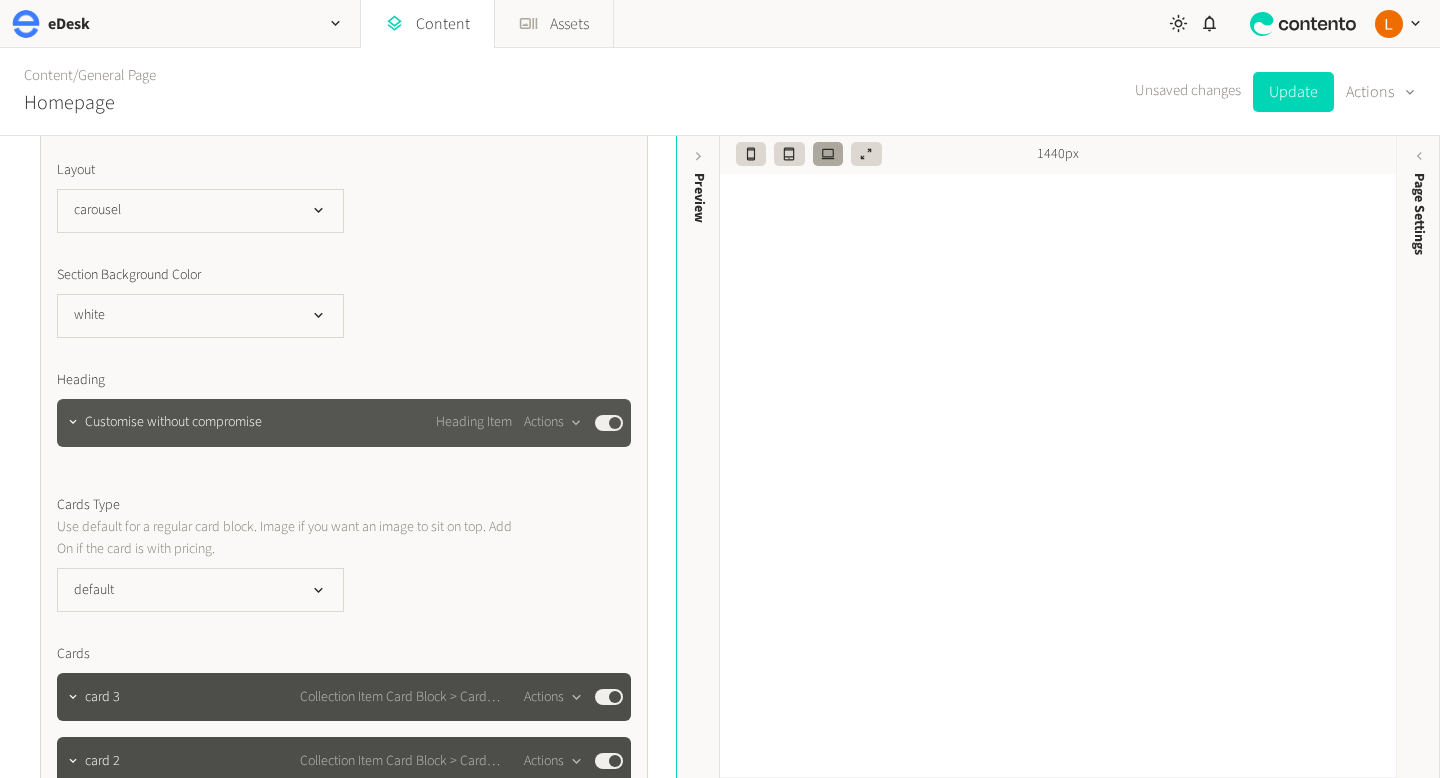 click on "Customise without compromise Heading Item  Actions  Published" 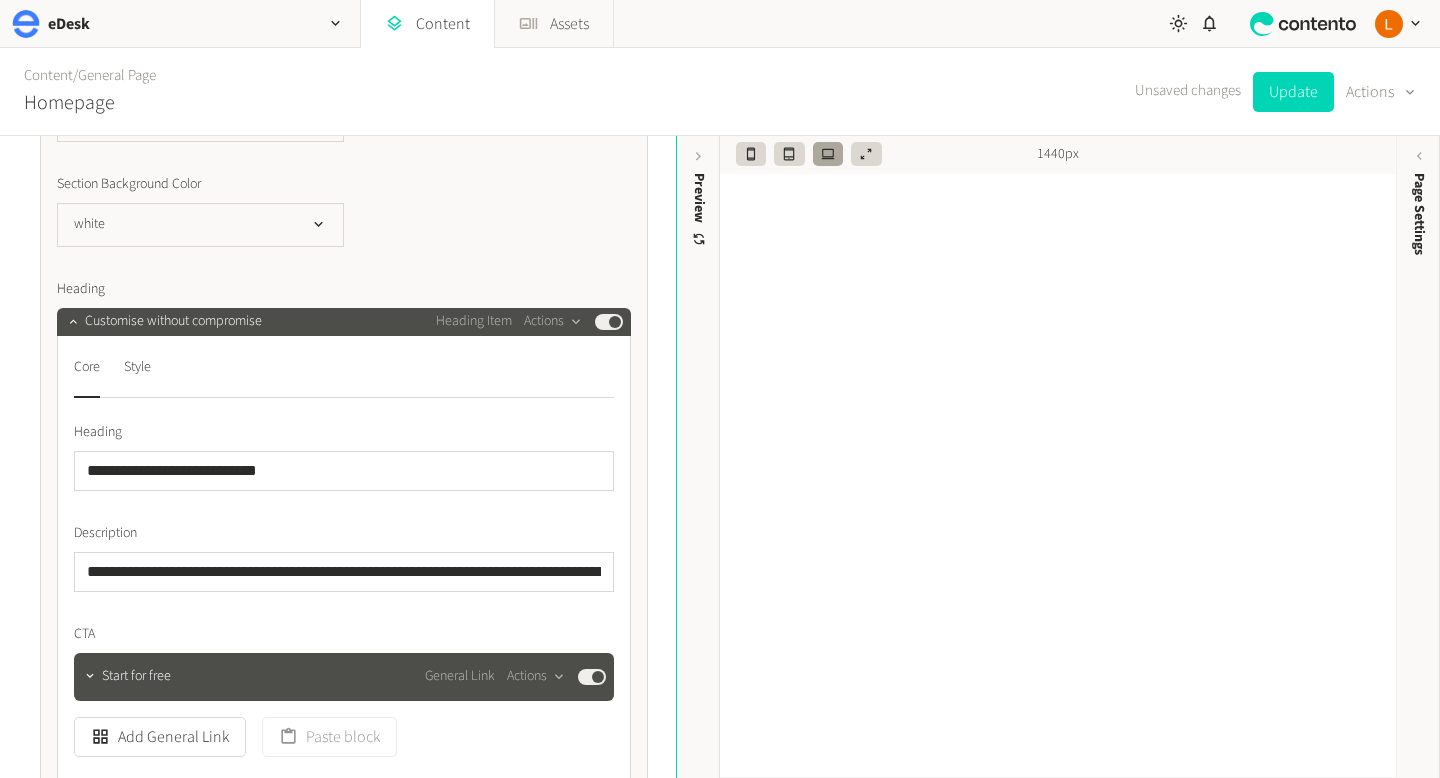 scroll, scrollTop: 4934, scrollLeft: 0, axis: vertical 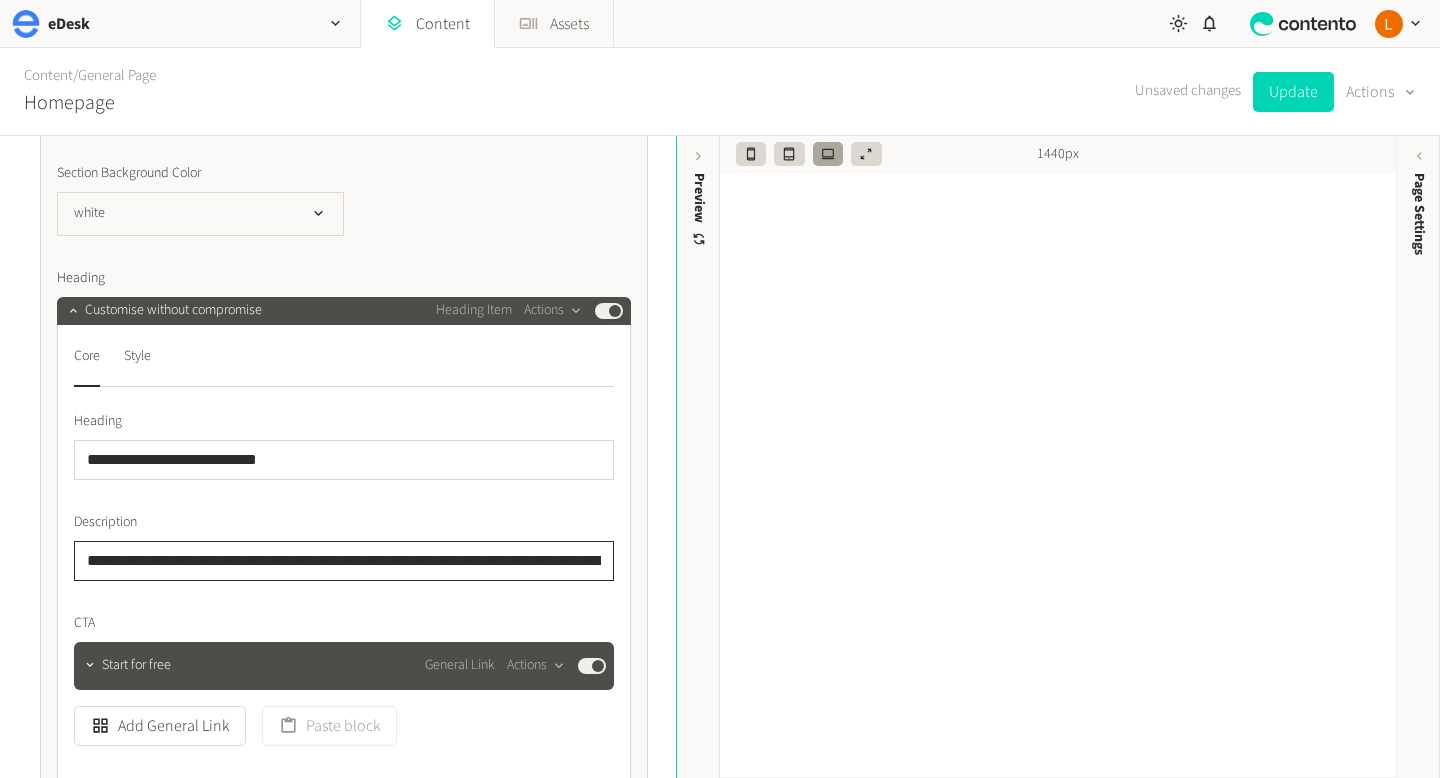 click on "**********" 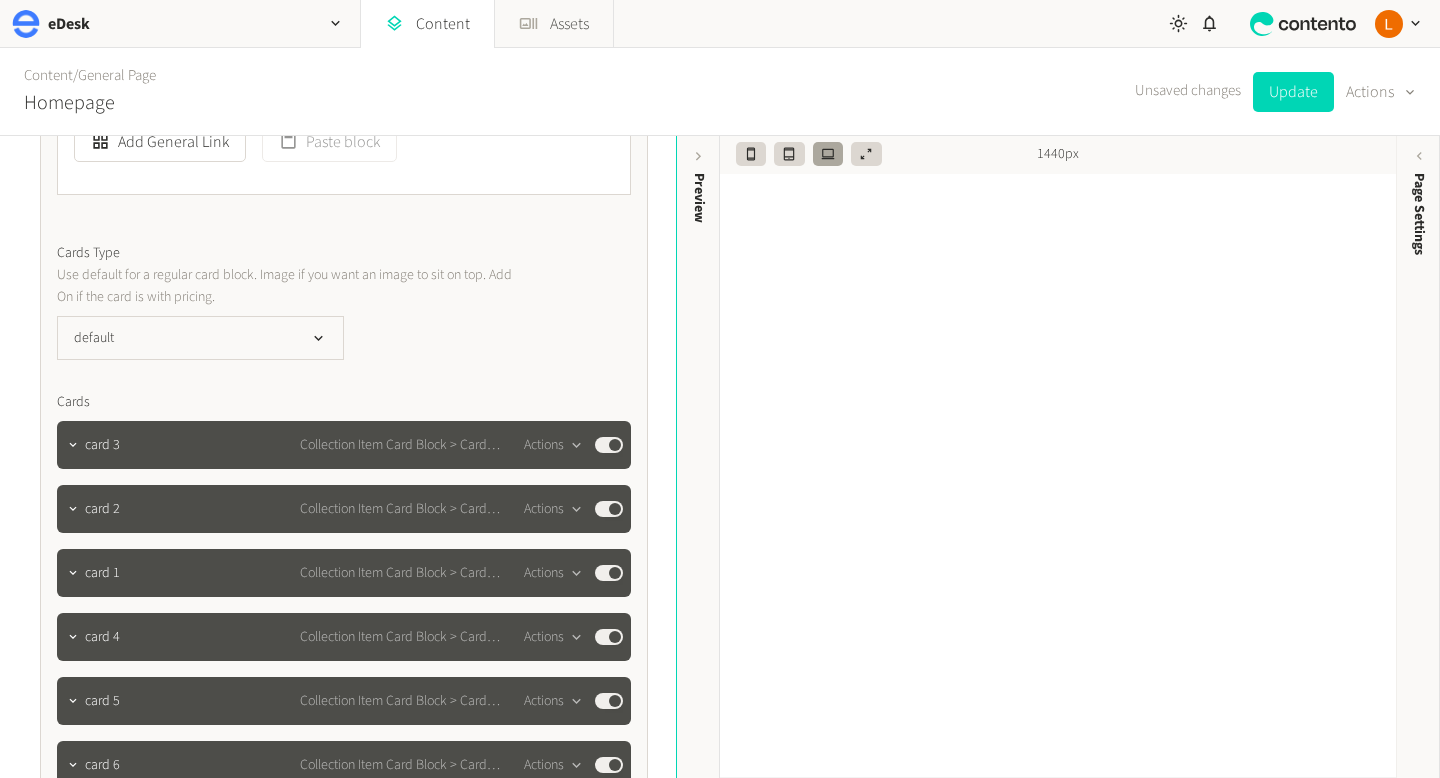 scroll, scrollTop: 5522, scrollLeft: 0, axis: vertical 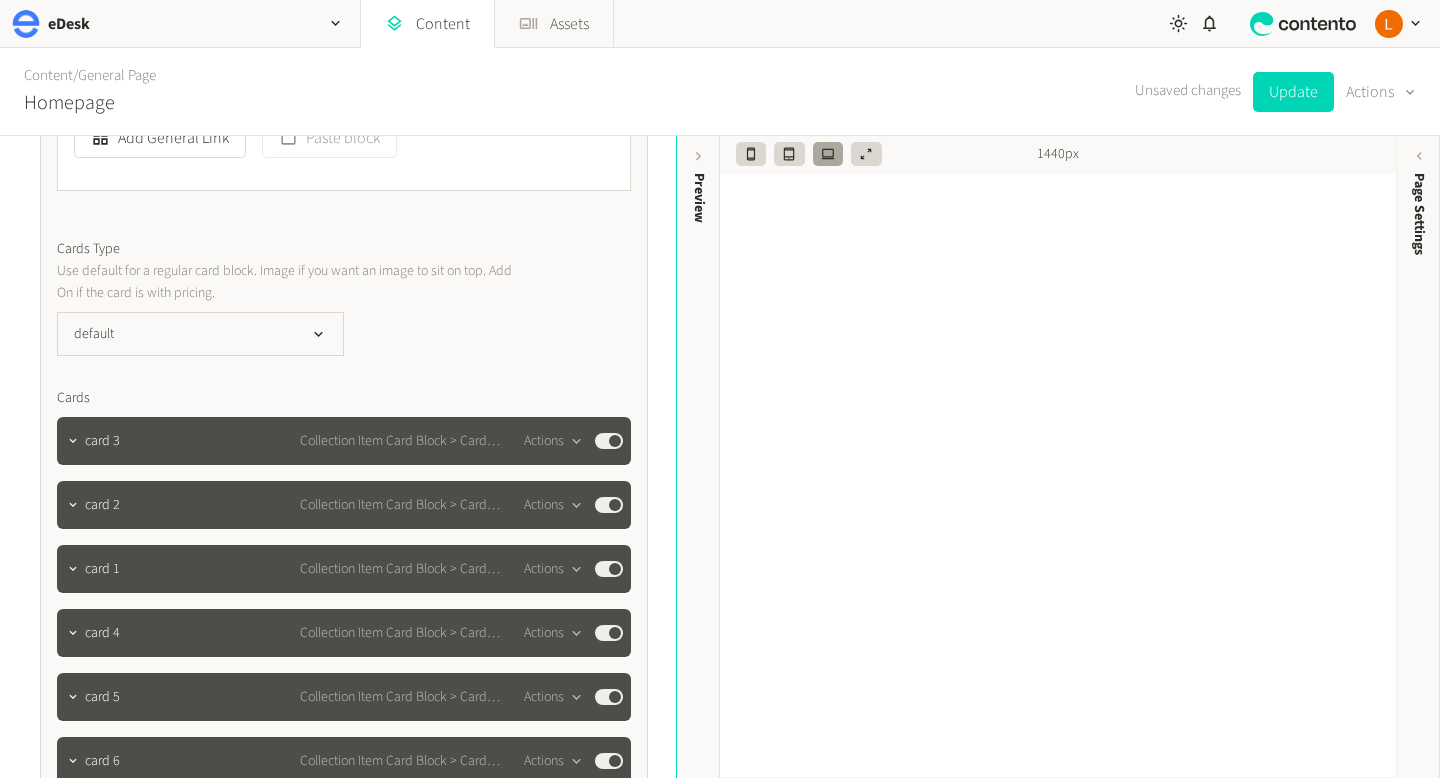 type on "**********" 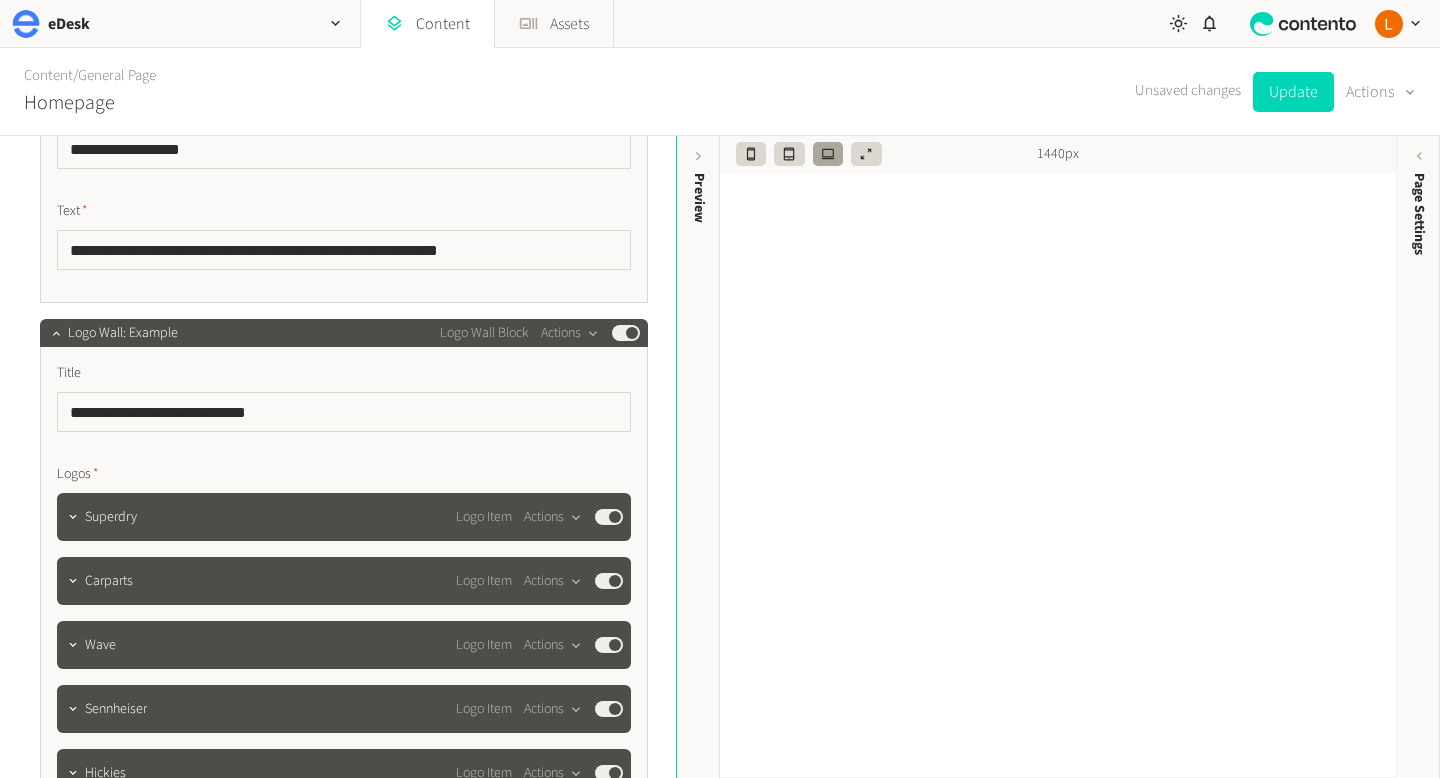 scroll, scrollTop: 0, scrollLeft: 0, axis: both 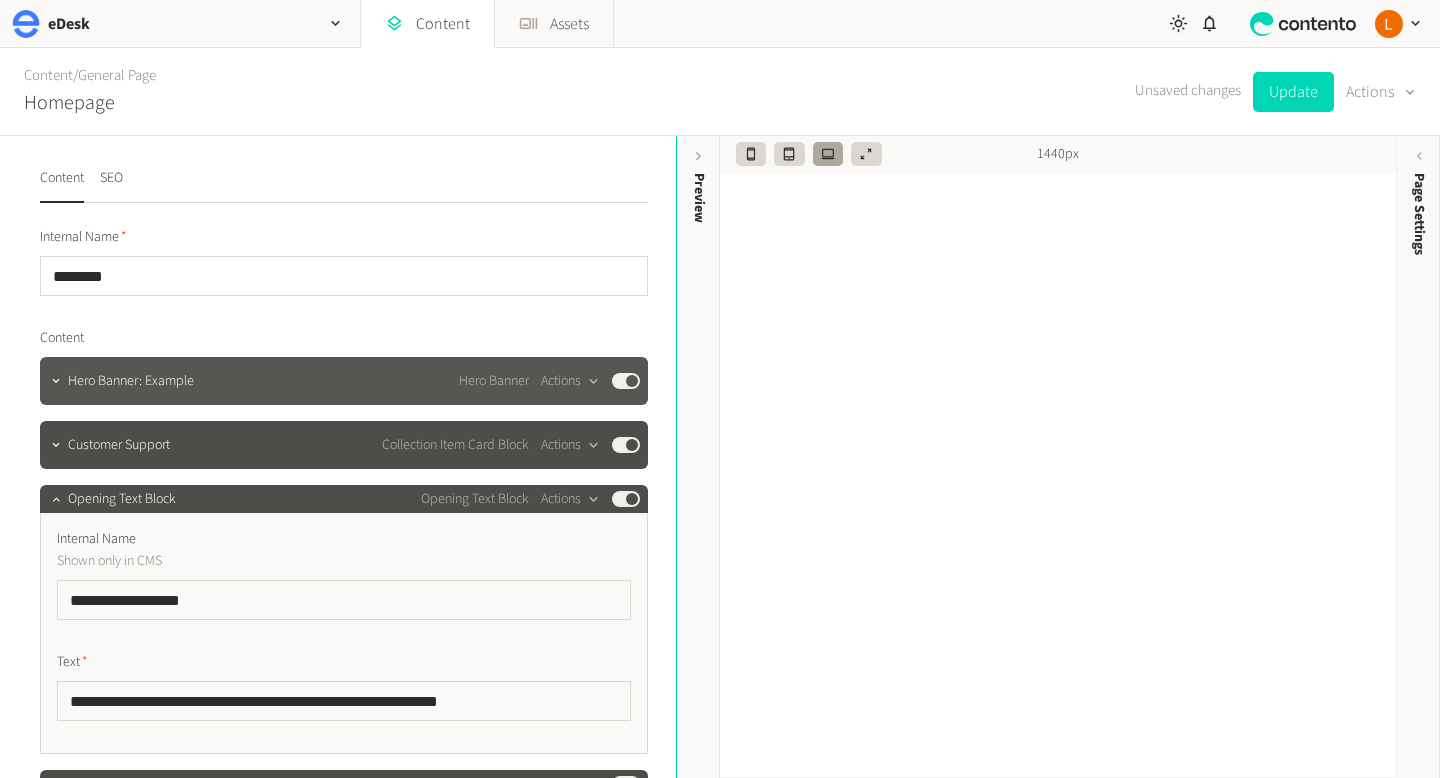 click on "Hero Banner: Example Hero Banner  Actions  Published" 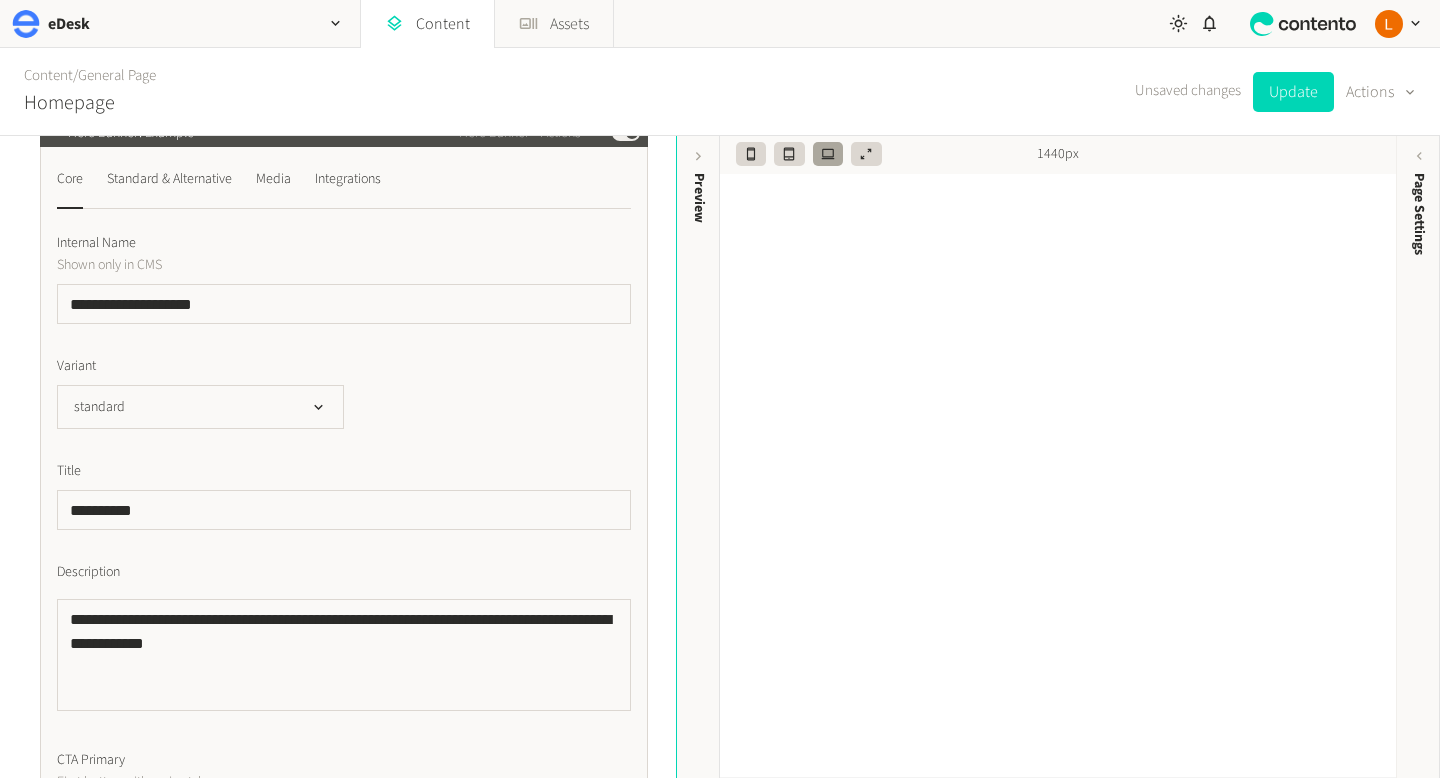 scroll, scrollTop: 428, scrollLeft: 0, axis: vertical 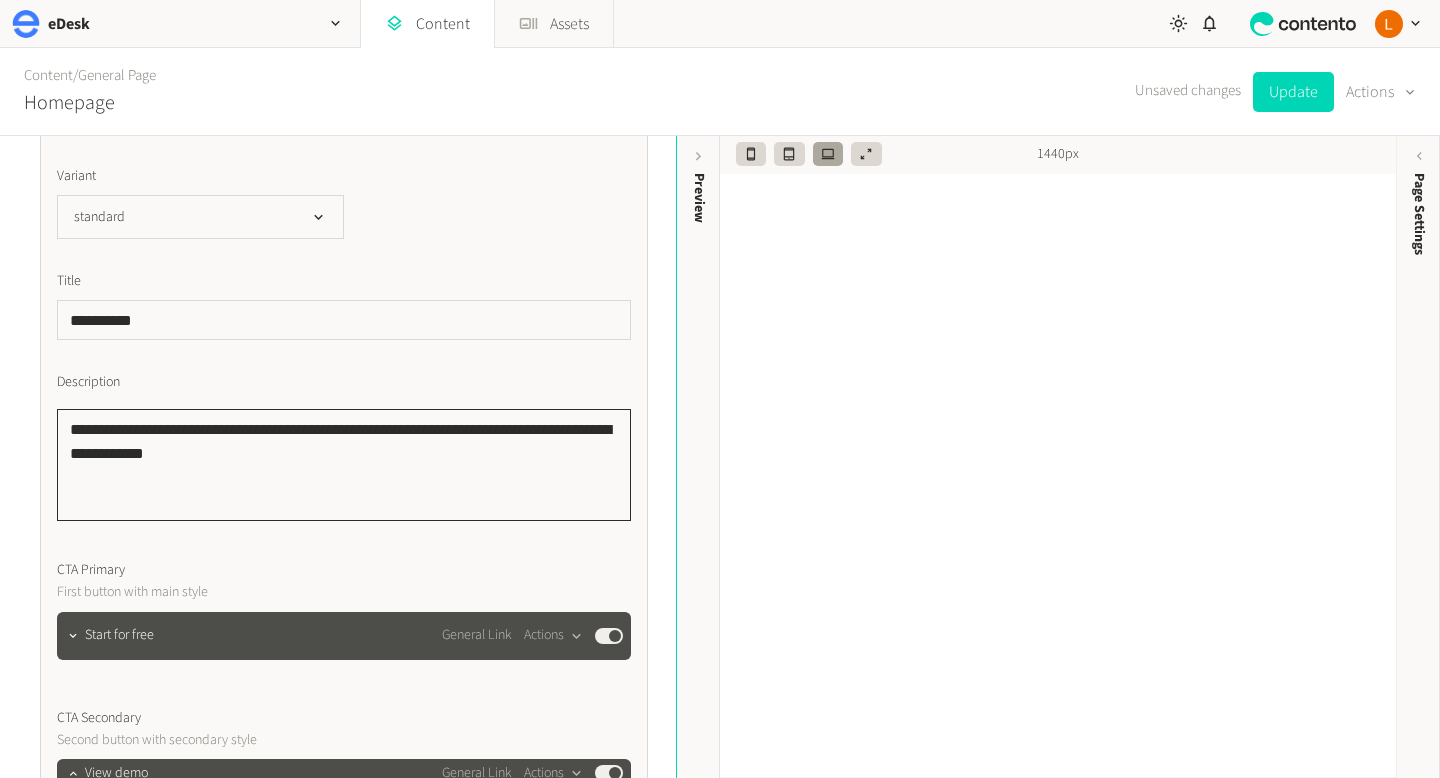 click on "**********" 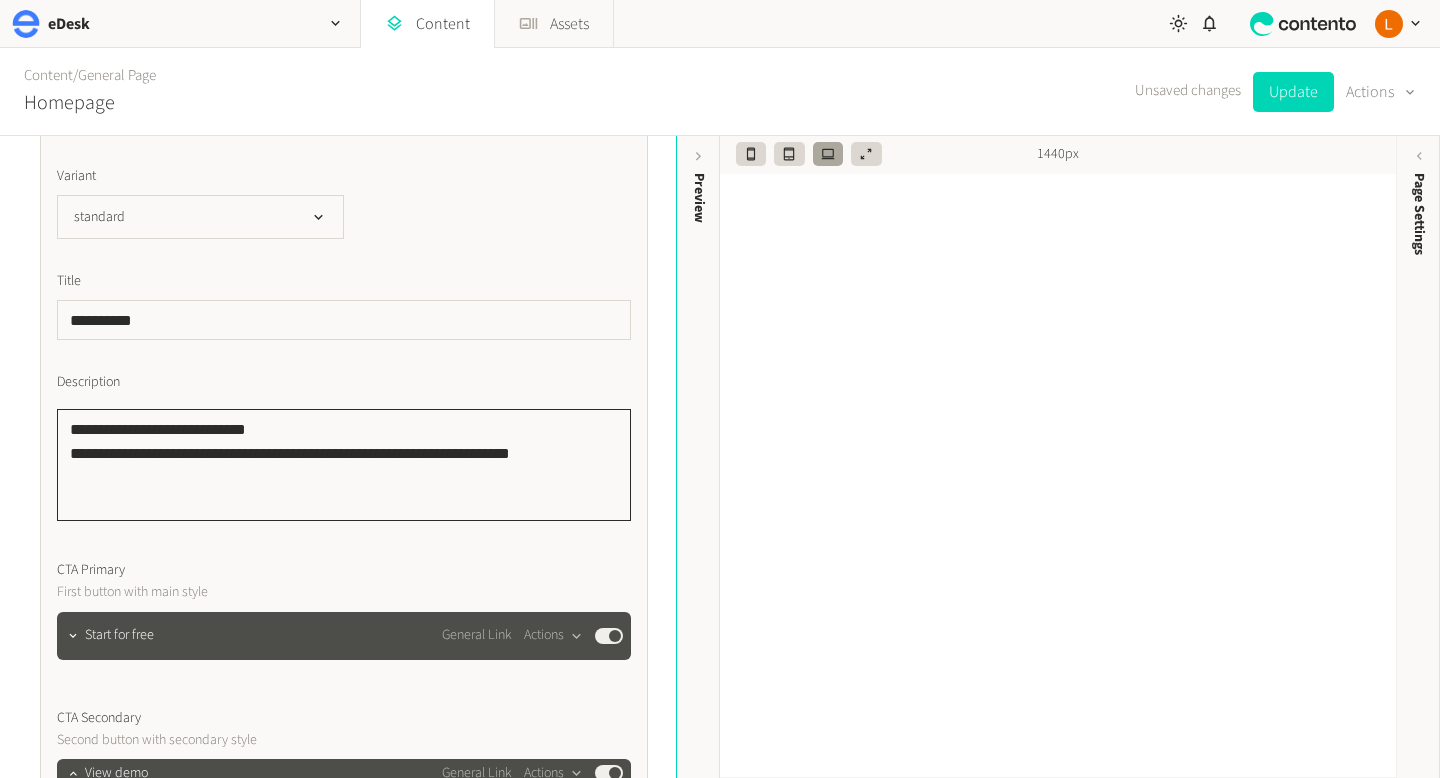 click on "**********" 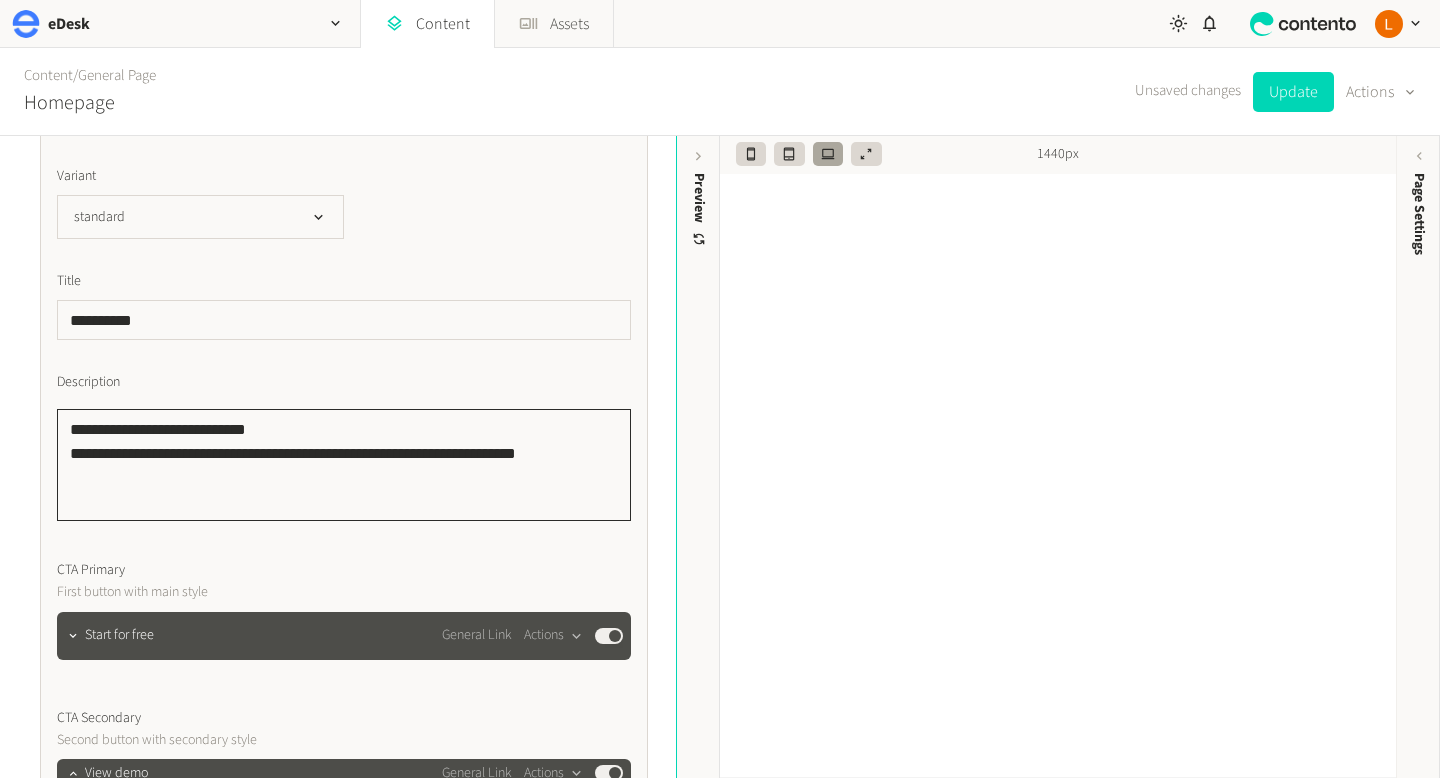 paste on "**********" 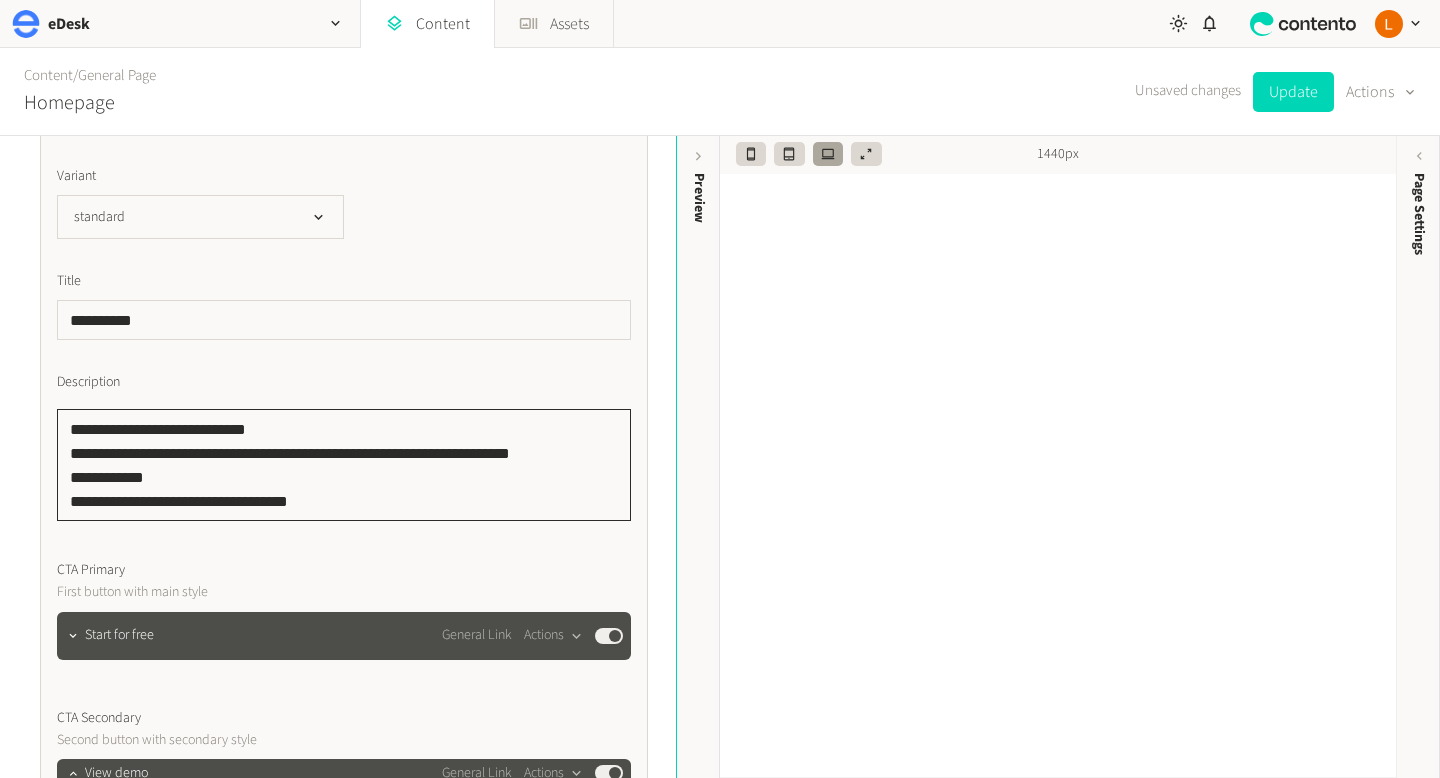 click on "**********" 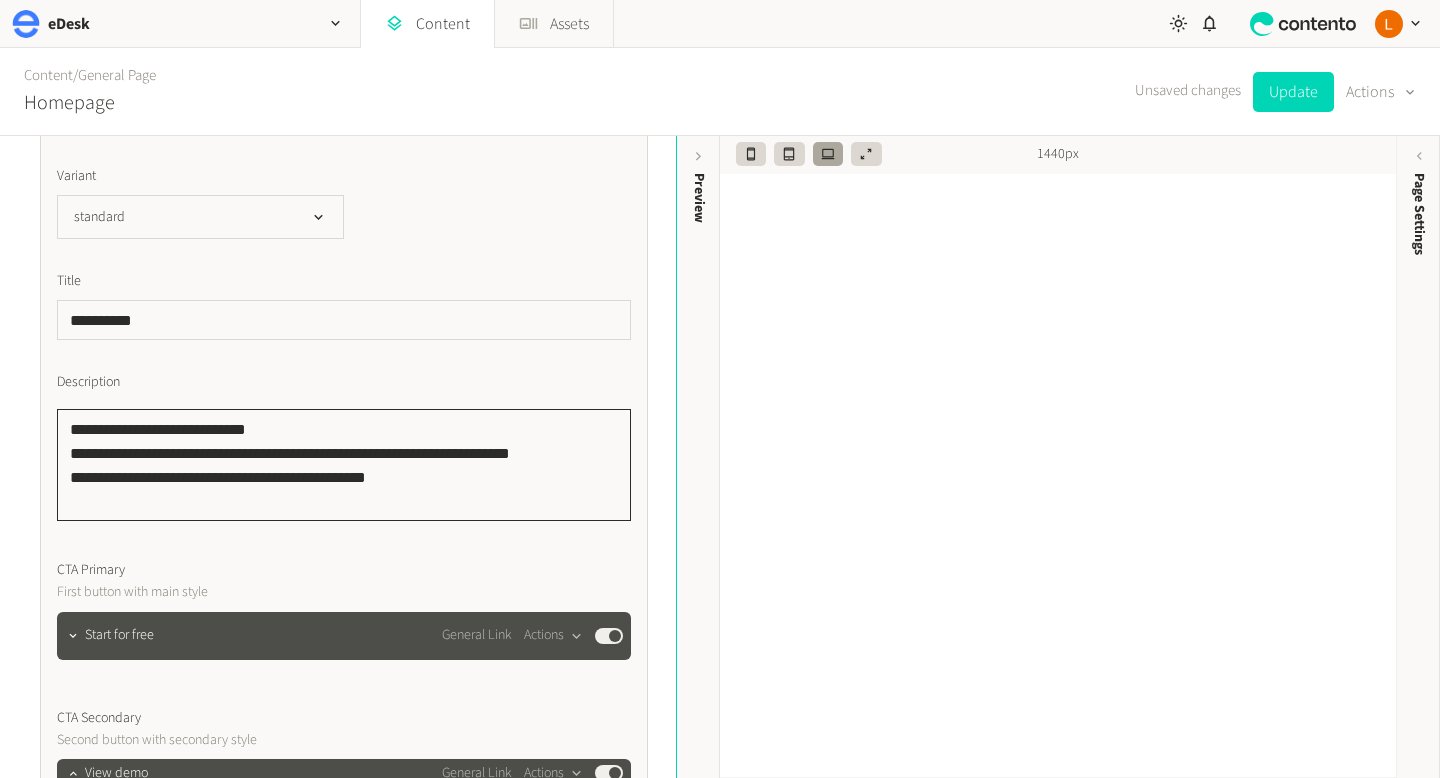 drag, startPoint x: 441, startPoint y: 482, endPoint x: 40, endPoint y: 477, distance: 401.03116 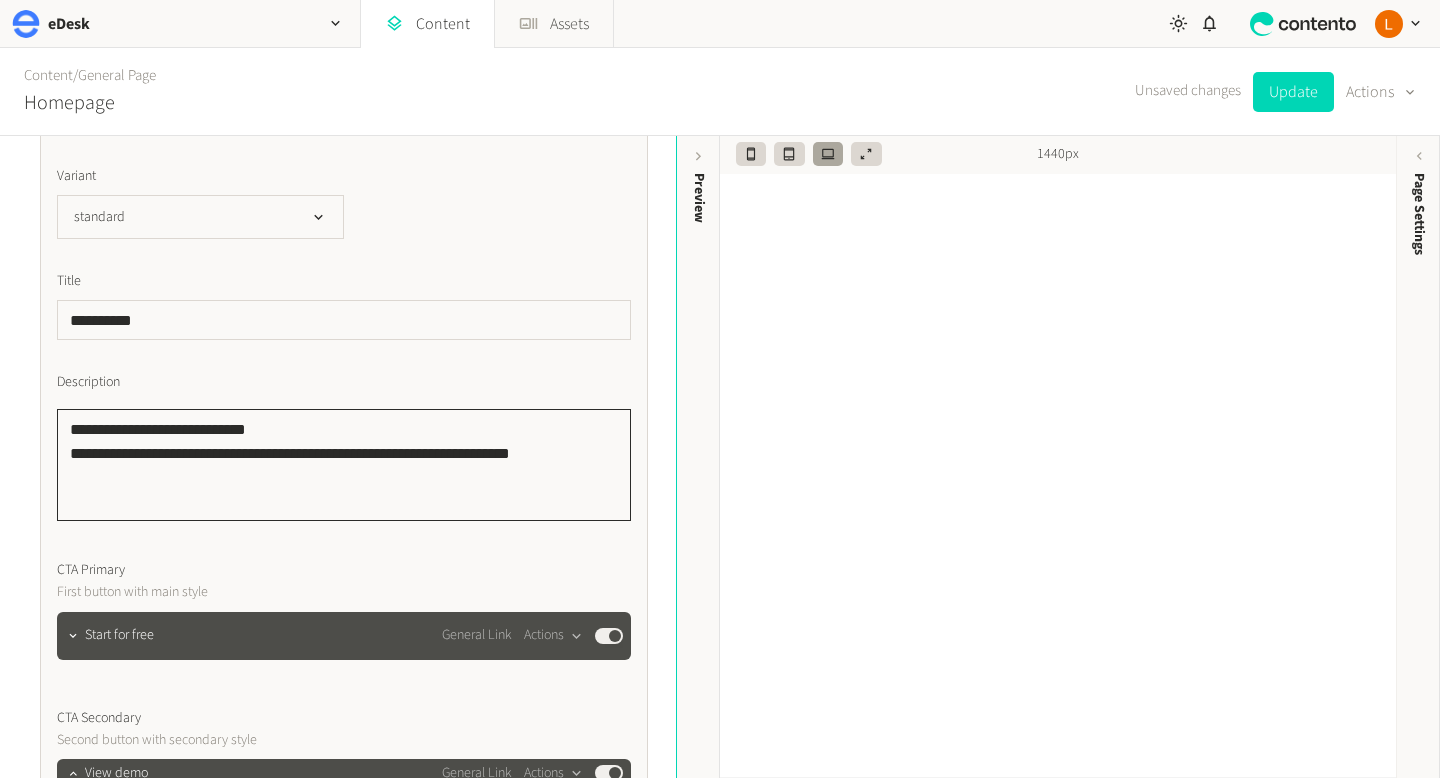 click on "**********" 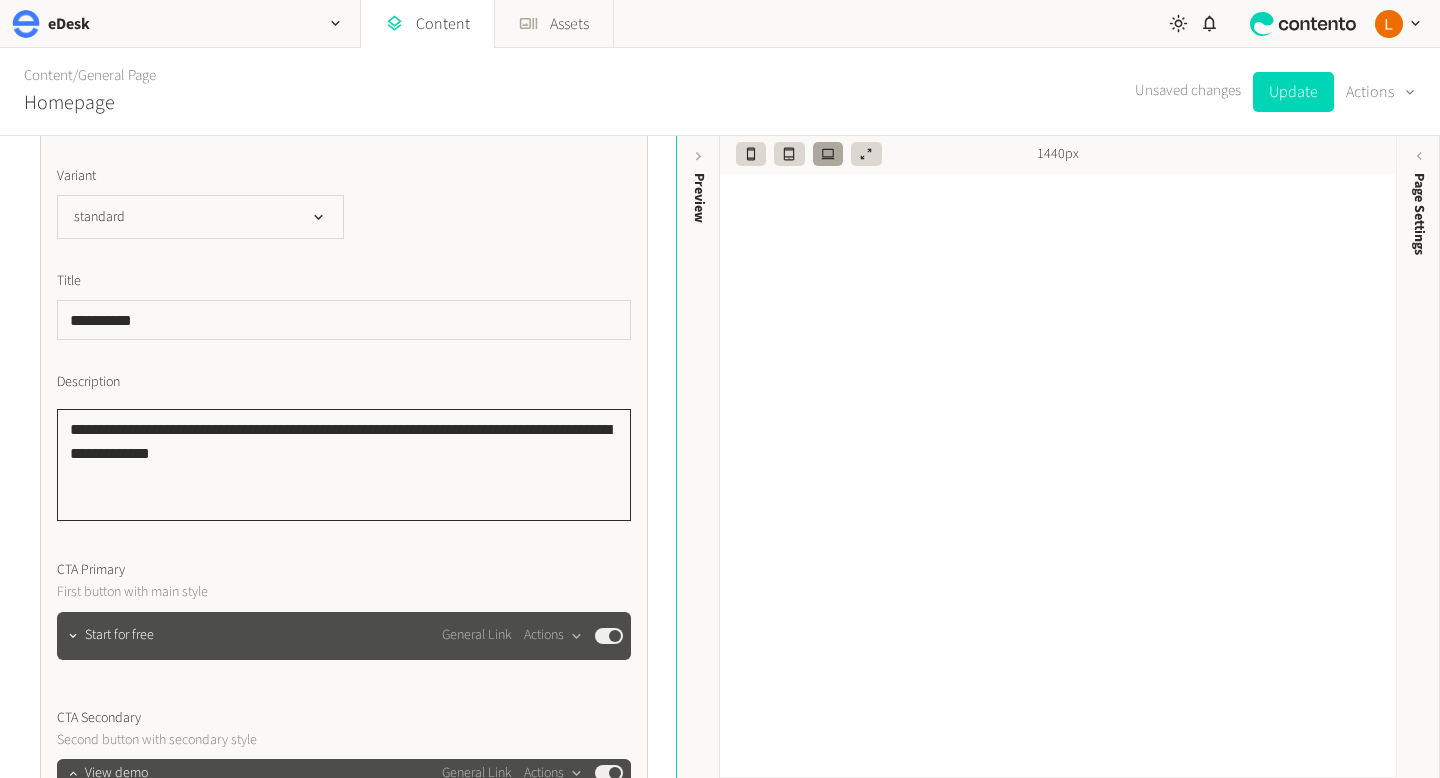 click on "**********" 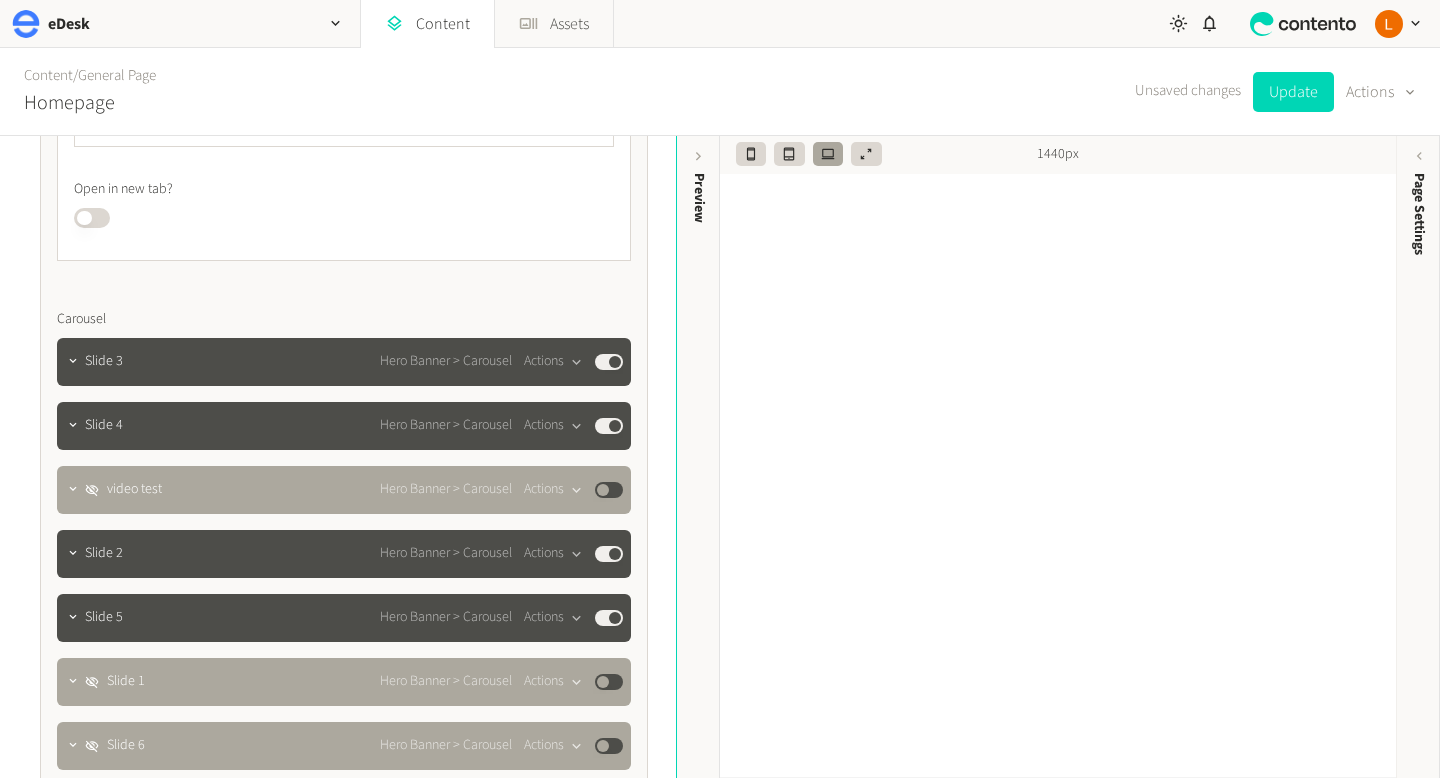 scroll, scrollTop: 1391, scrollLeft: 0, axis: vertical 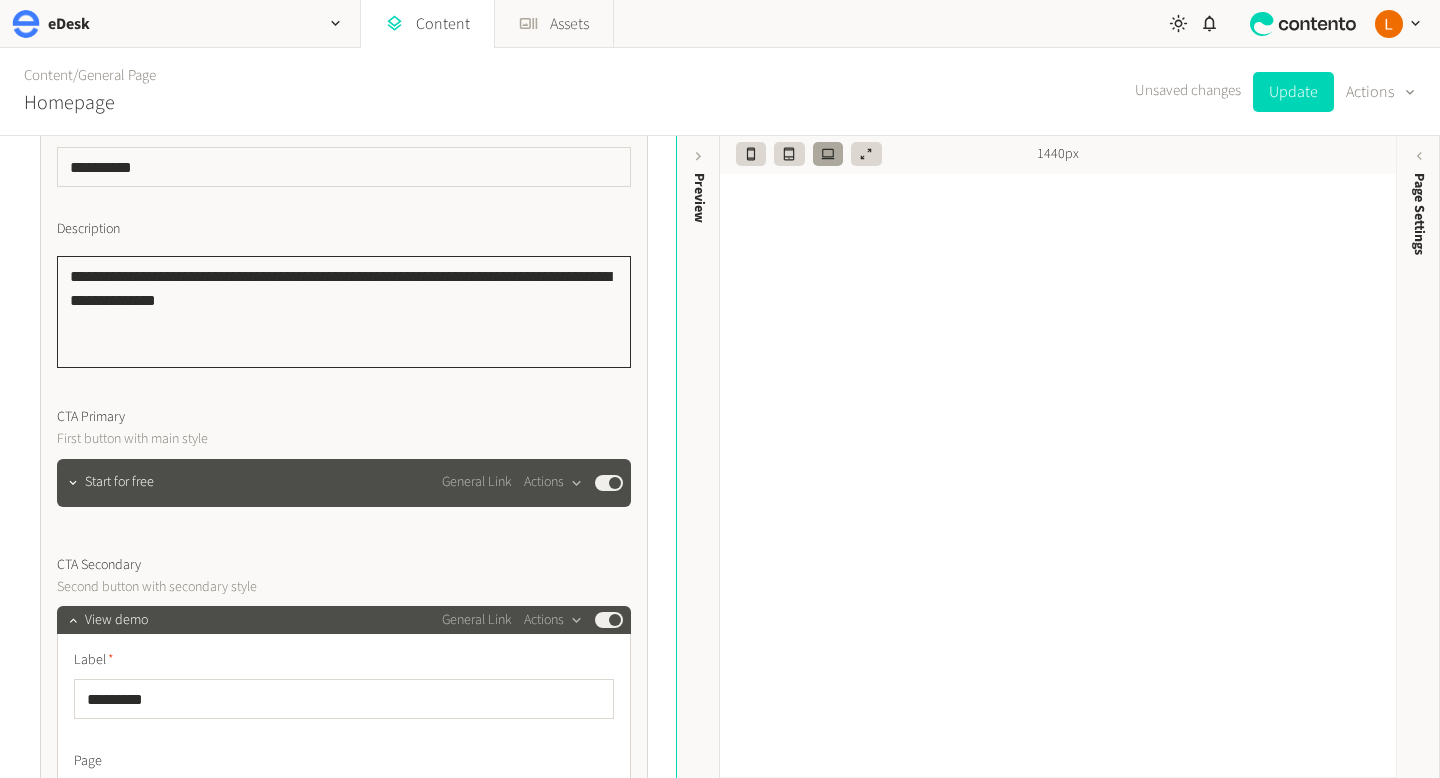 drag, startPoint x: 310, startPoint y: 305, endPoint x: 16, endPoint y: 282, distance: 294.8983 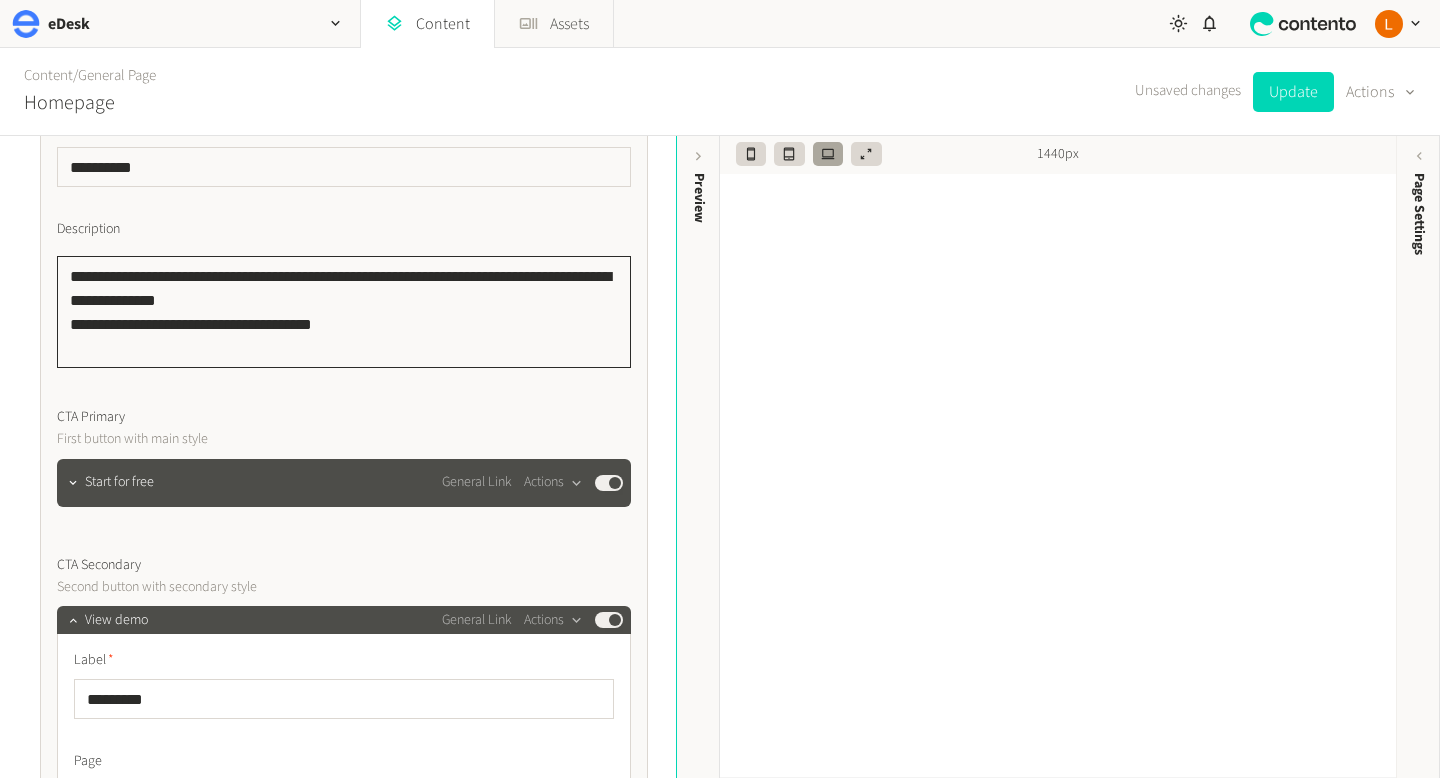 drag, startPoint x: 355, startPoint y: 330, endPoint x: 52, endPoint y: 320, distance: 303.16498 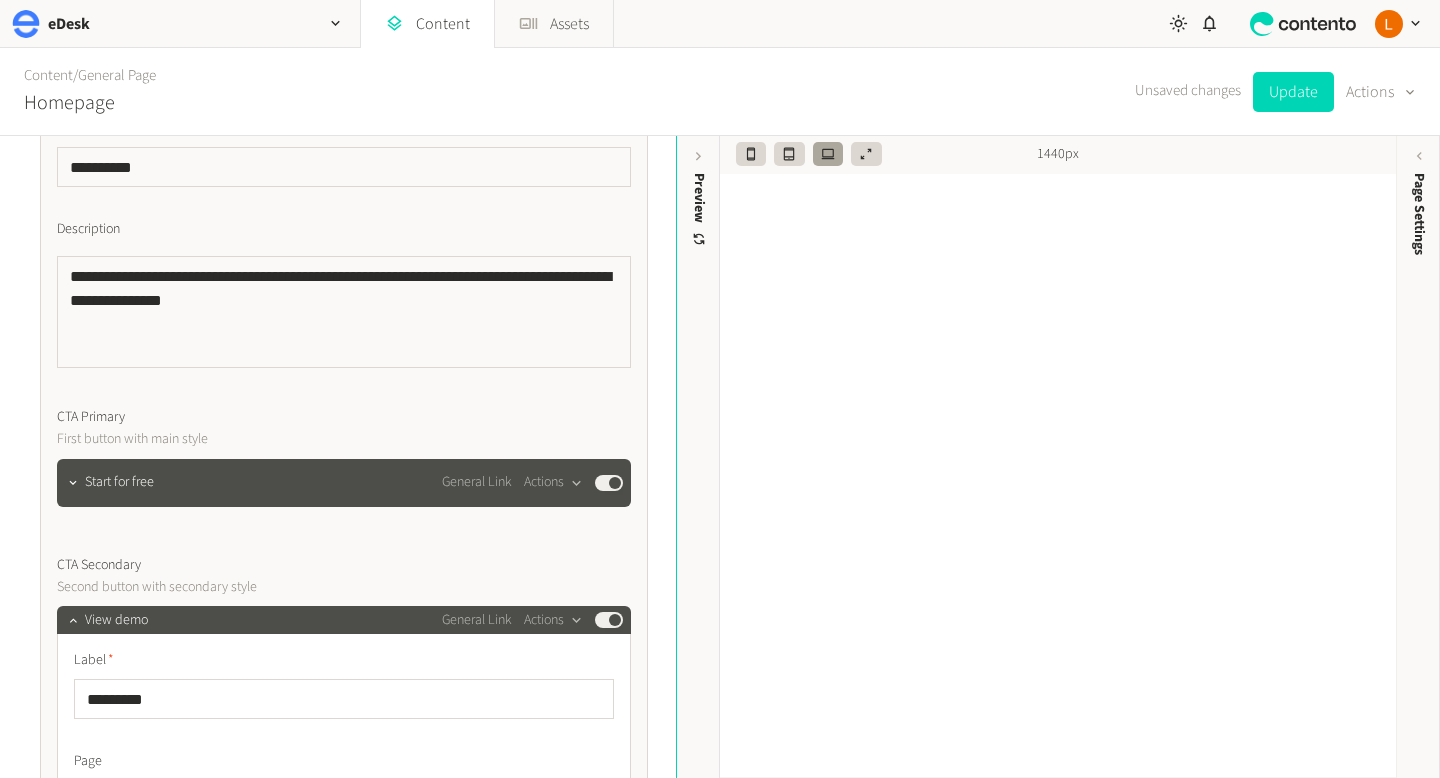 click on "**********" 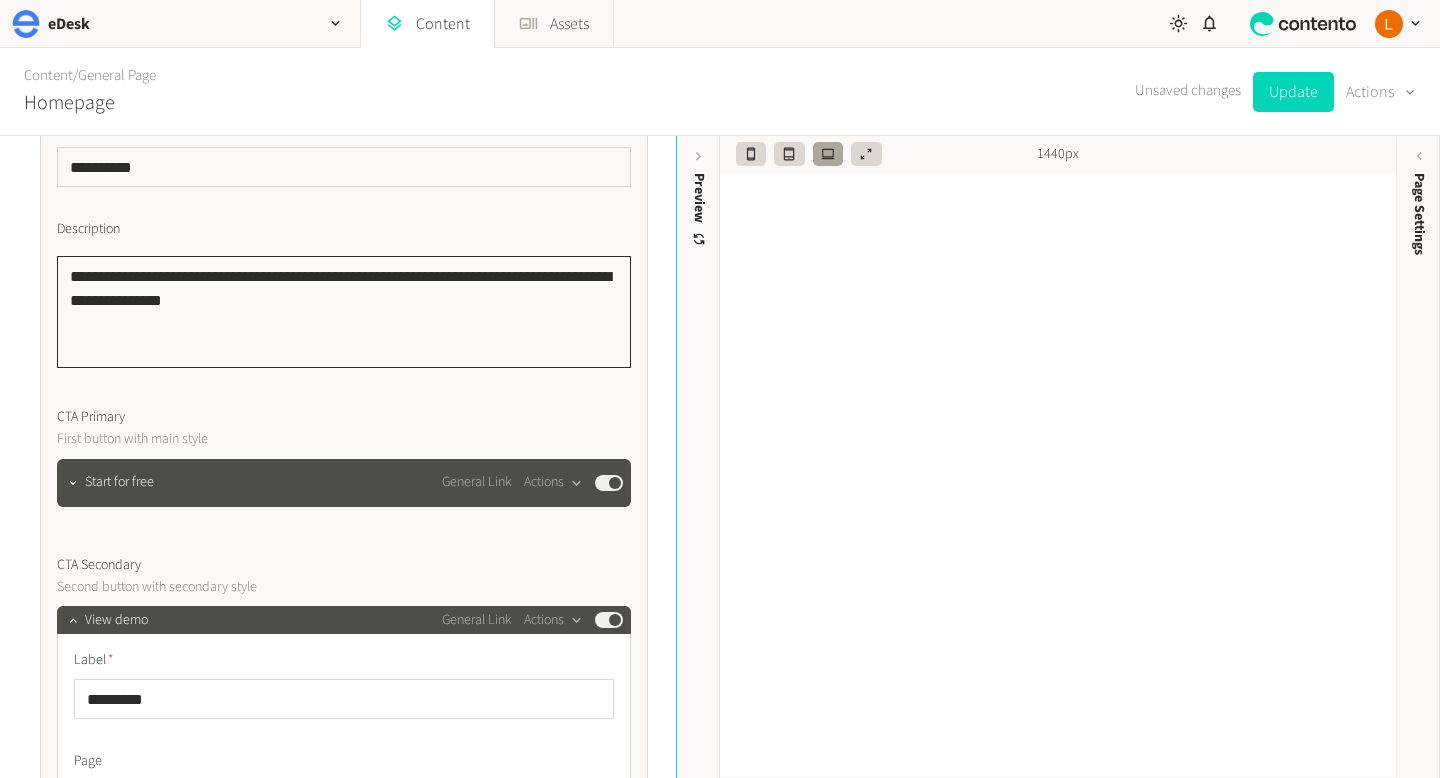 click on "**********" 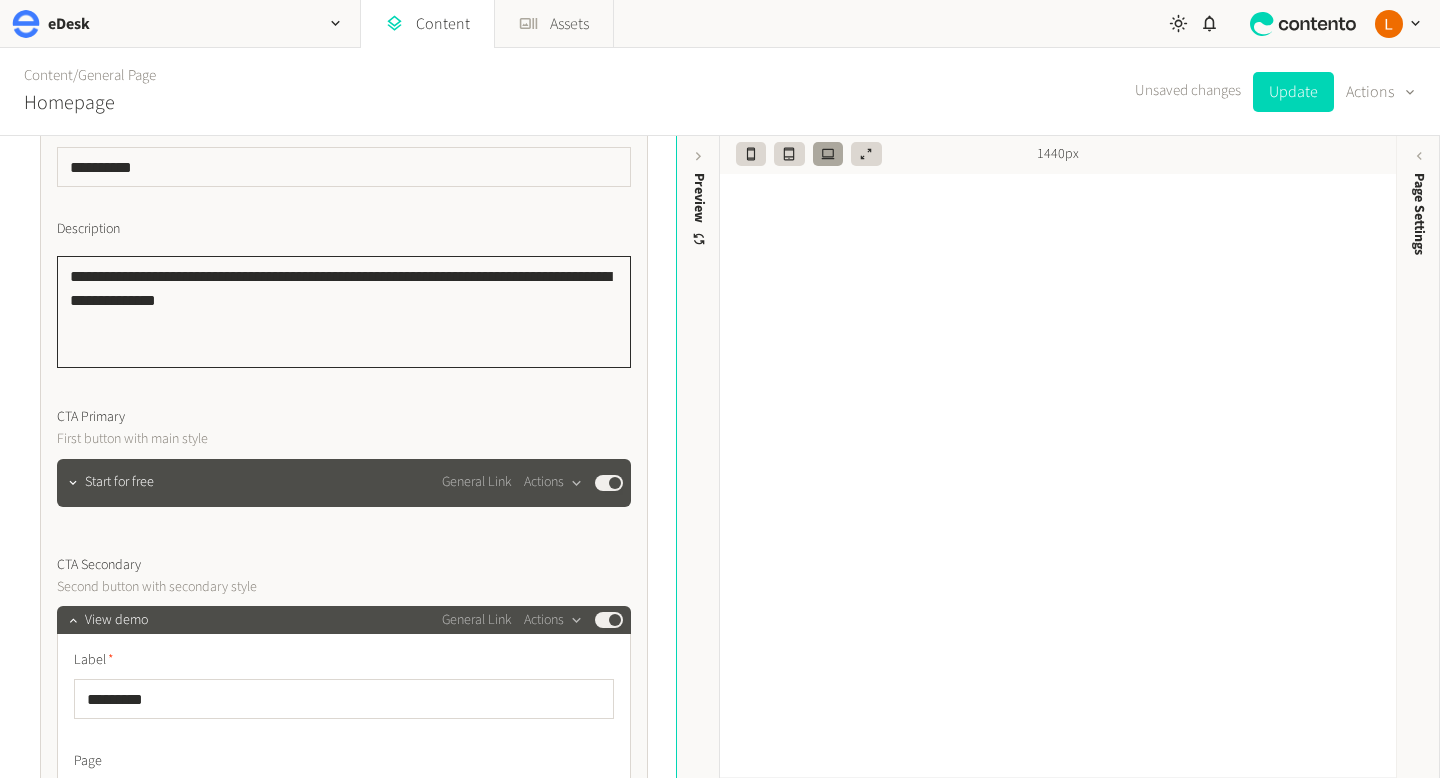 type on "**********" 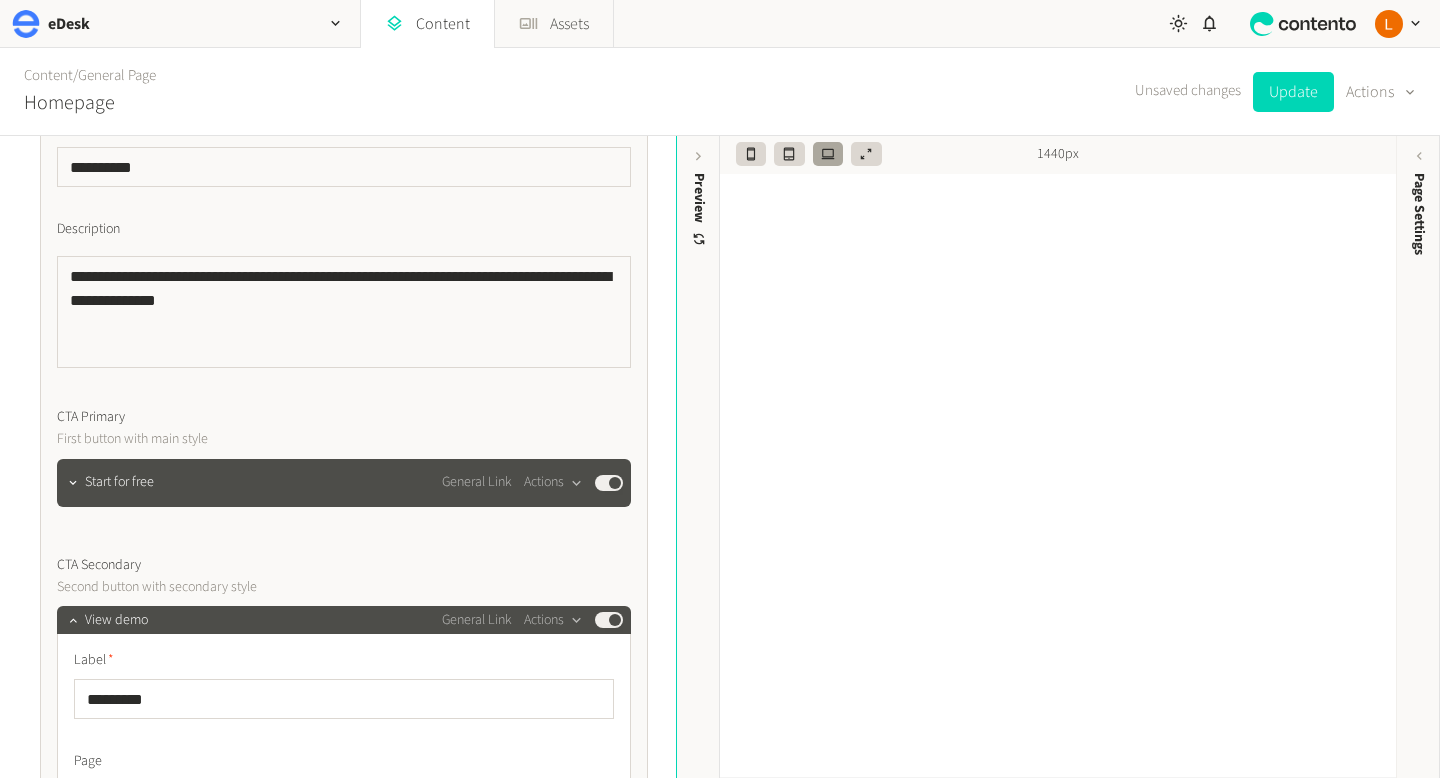 click on "**********" 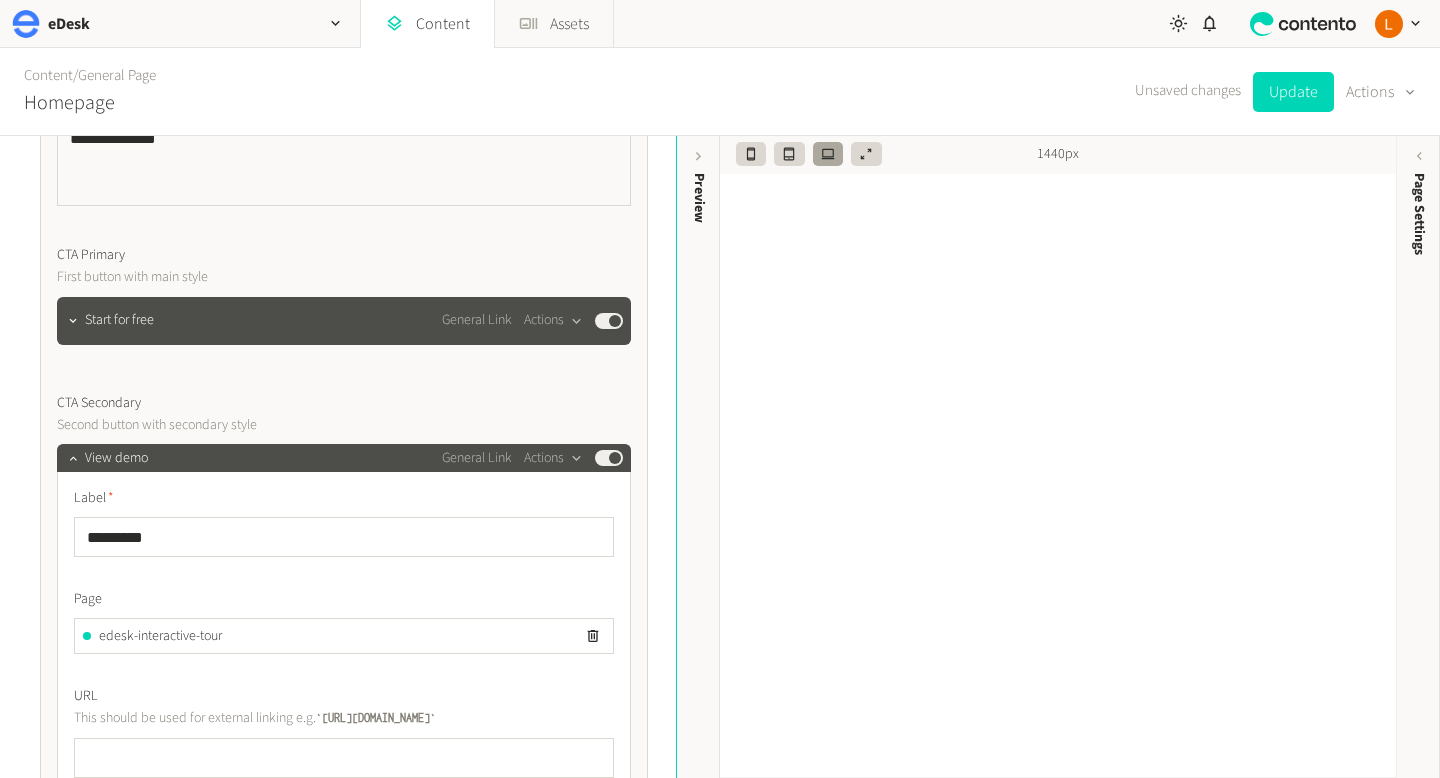 scroll, scrollTop: 744, scrollLeft: 0, axis: vertical 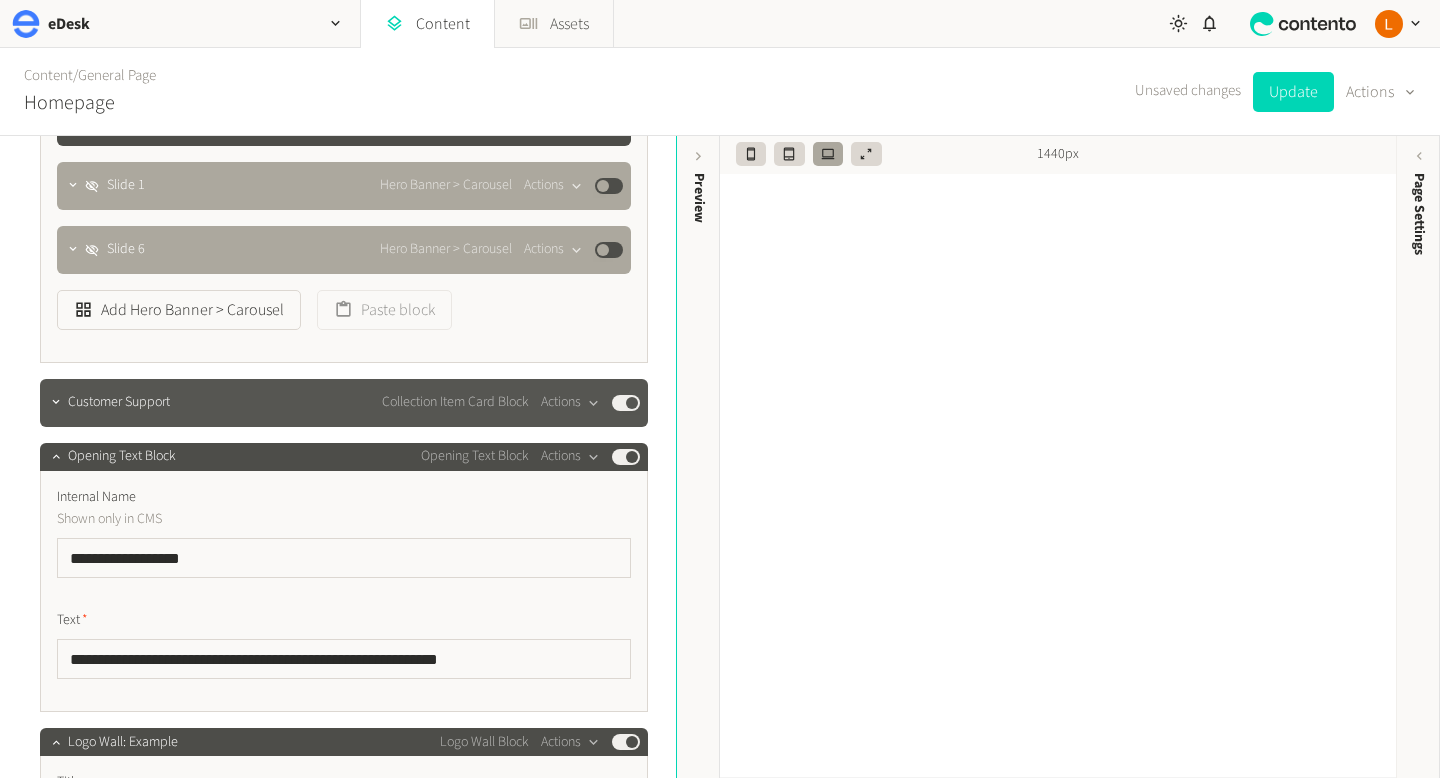 click on "Customer Support Collection Item Card Block  Actions  Published" 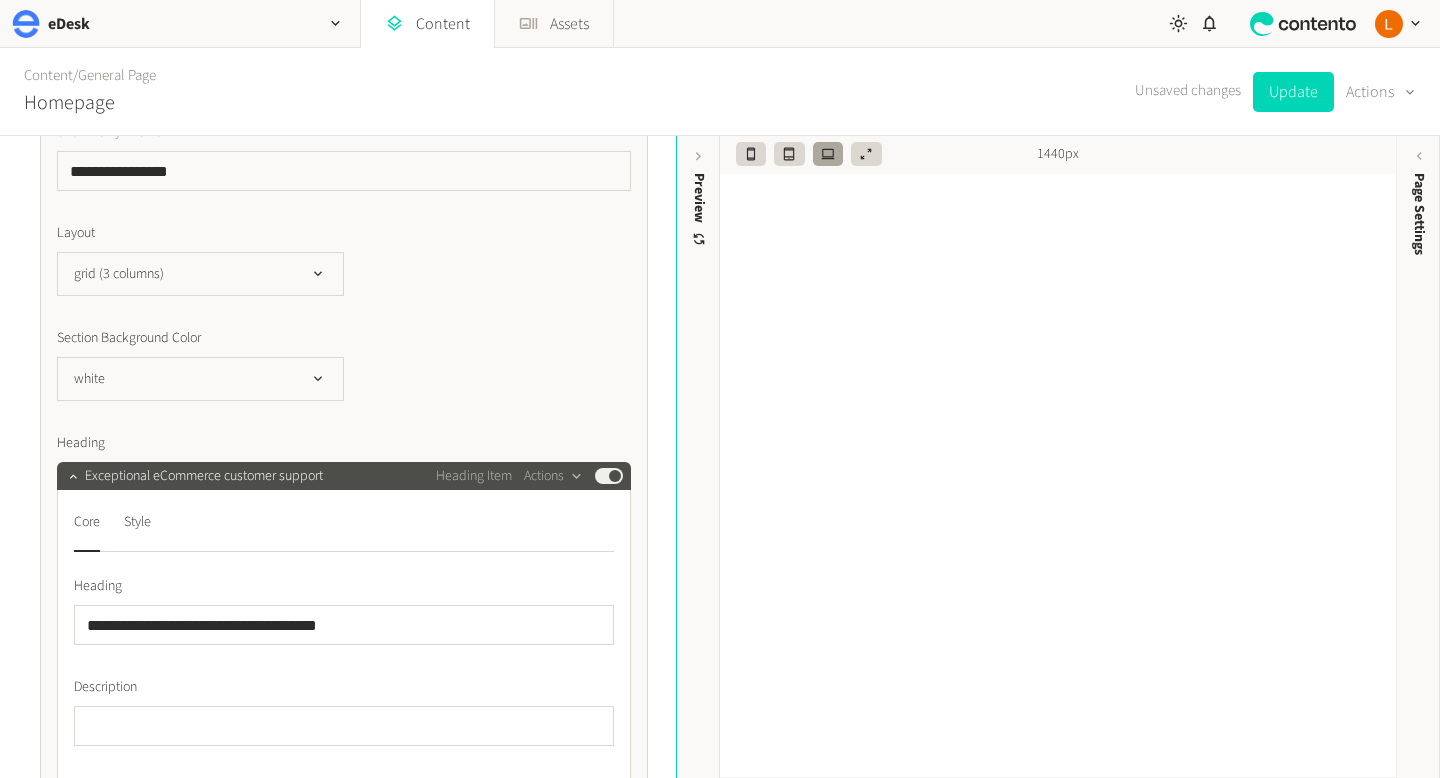 scroll, scrollTop: 2197, scrollLeft: 0, axis: vertical 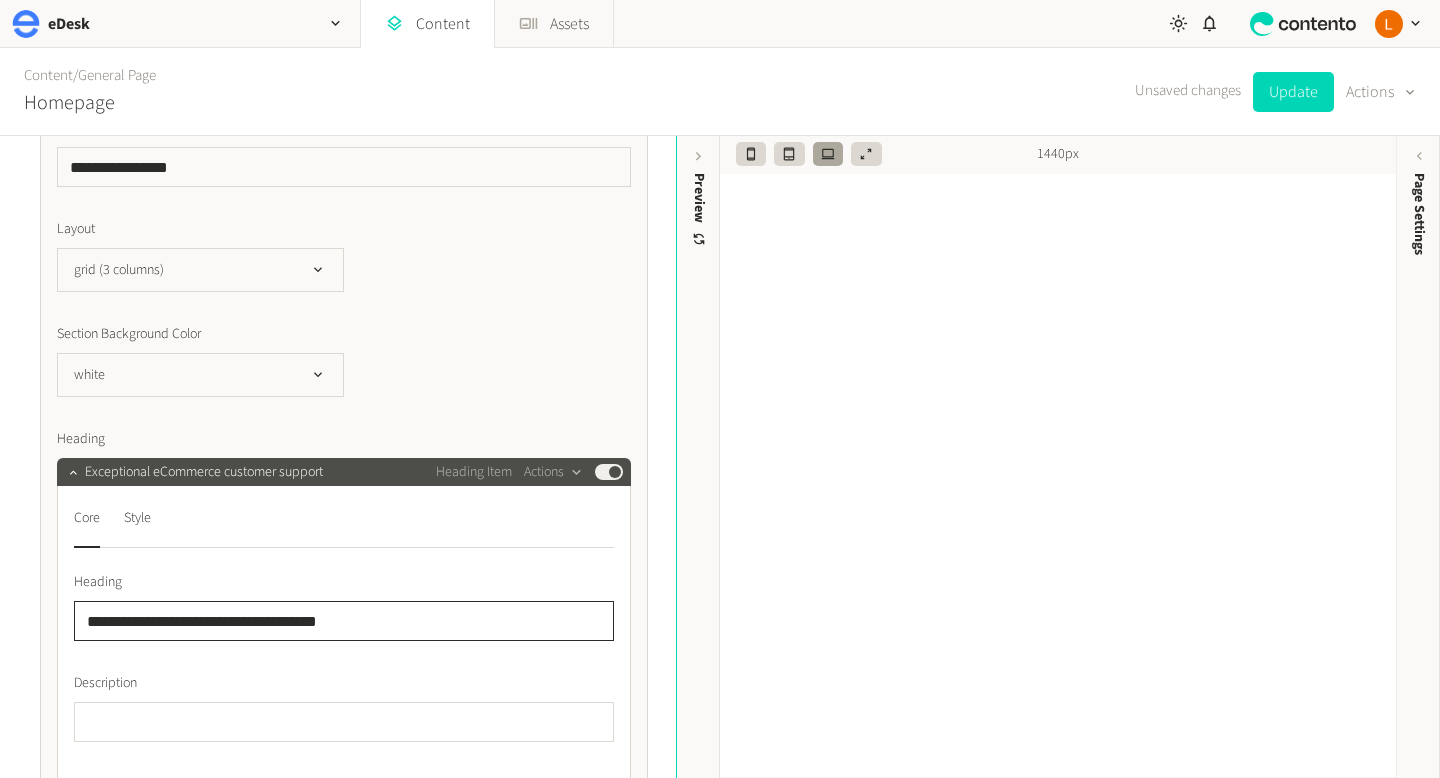 click on "**********" 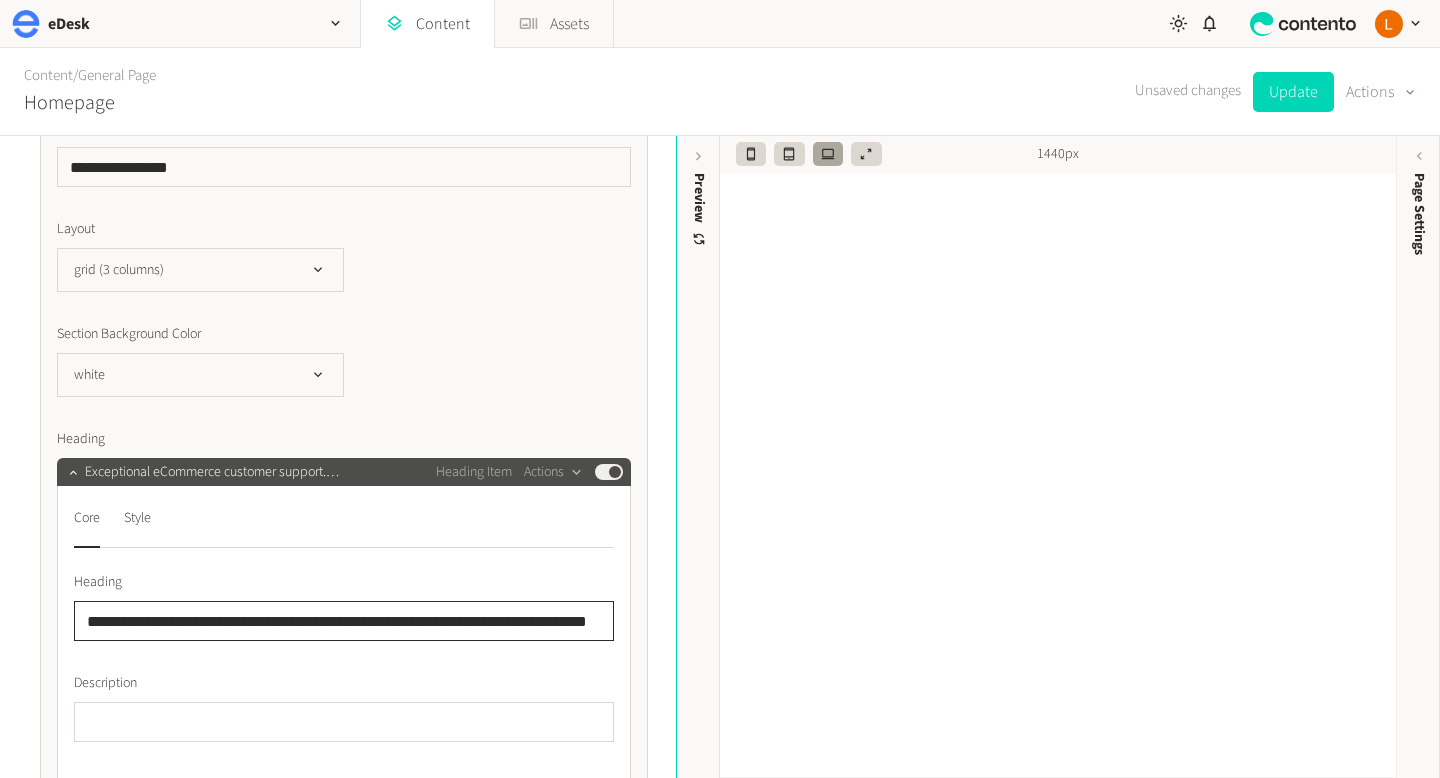 scroll, scrollTop: 0, scrollLeft: 79, axis: horizontal 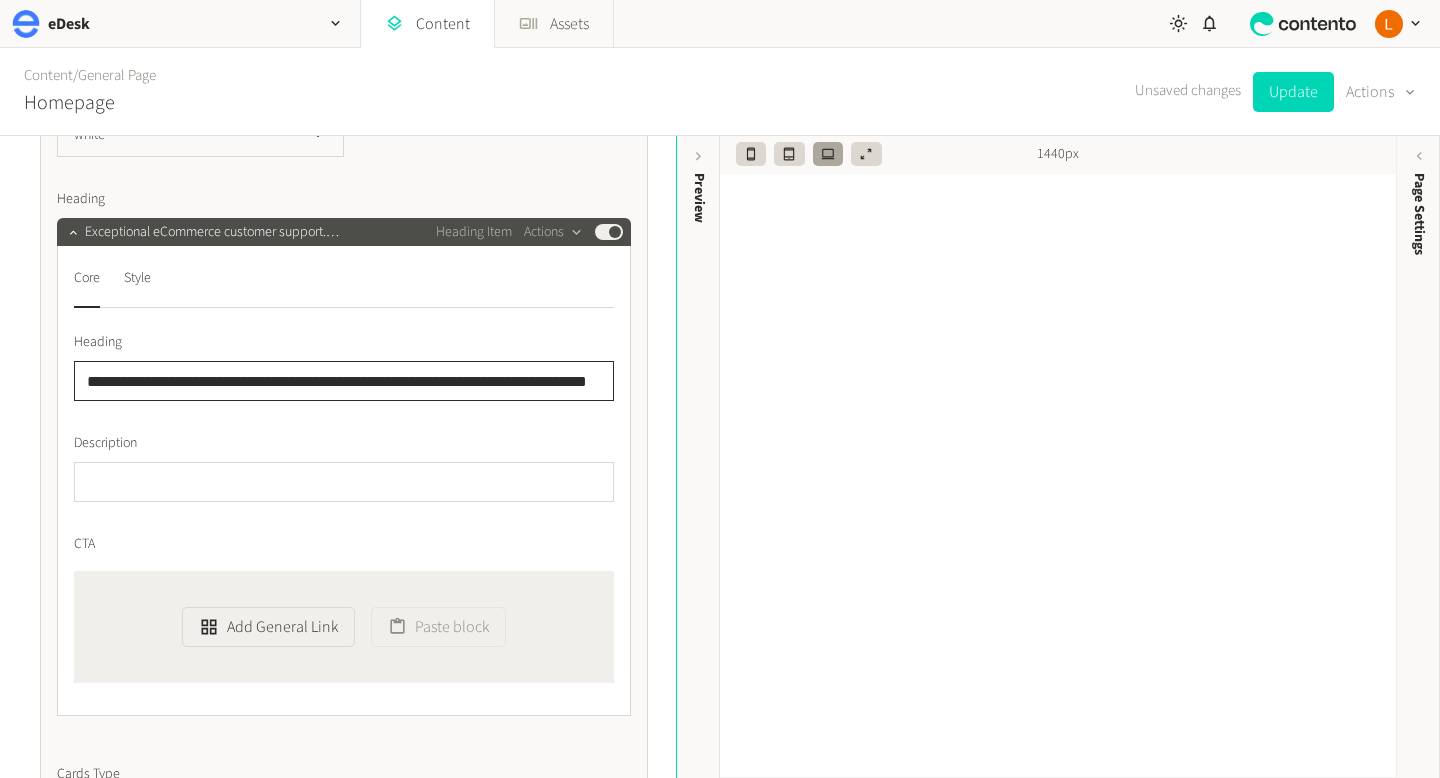 click on "**********" 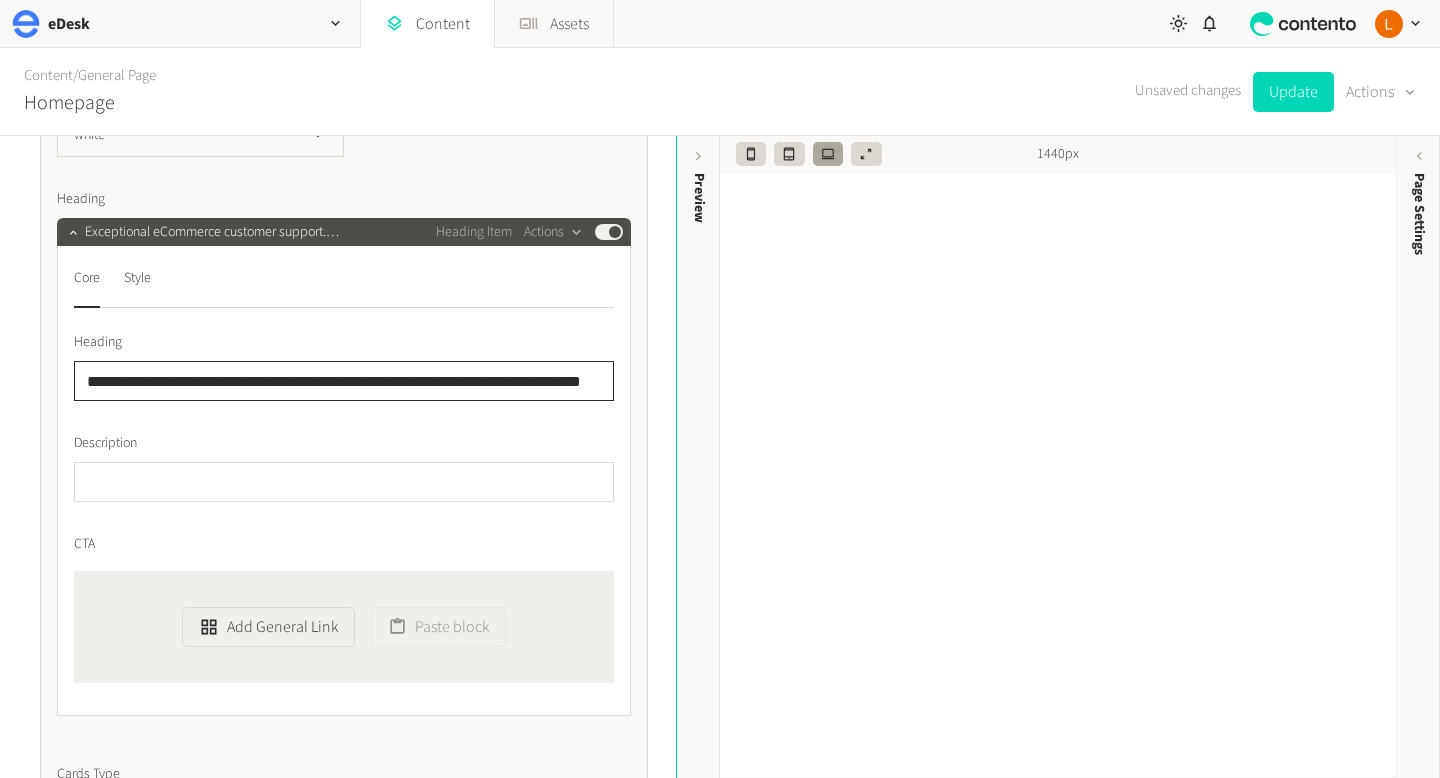 drag, startPoint x: 417, startPoint y: 386, endPoint x: 377, endPoint y: 381, distance: 40.311287 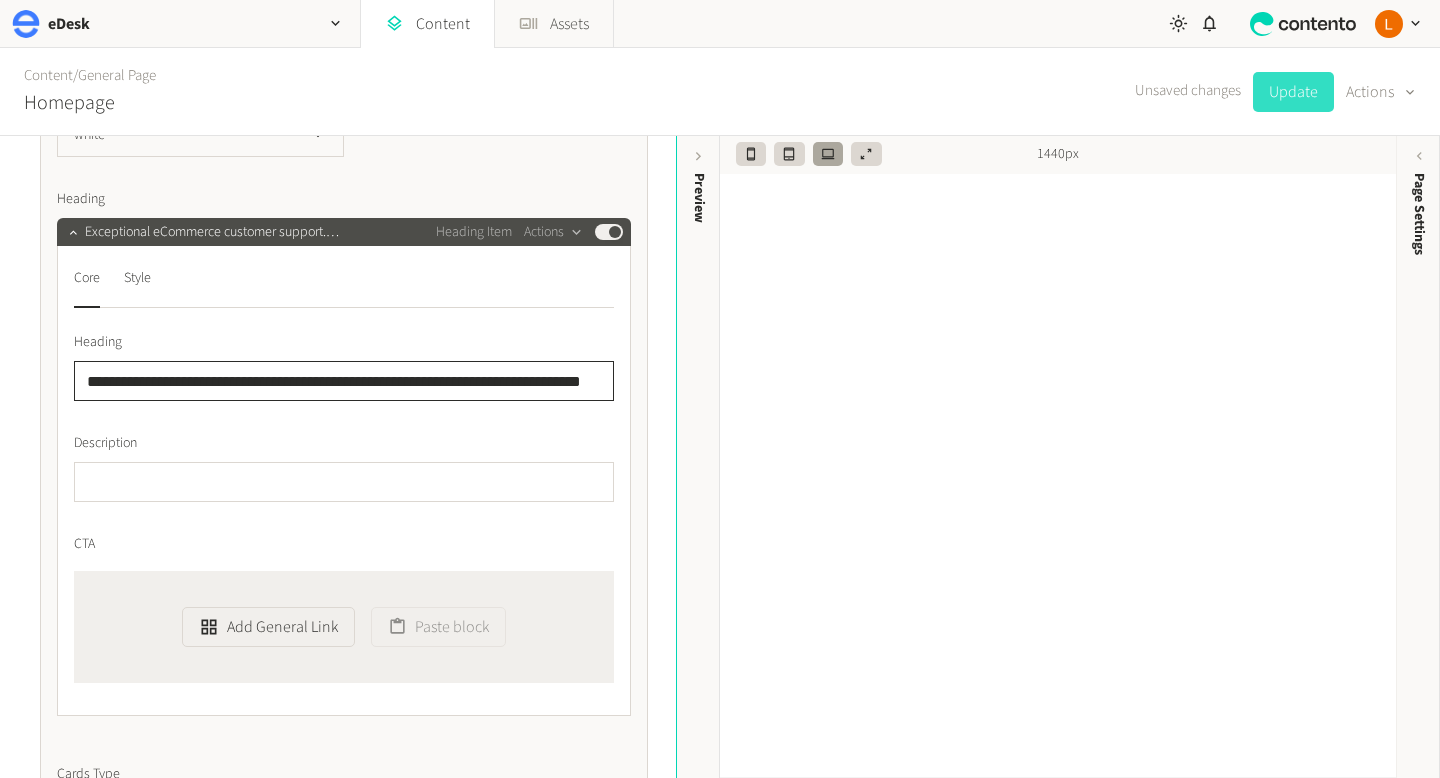 type on "**********" 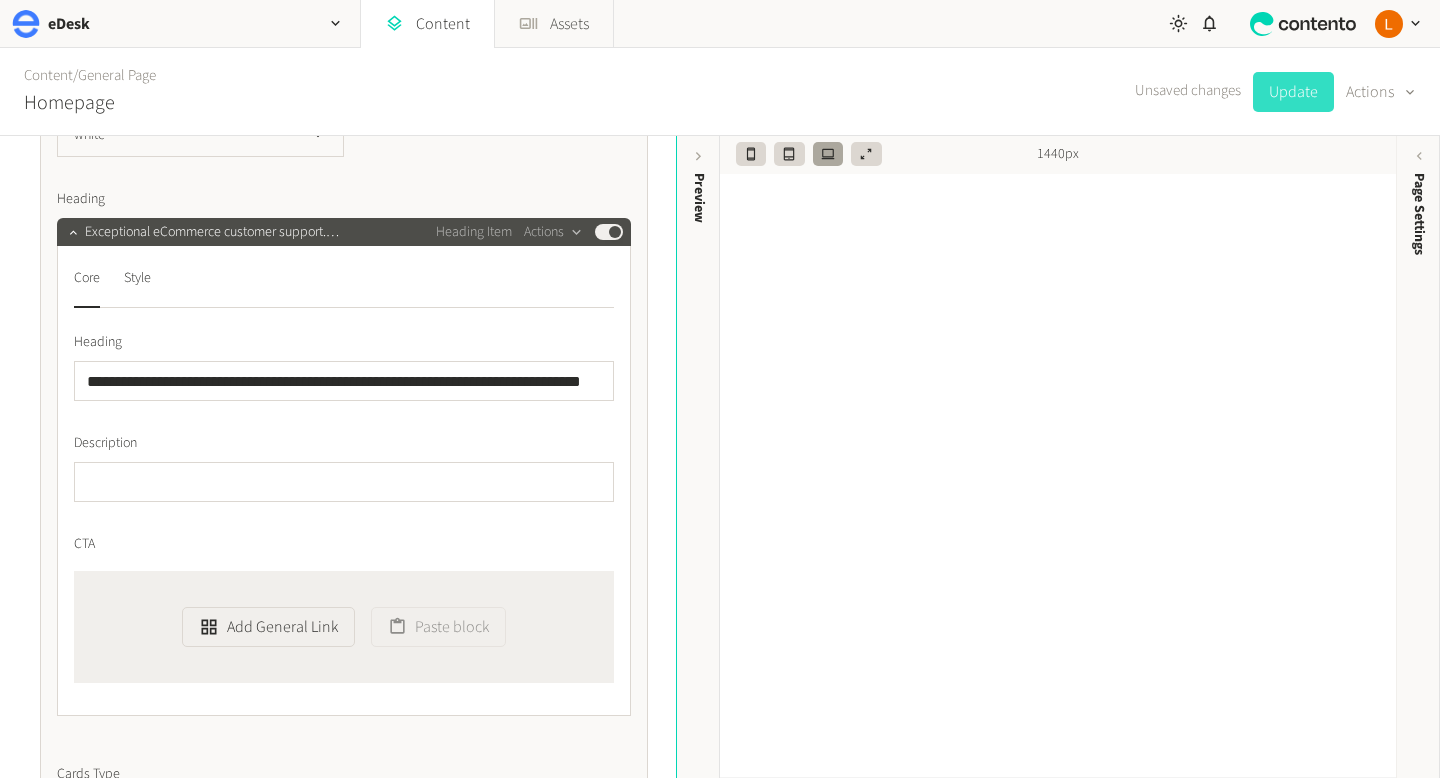 click on "Update" 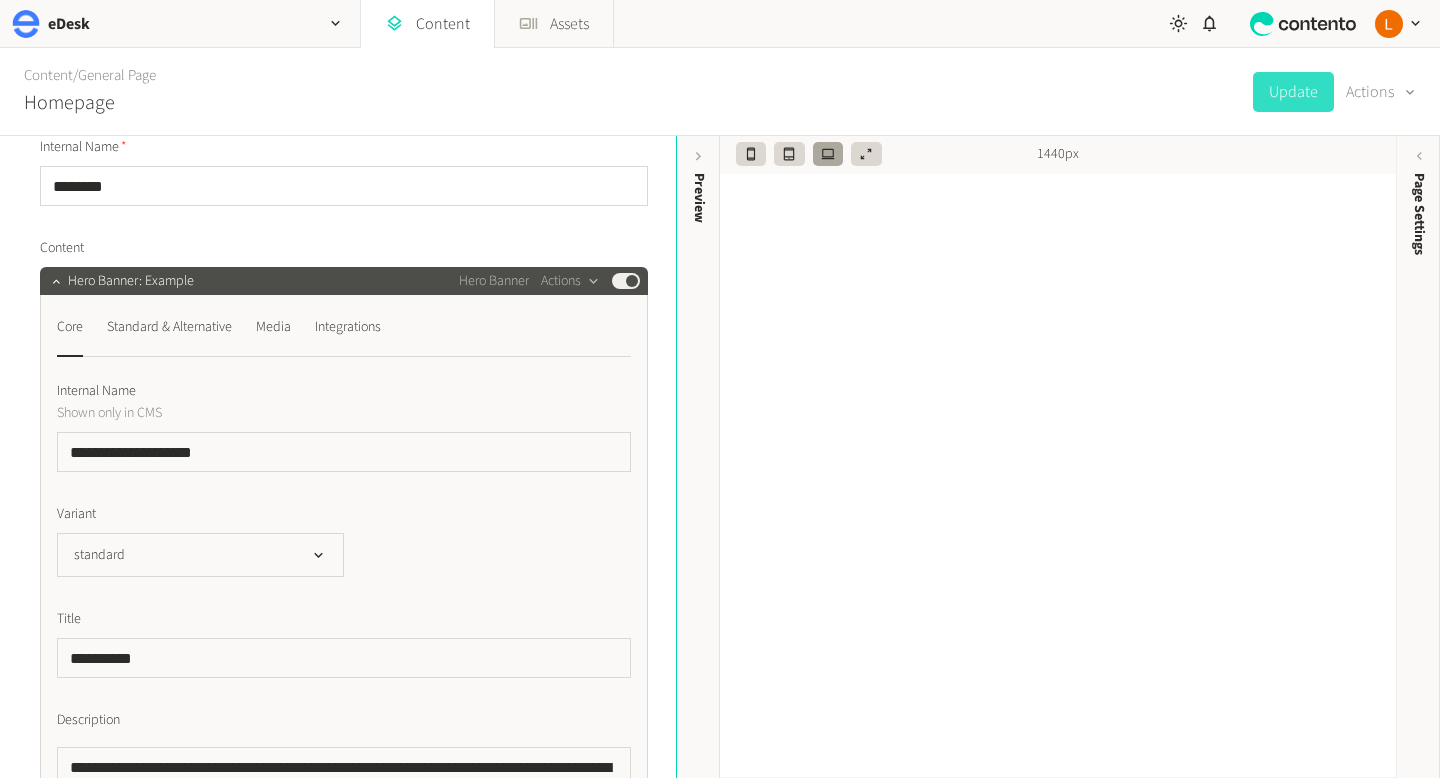 scroll, scrollTop: 62, scrollLeft: 0, axis: vertical 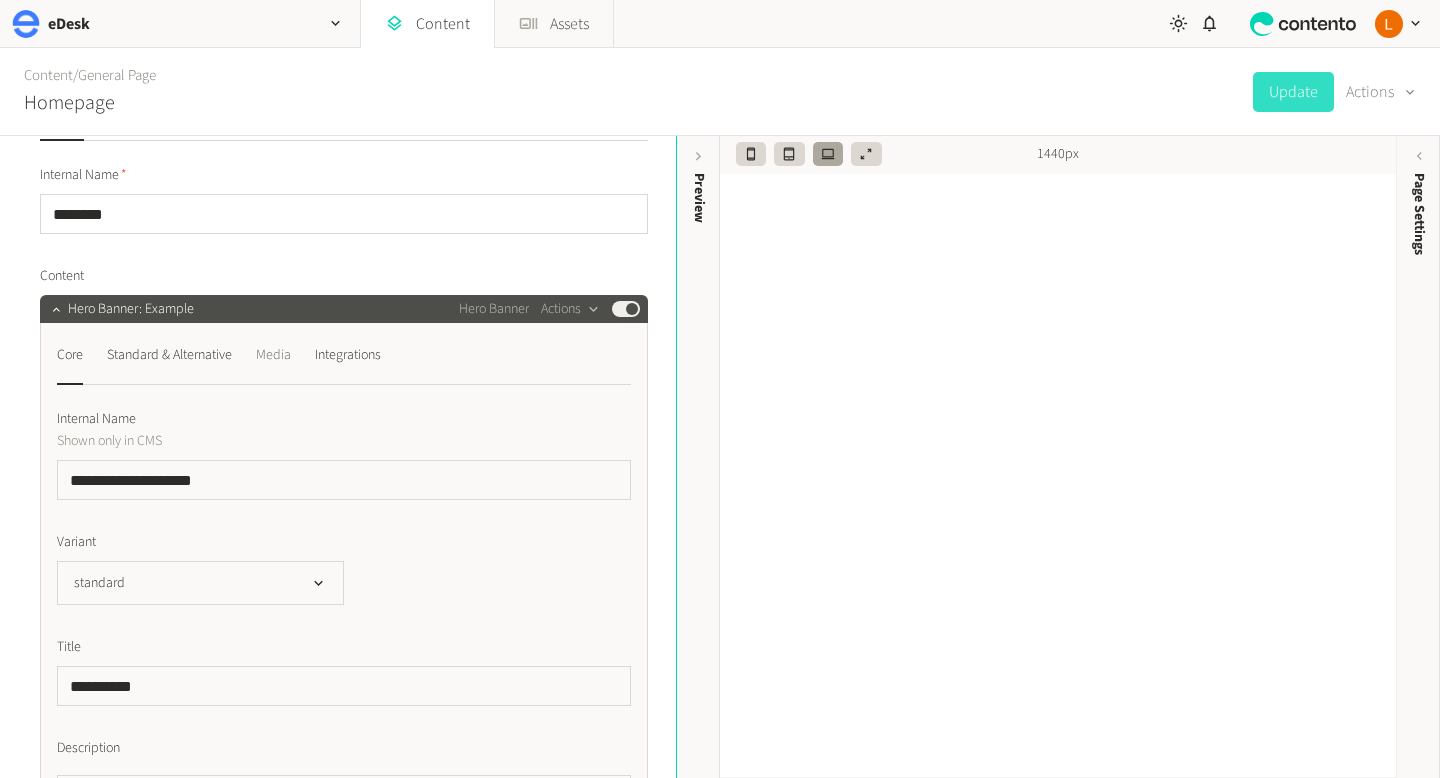 click on "Media" 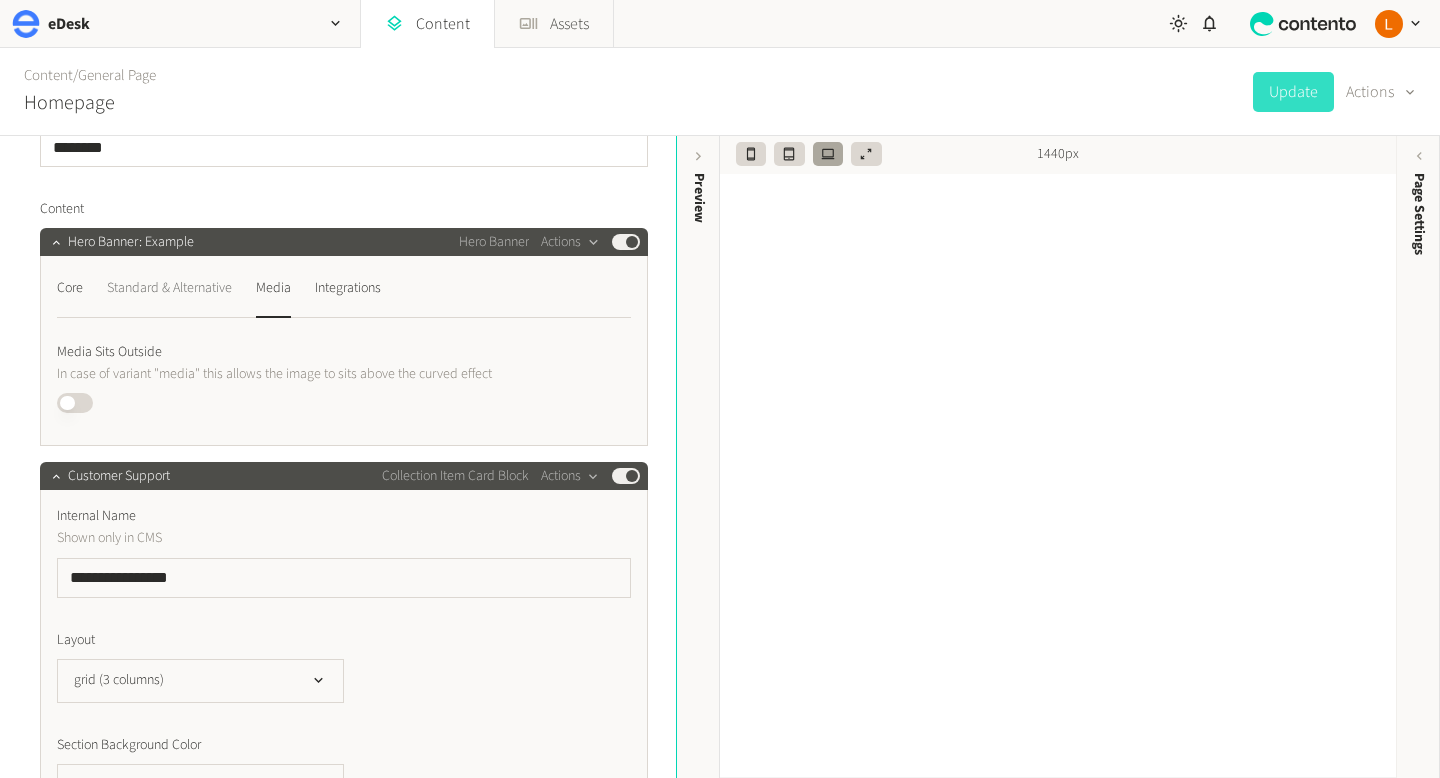 scroll, scrollTop: 133, scrollLeft: 0, axis: vertical 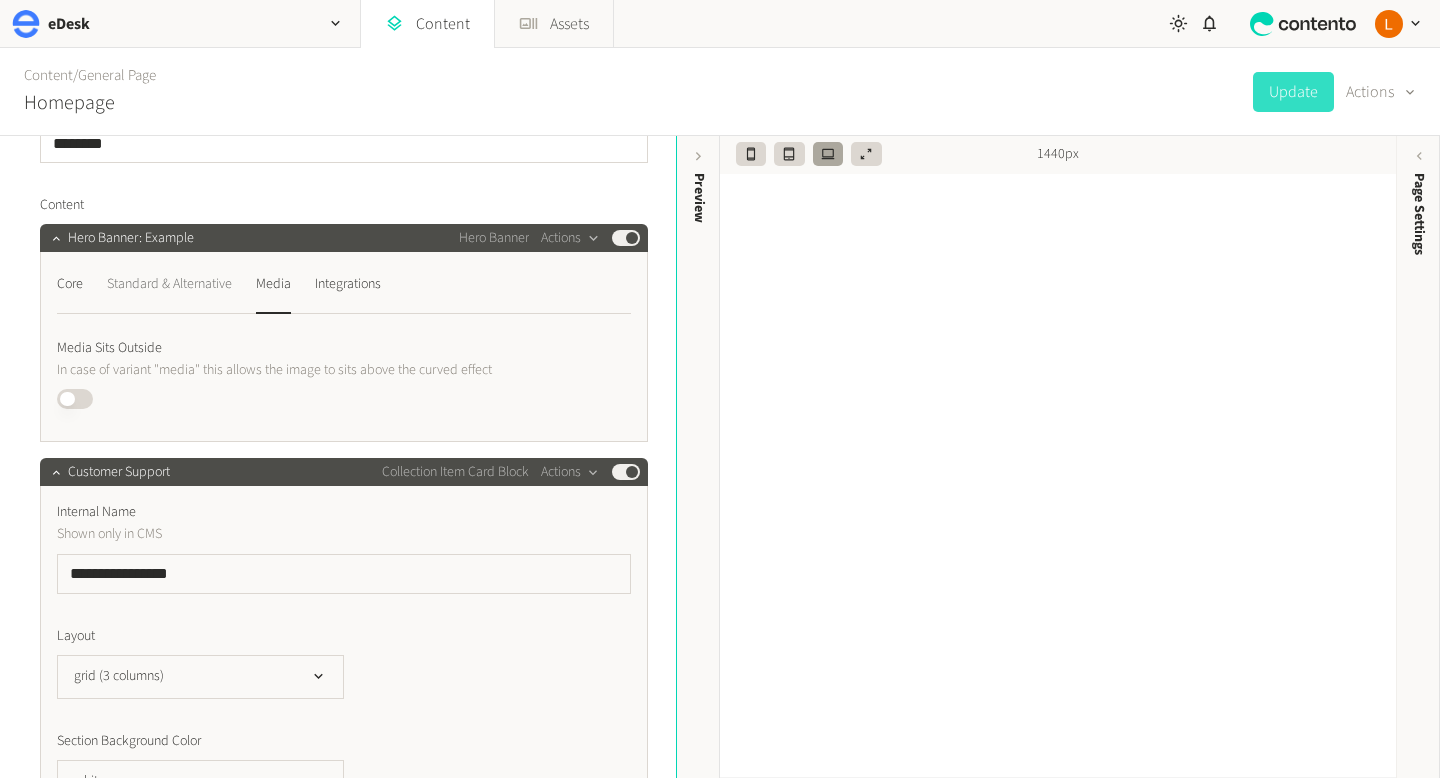 click on "Standard & Alternative" 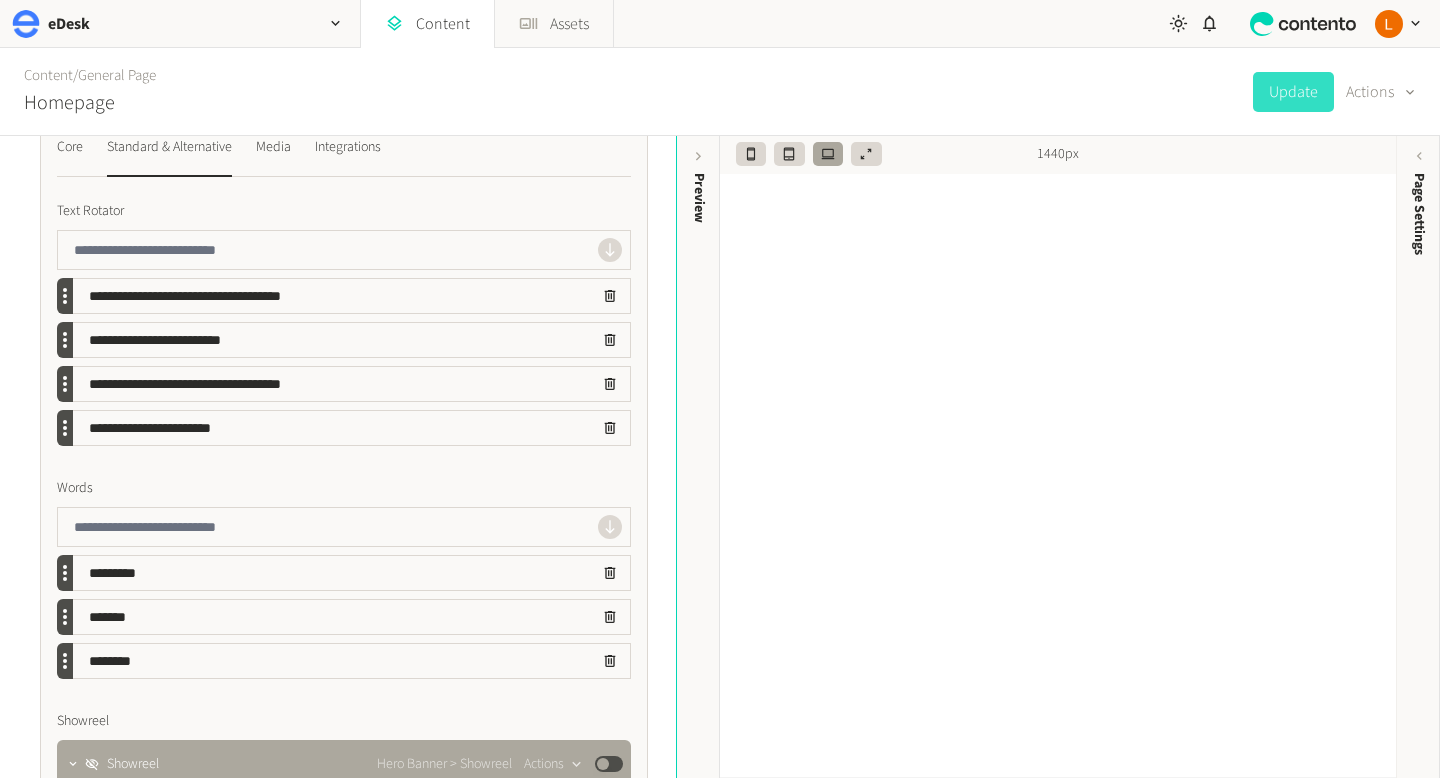 scroll, scrollTop: 236, scrollLeft: 0, axis: vertical 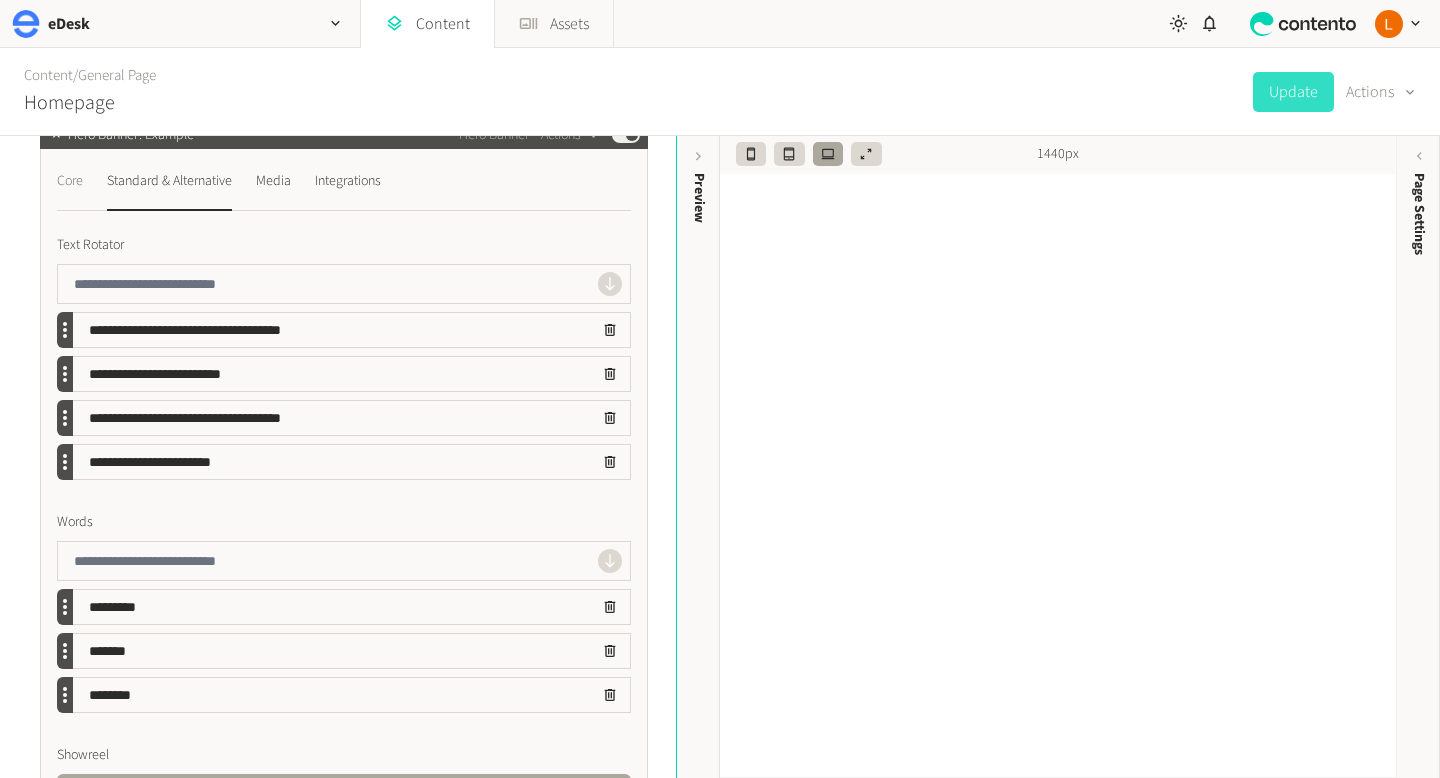 click on "Core" 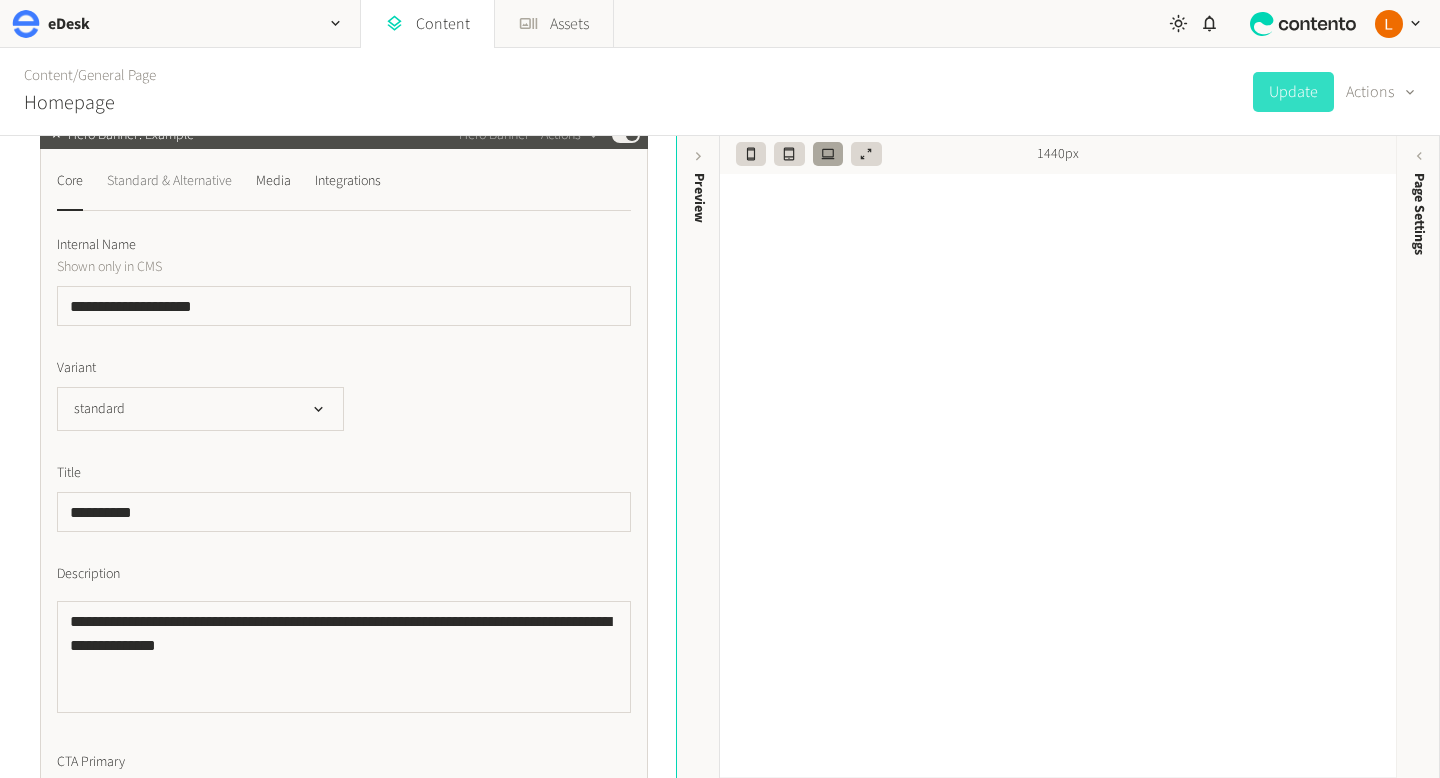 click on "Standard & Alternative" 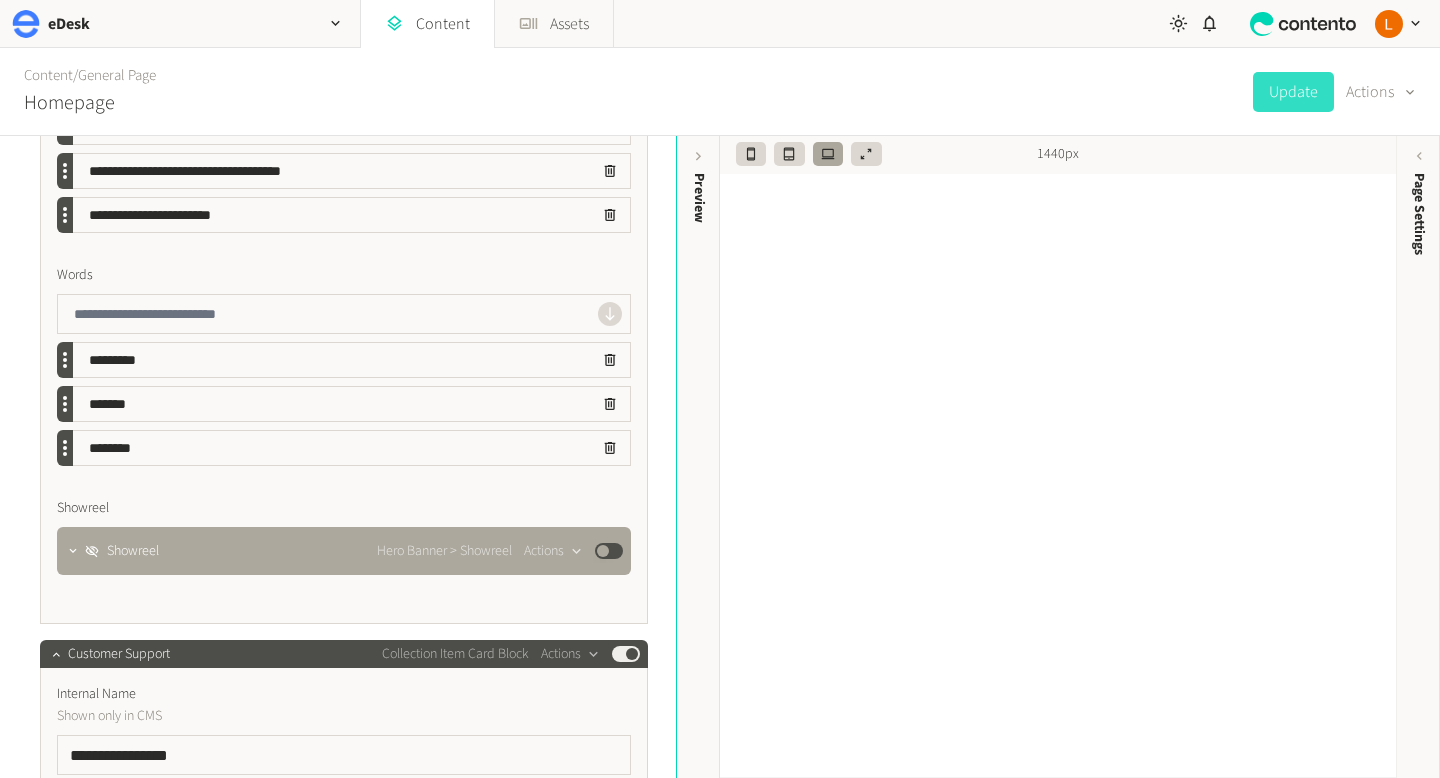 scroll, scrollTop: 487, scrollLeft: 0, axis: vertical 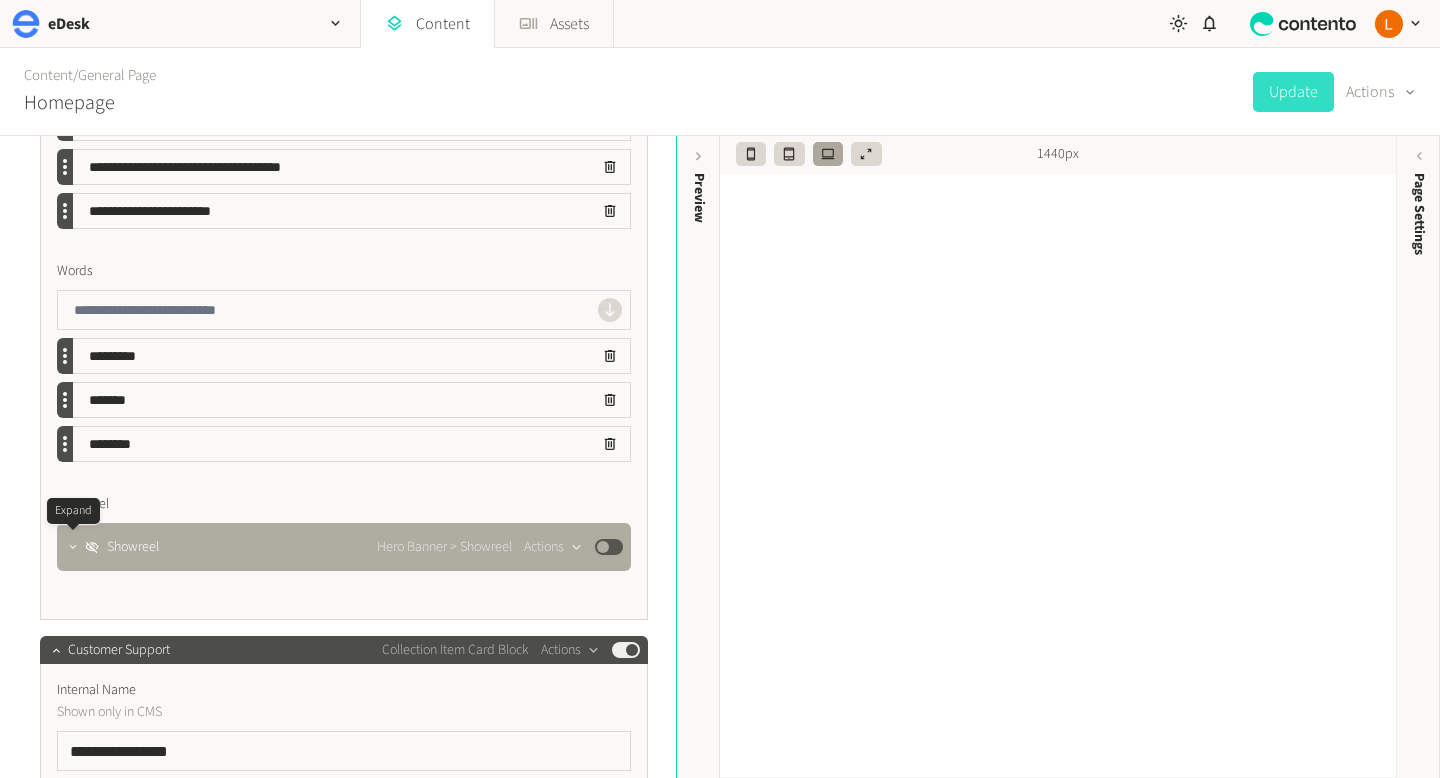 click 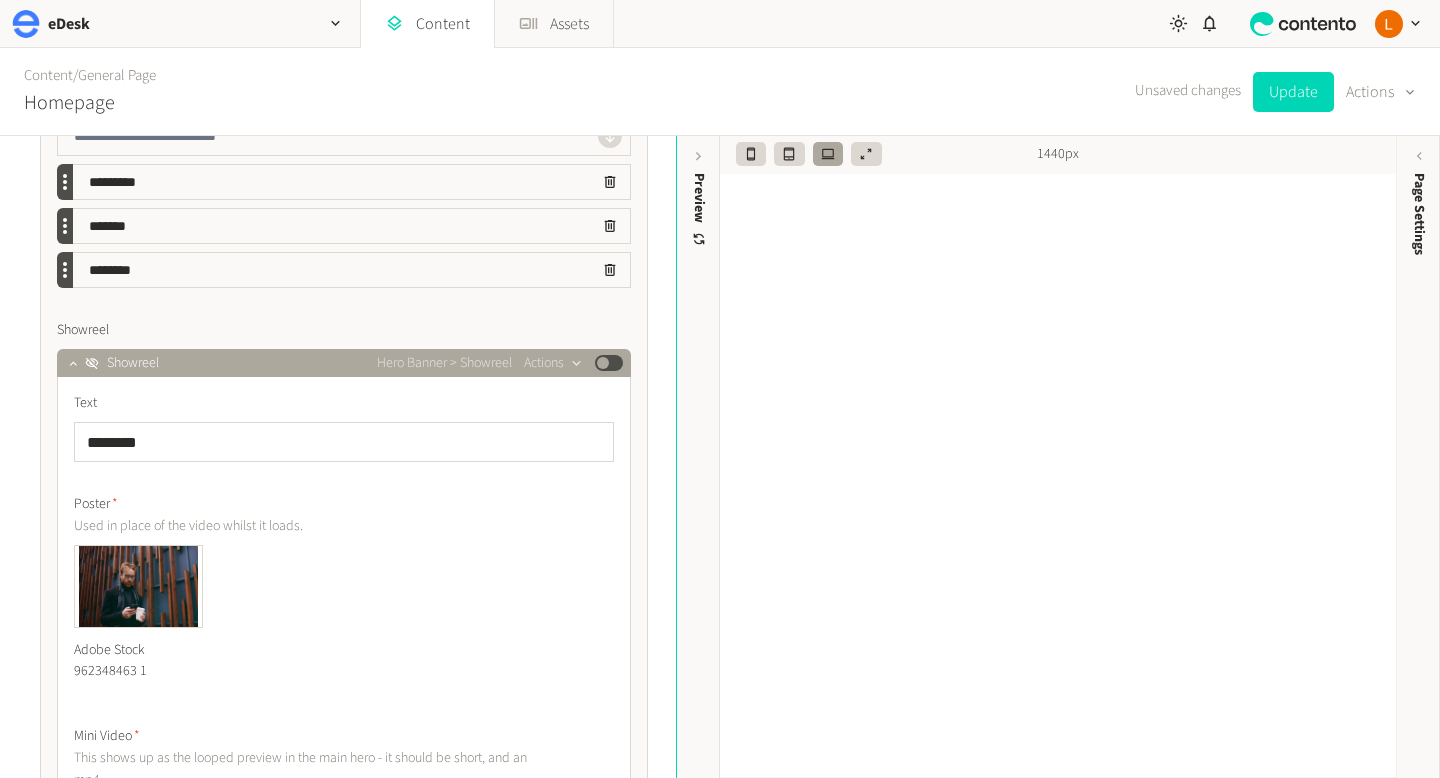 scroll, scrollTop: 529, scrollLeft: 0, axis: vertical 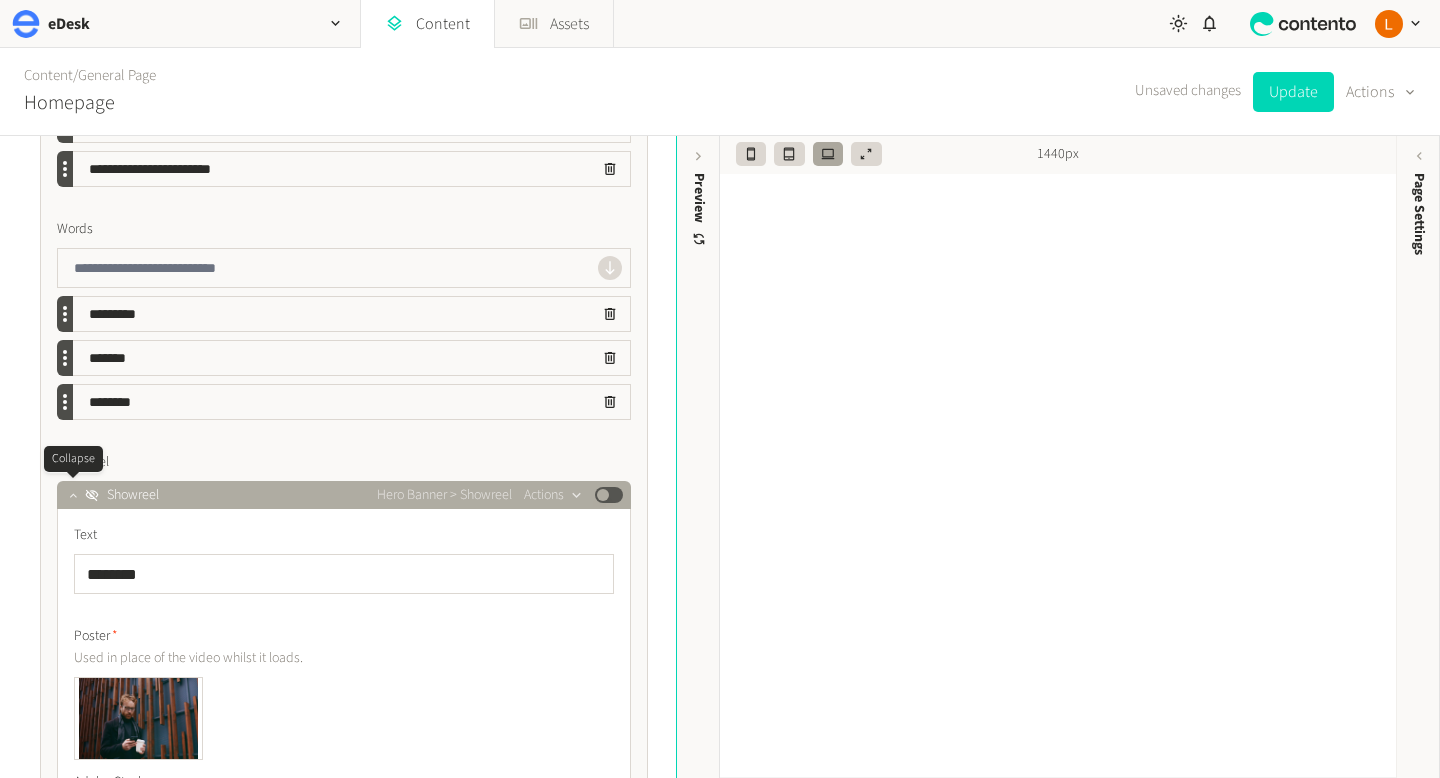 click 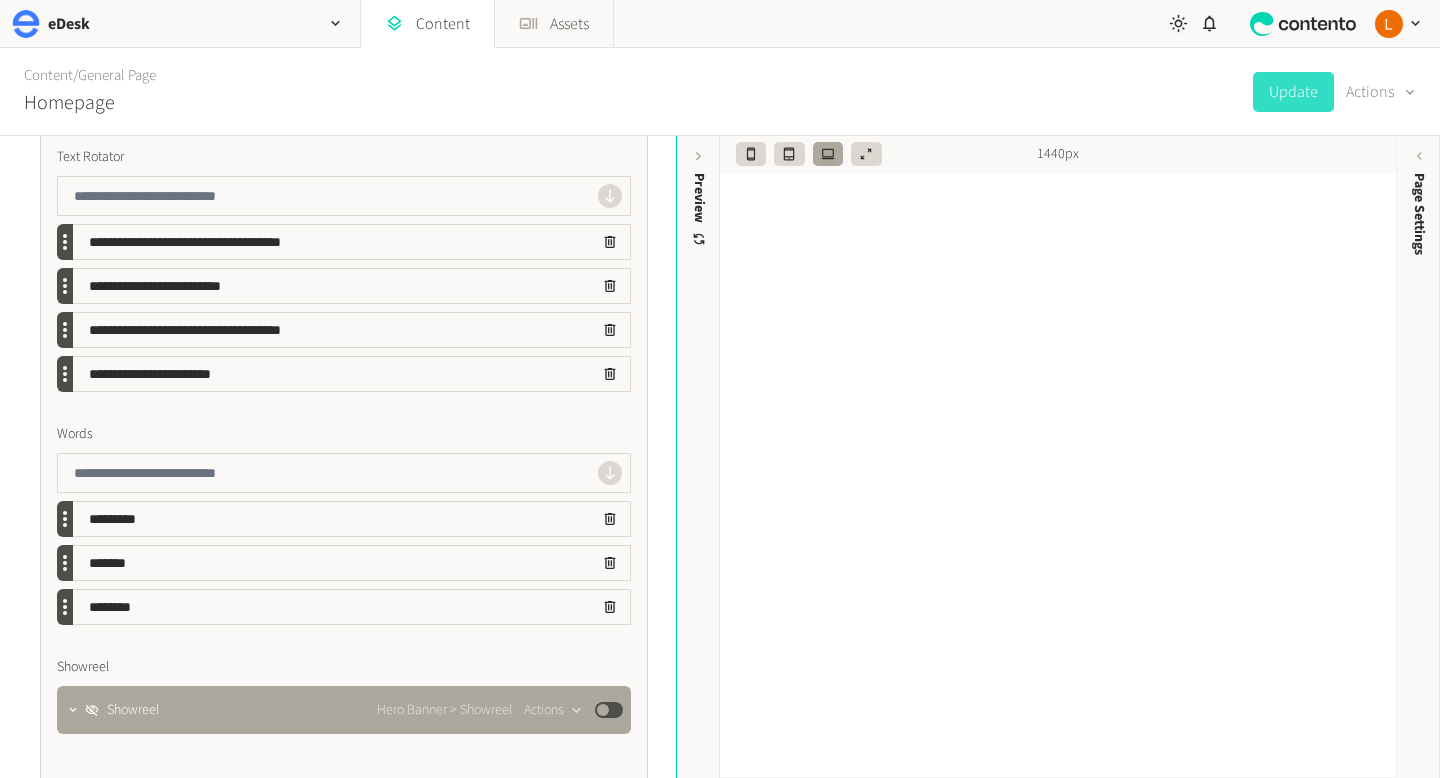 scroll, scrollTop: 3, scrollLeft: 0, axis: vertical 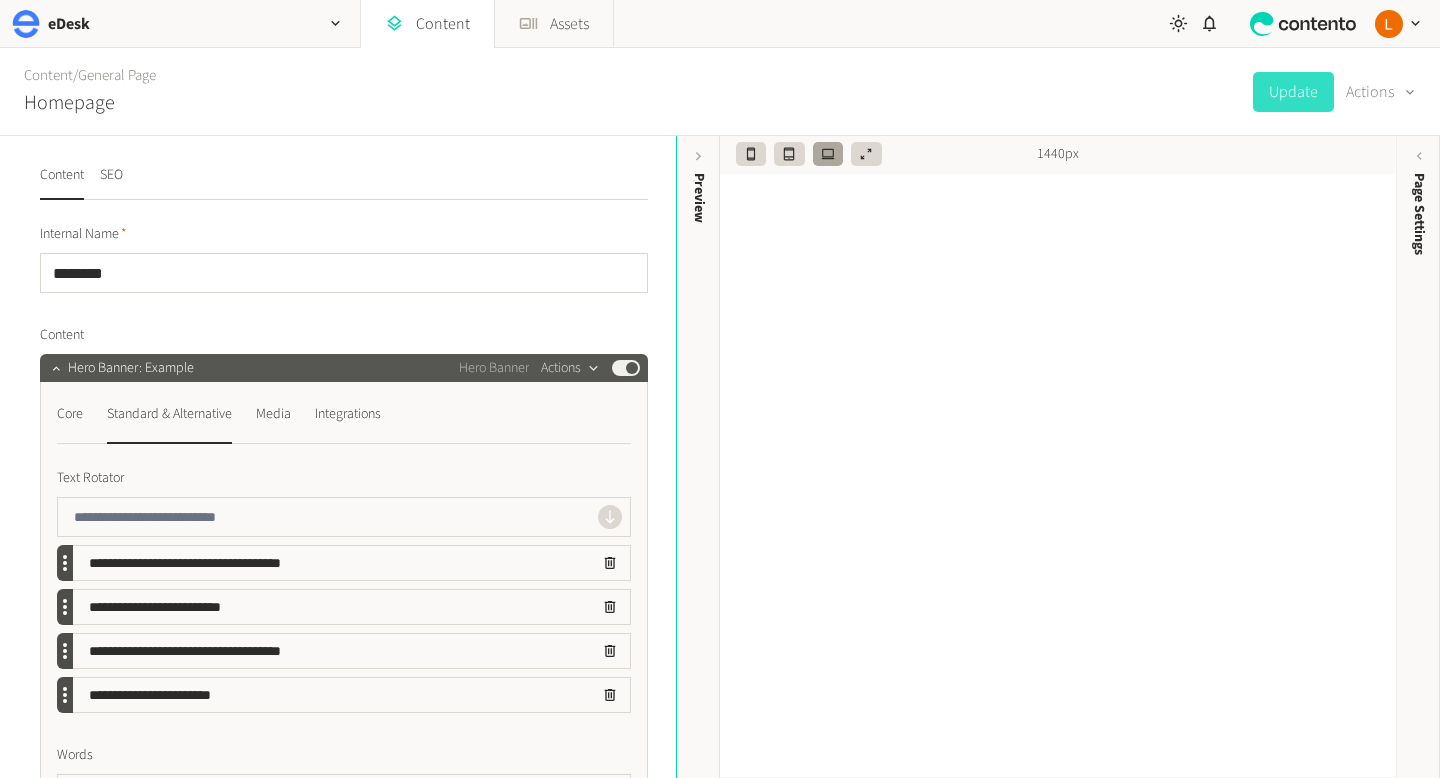 click 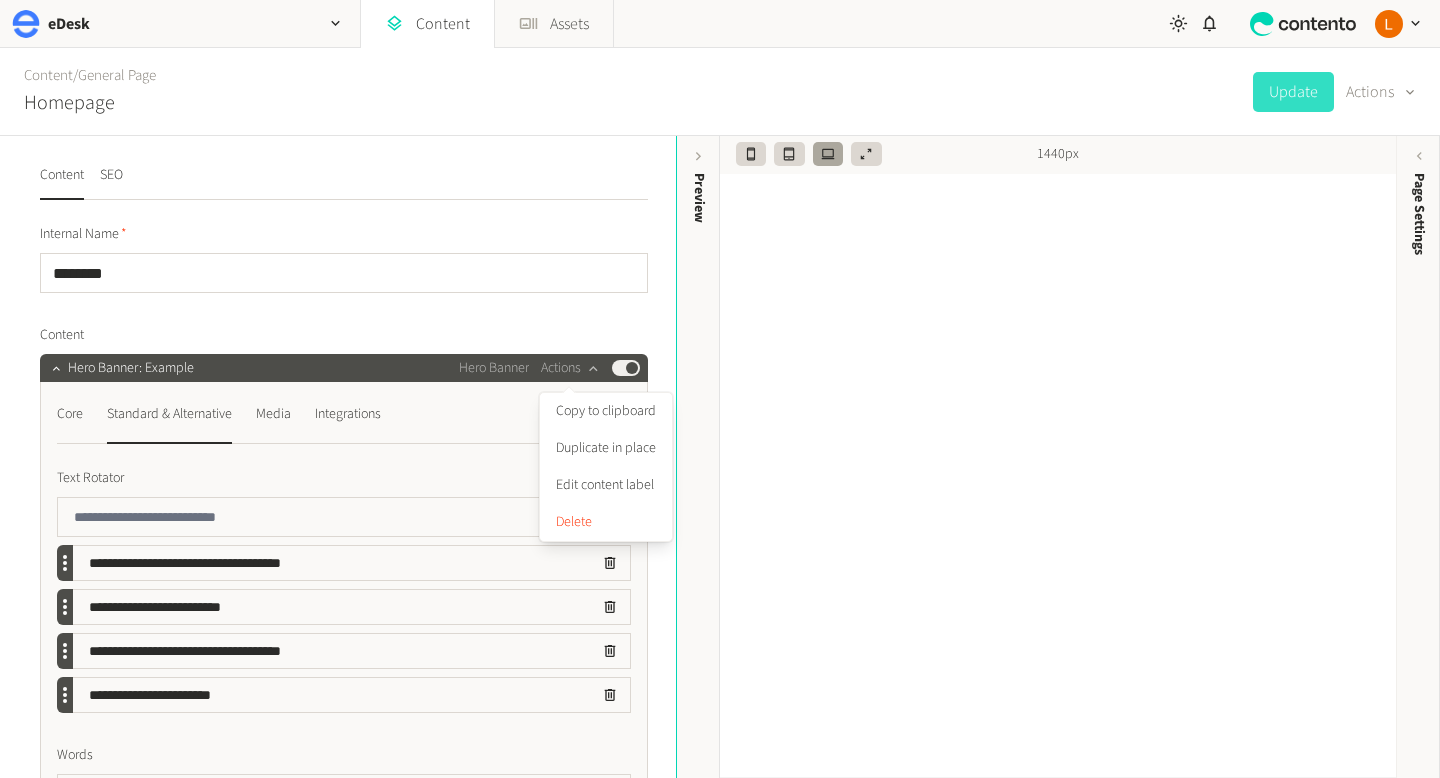 click on "Core  Standard & Alternative  Media  Integrations" 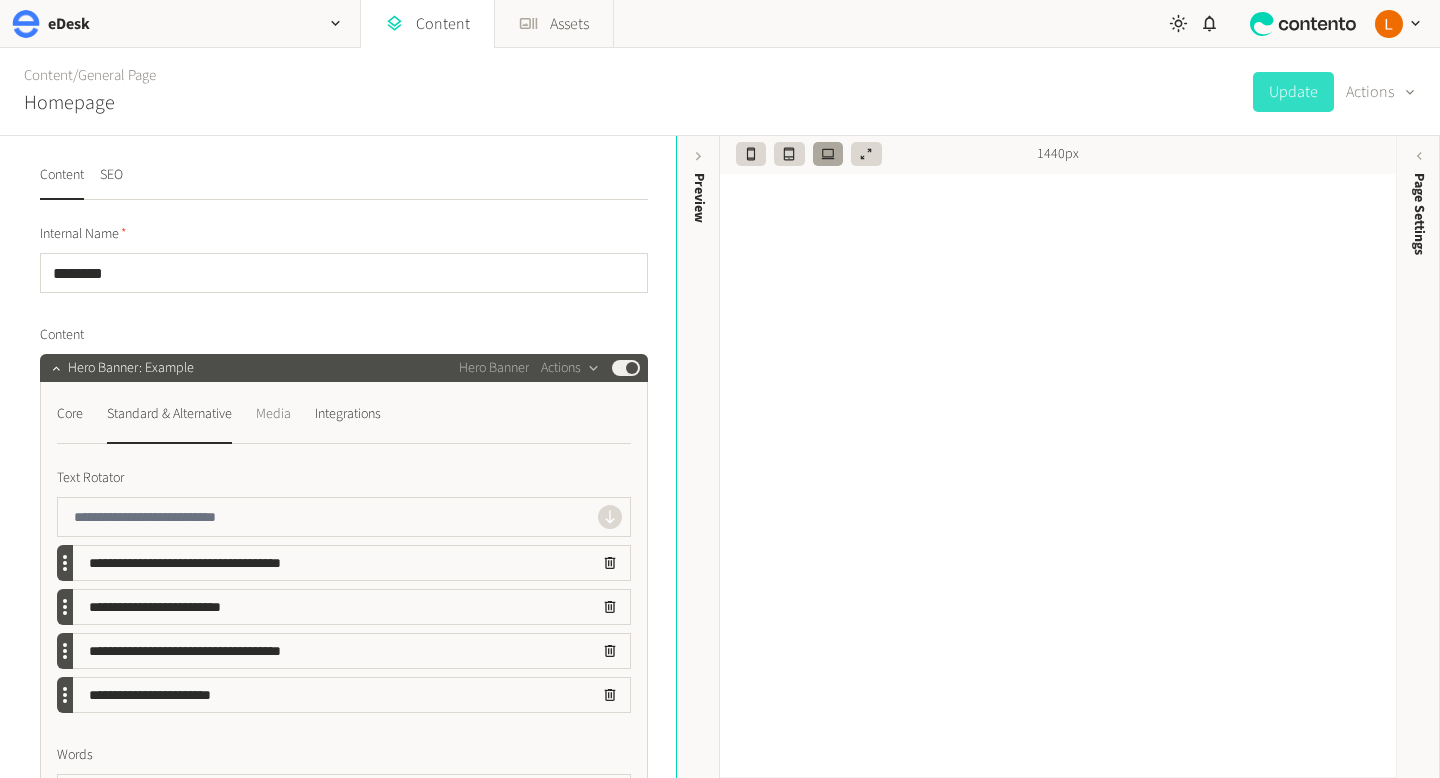 click on "Media" 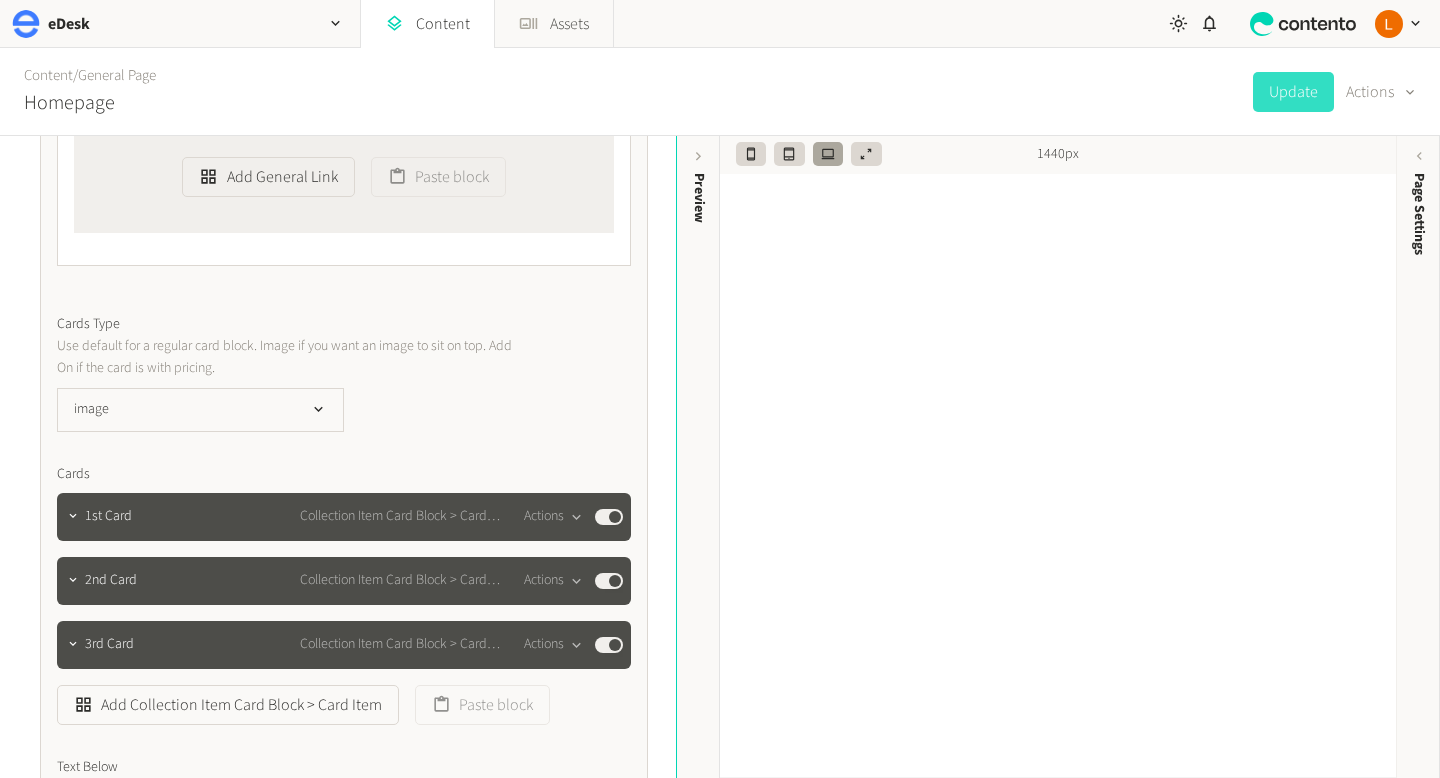 scroll, scrollTop: 1232, scrollLeft: 0, axis: vertical 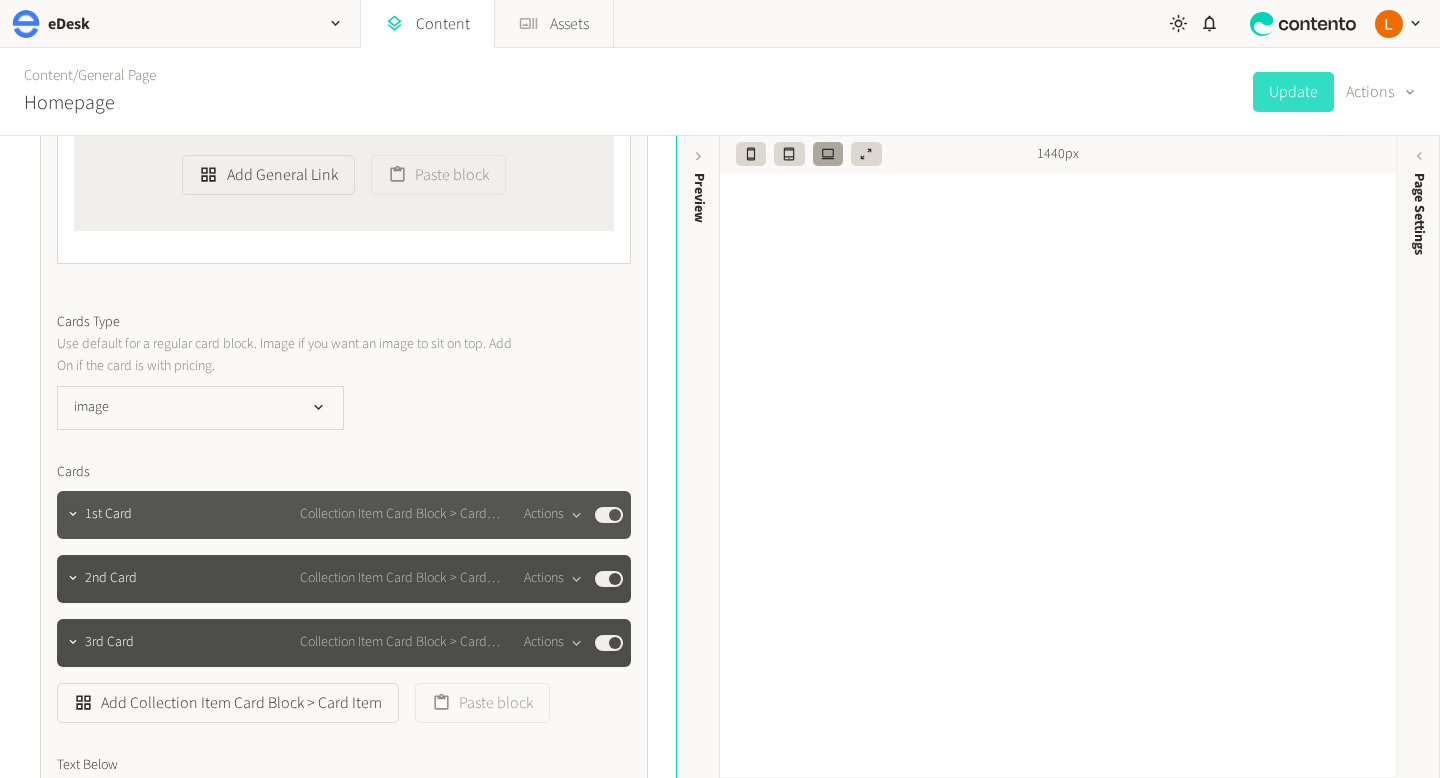 click on "1st Card Collection Item Card Block > Card Item  Actions  Published" 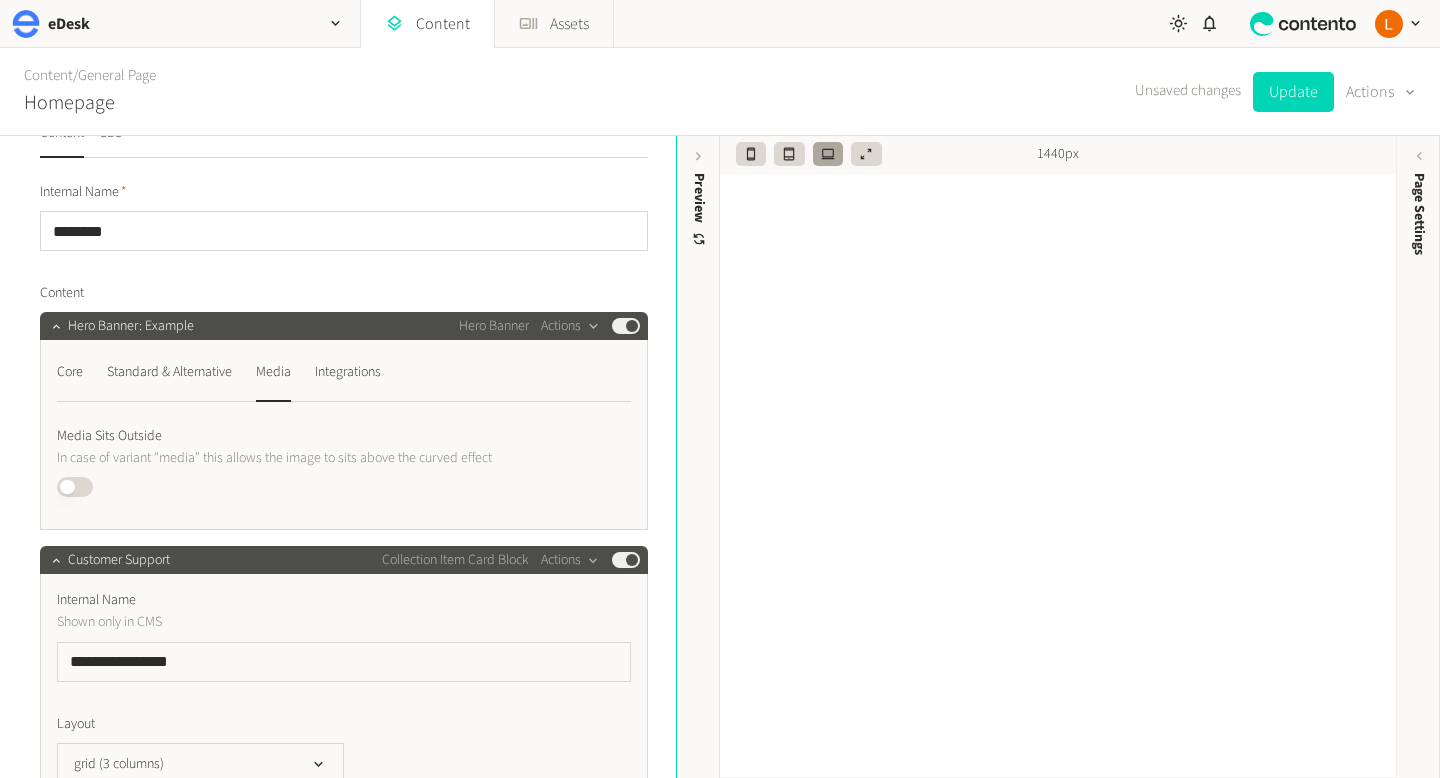 scroll, scrollTop: 40, scrollLeft: 0, axis: vertical 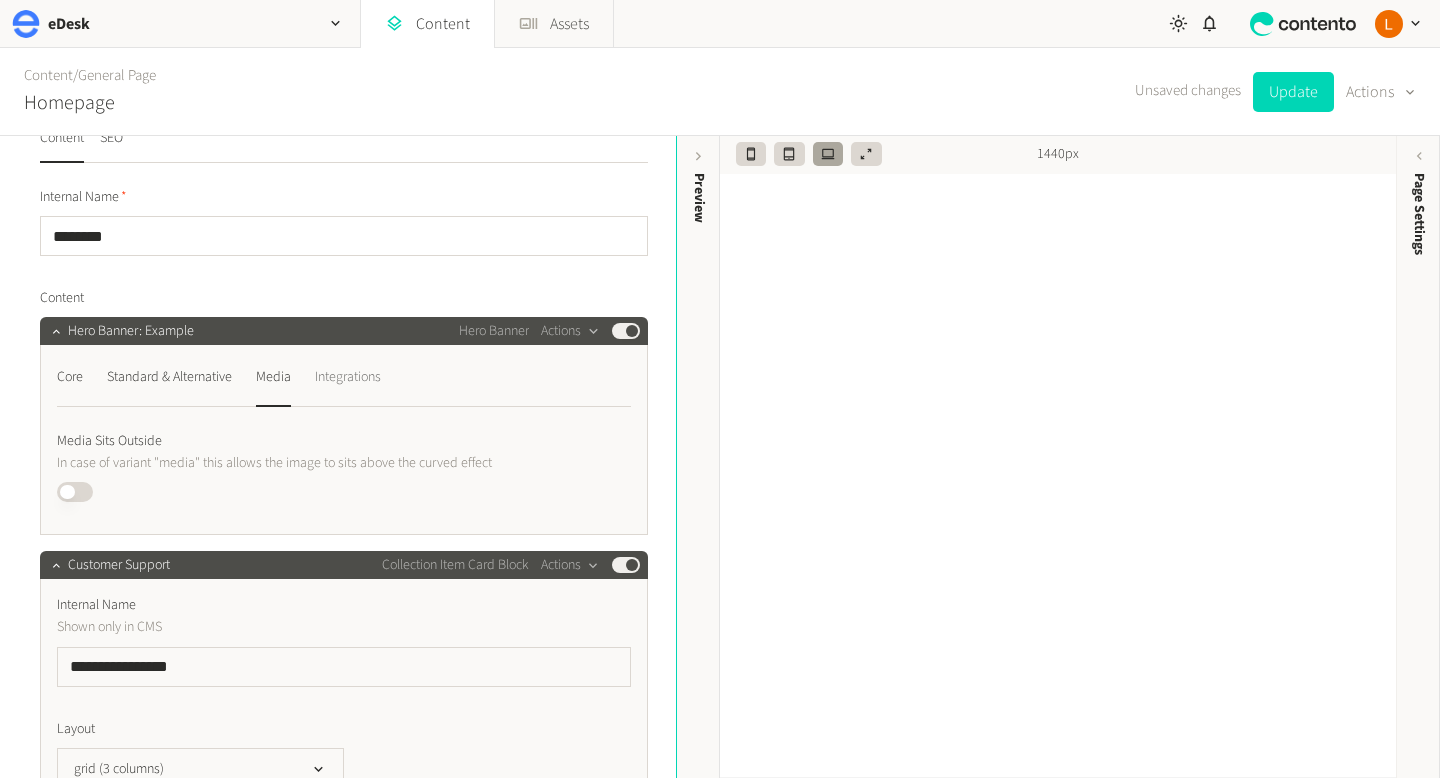 click on "Integrations" 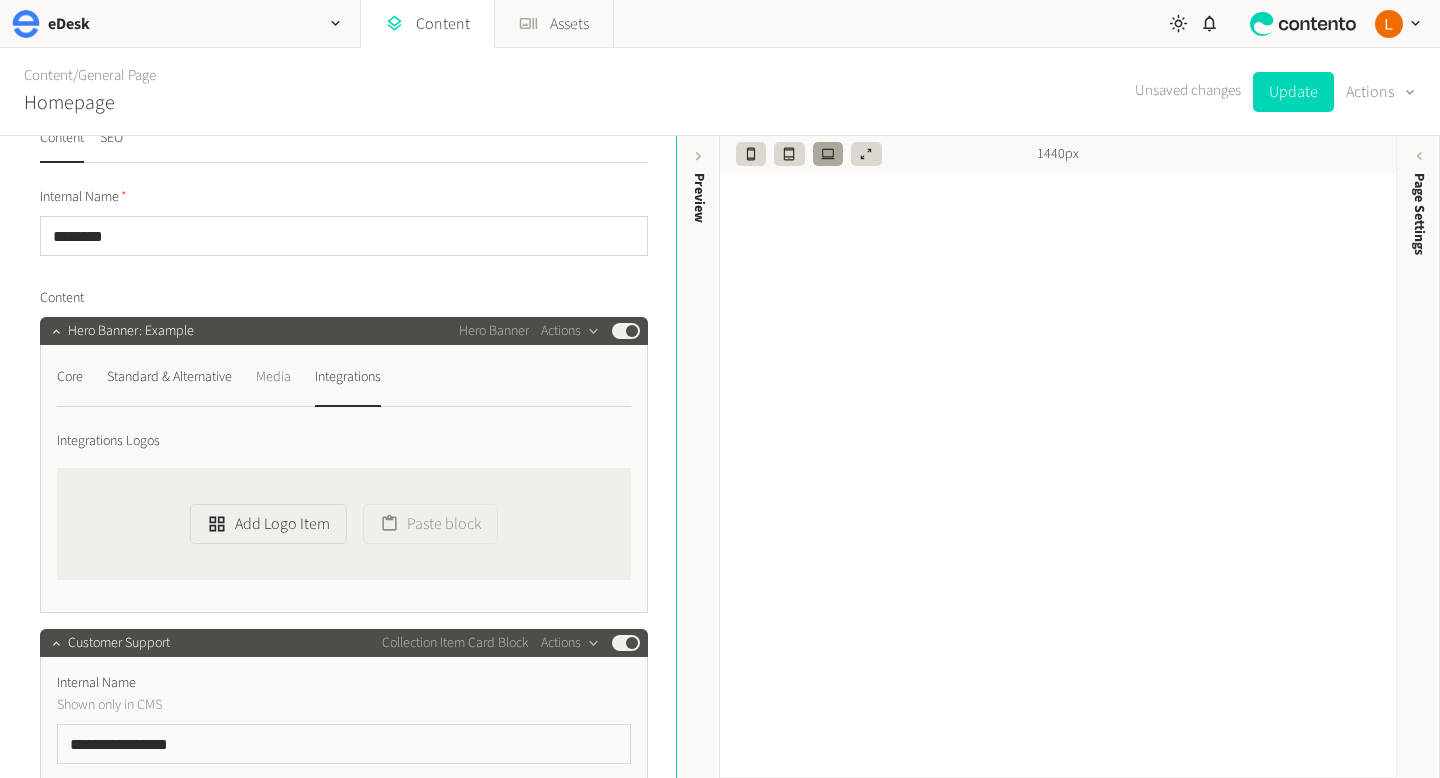click on "Media" 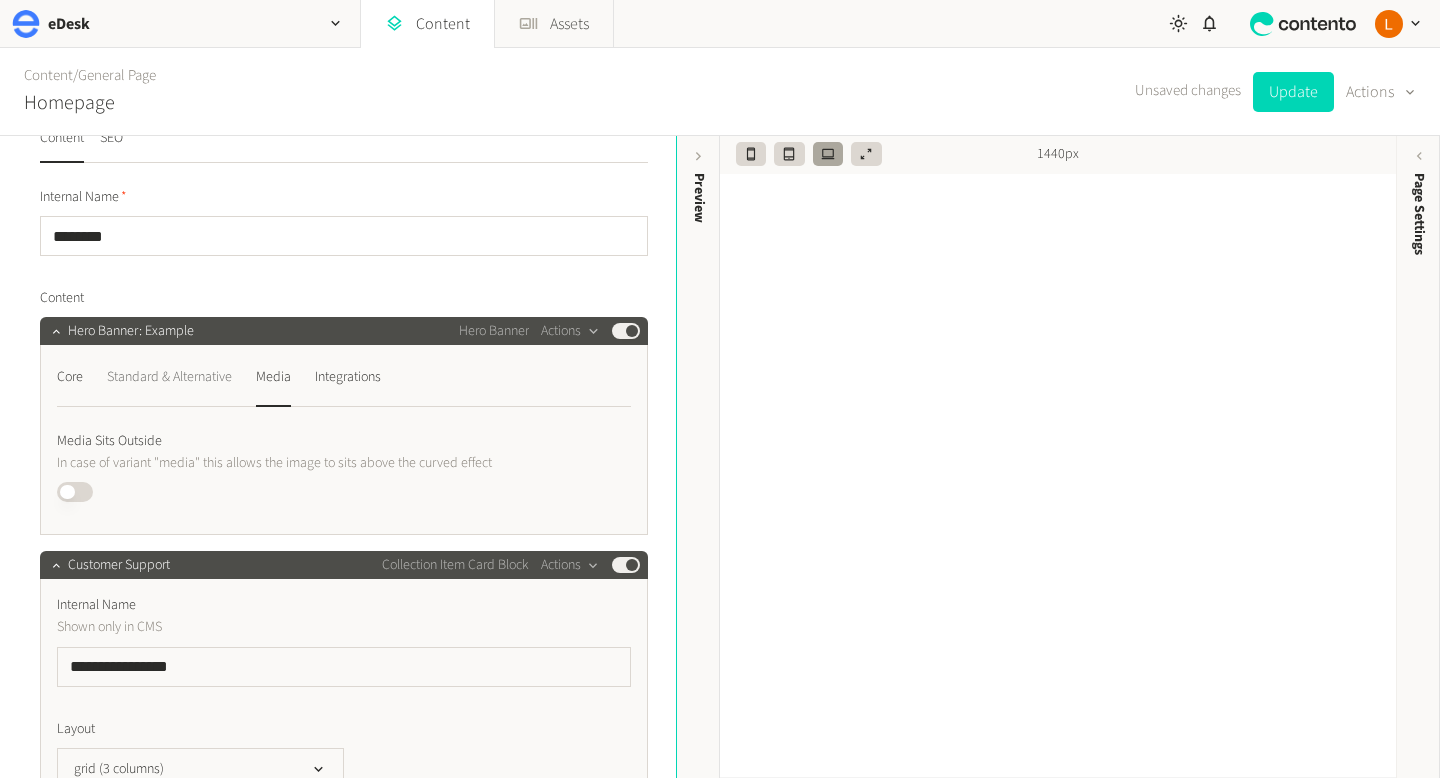 click on "Standard & Alternative" 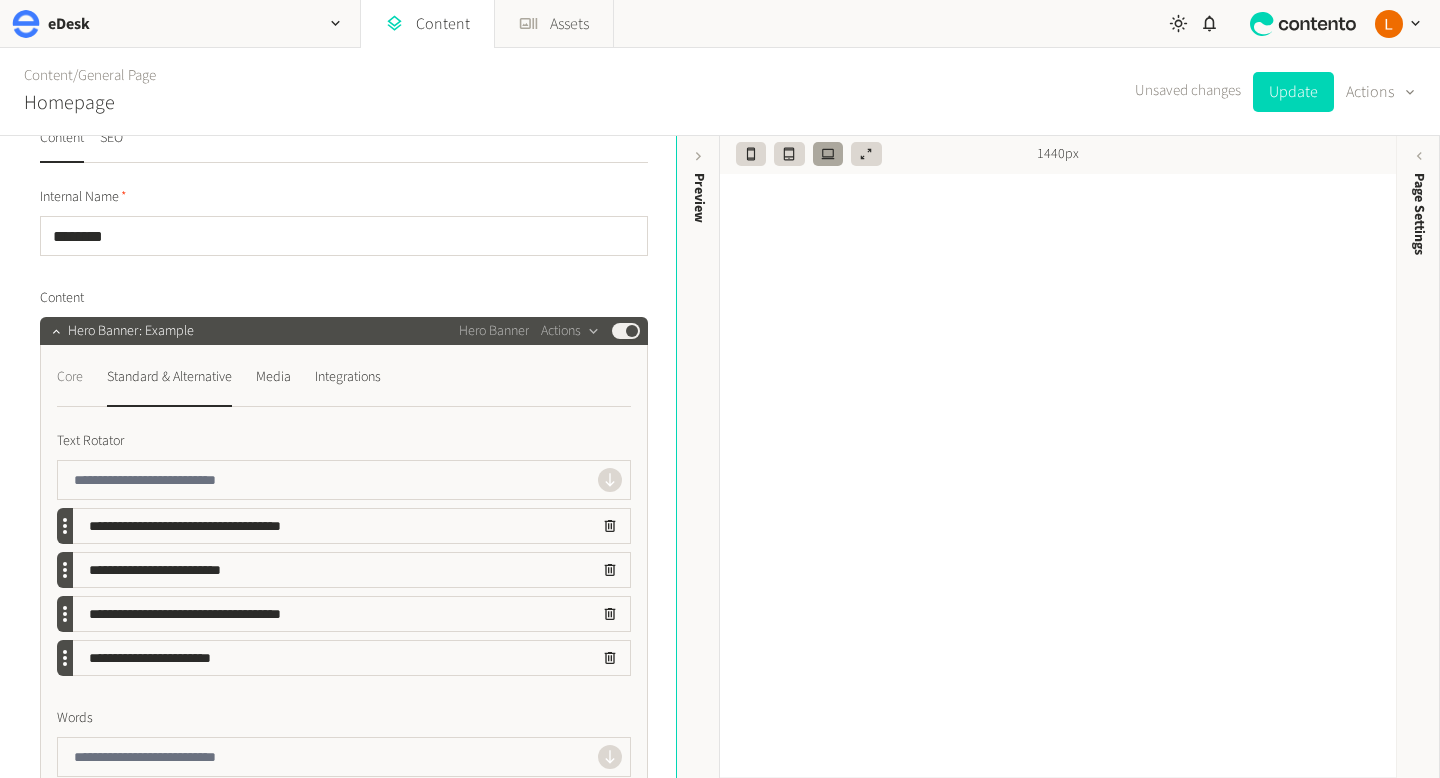 click on "Core" 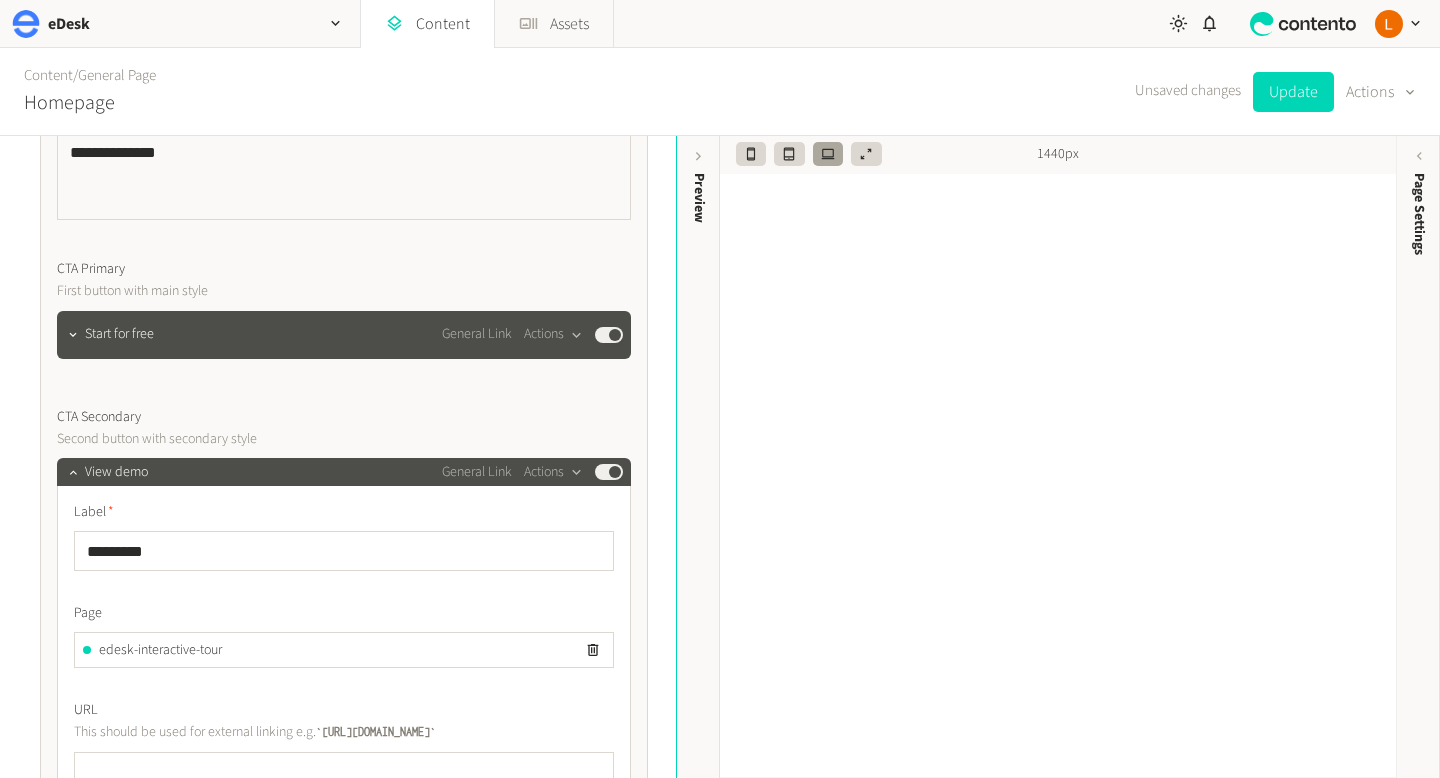 scroll, scrollTop: 733, scrollLeft: 0, axis: vertical 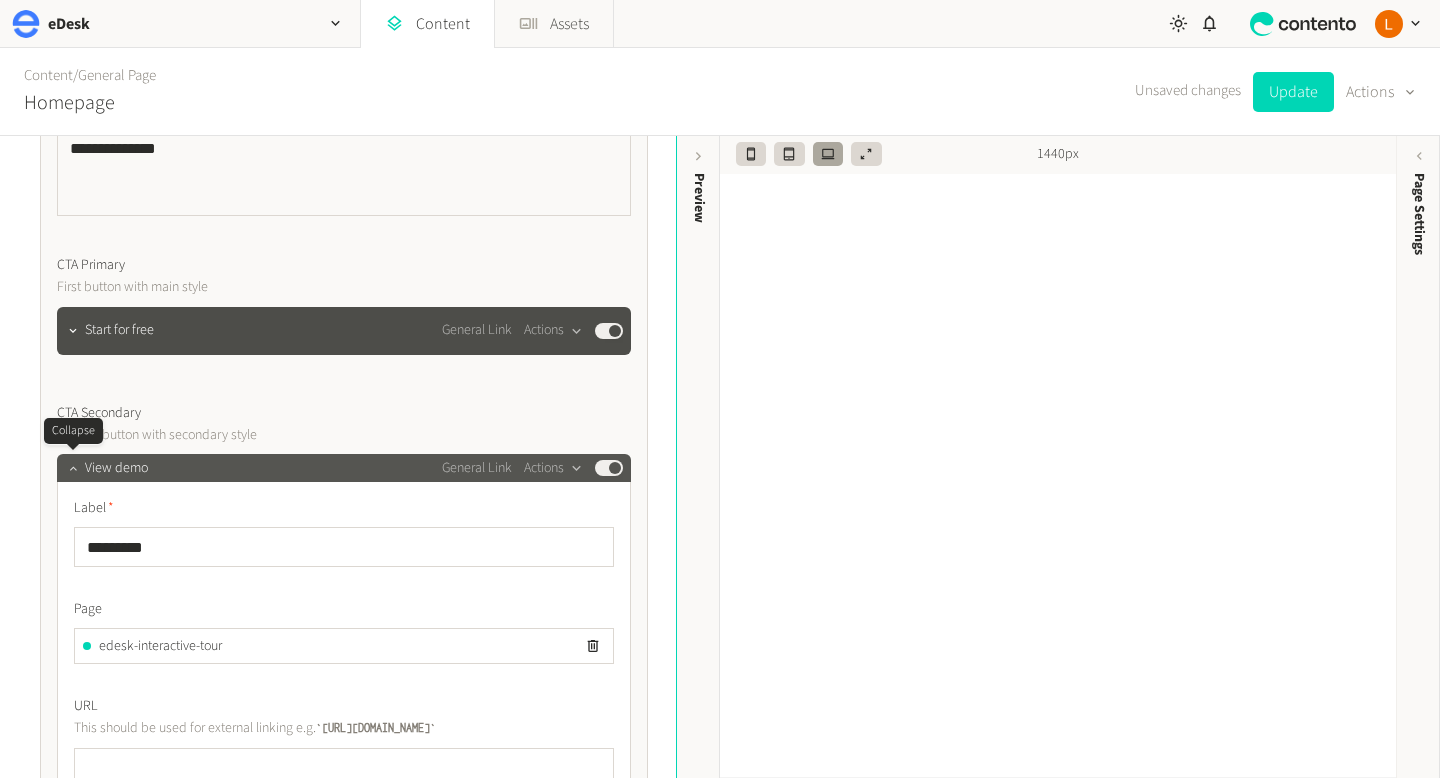 click 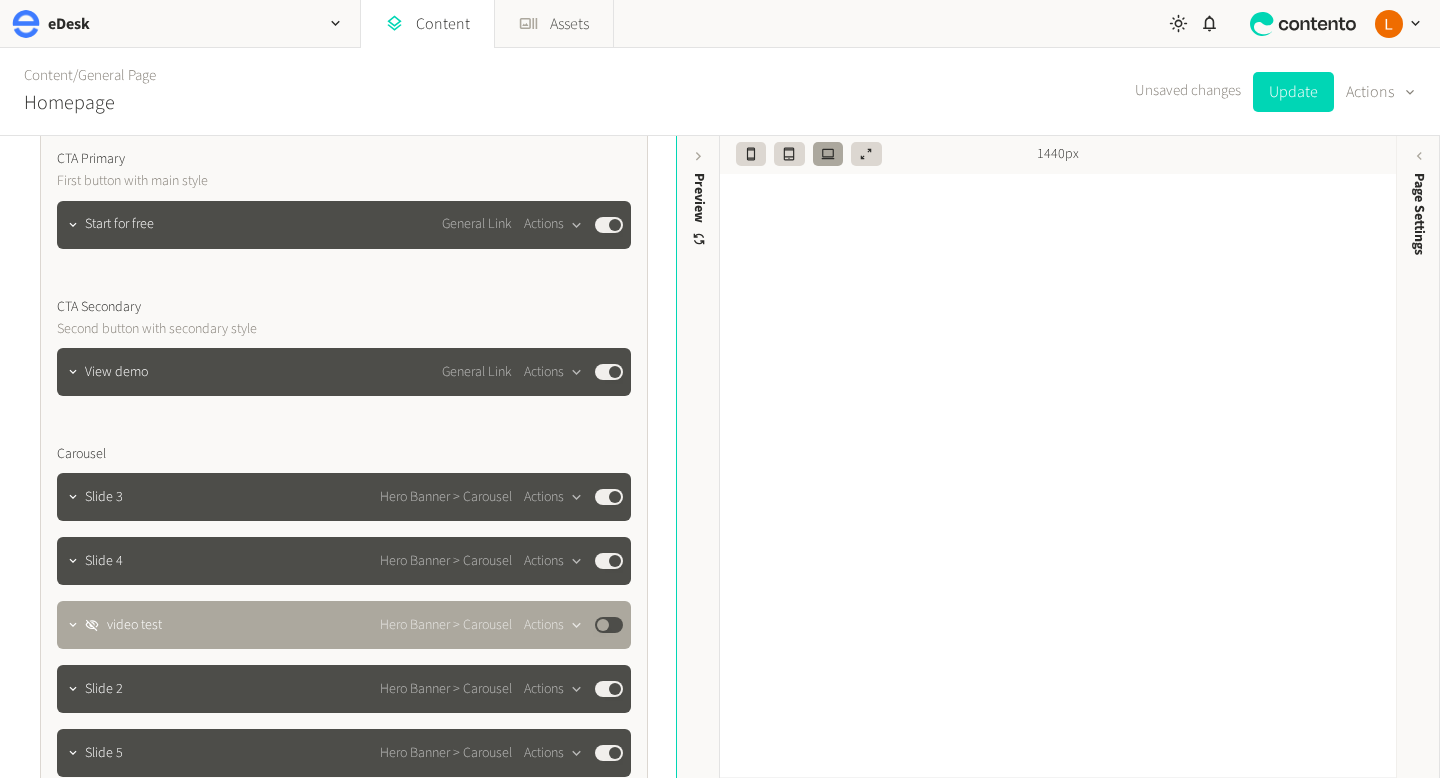 scroll, scrollTop: 844, scrollLeft: 0, axis: vertical 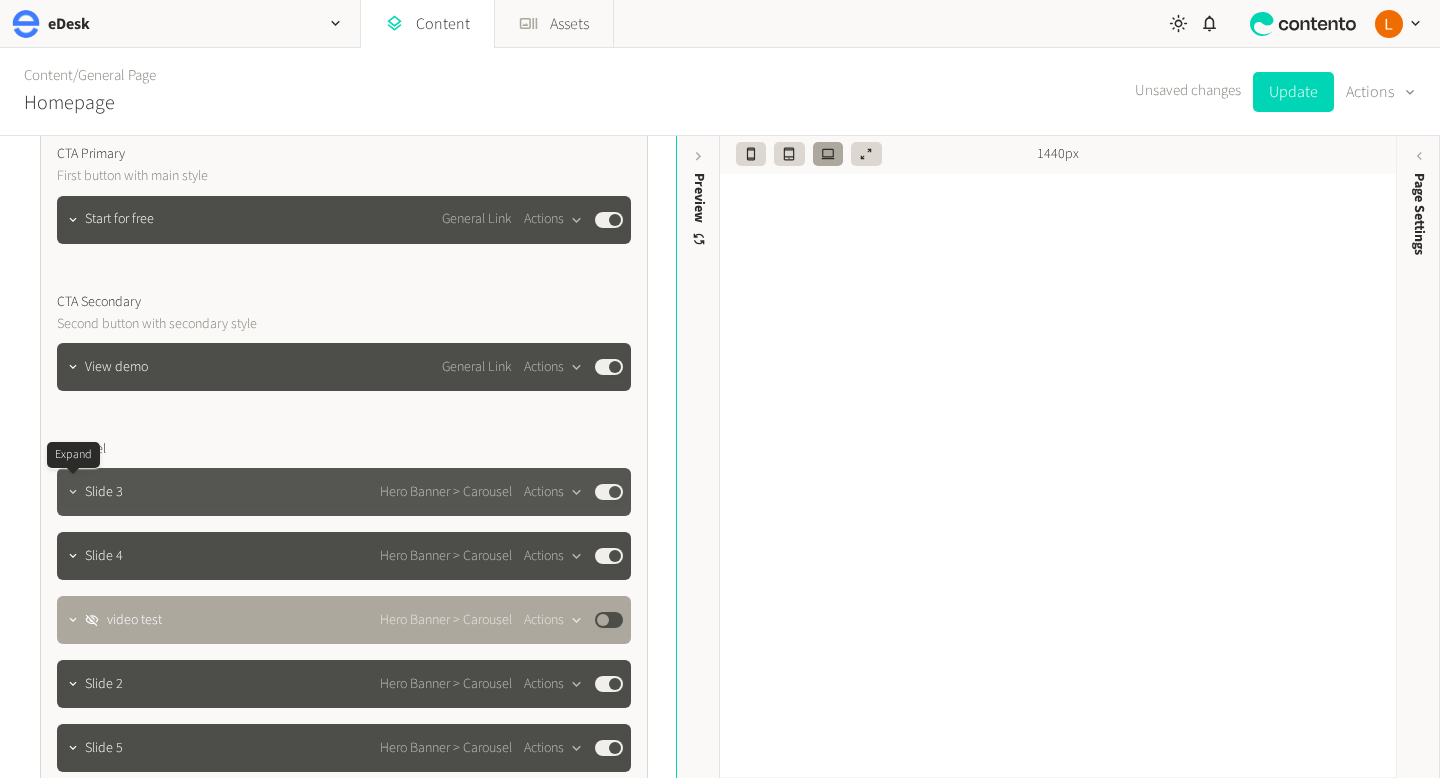 click 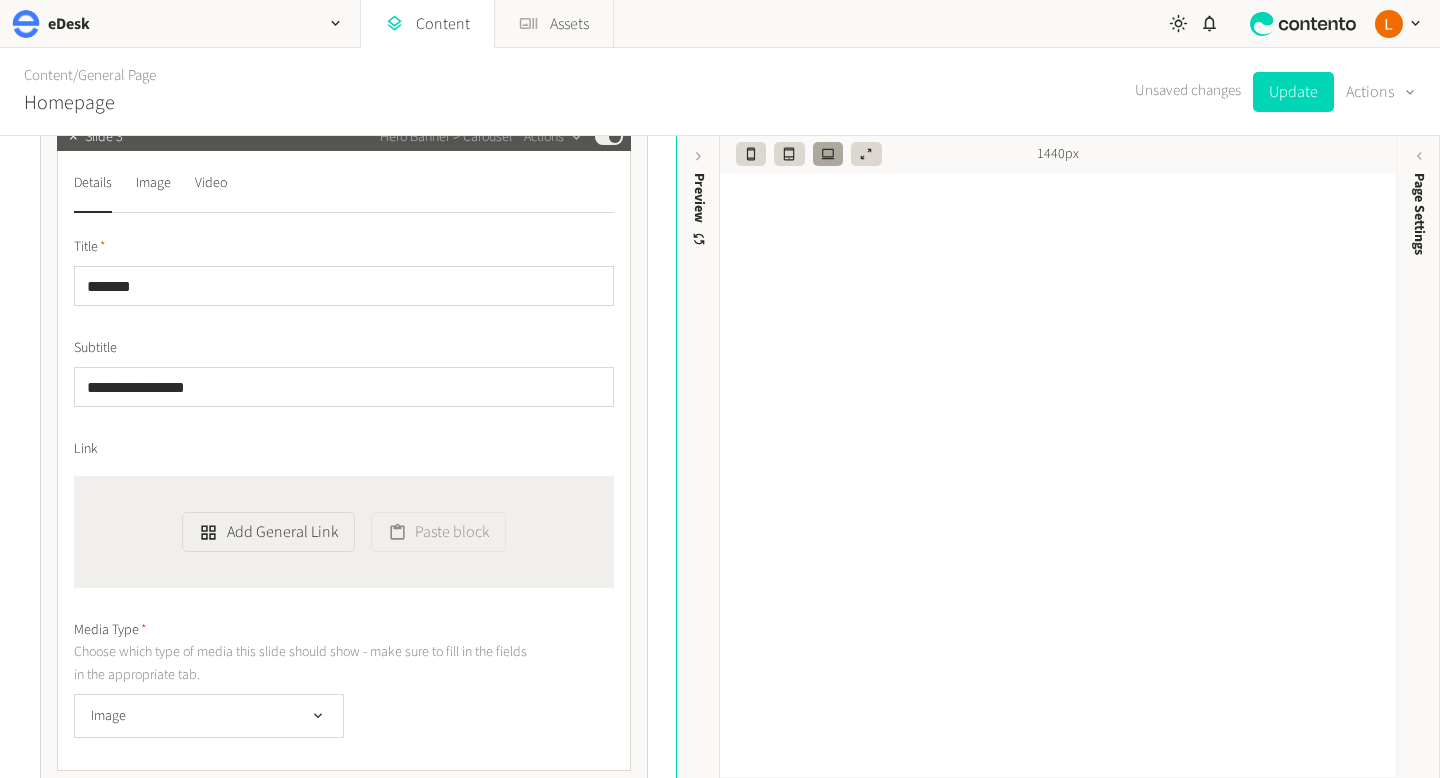 scroll, scrollTop: 1193, scrollLeft: 0, axis: vertical 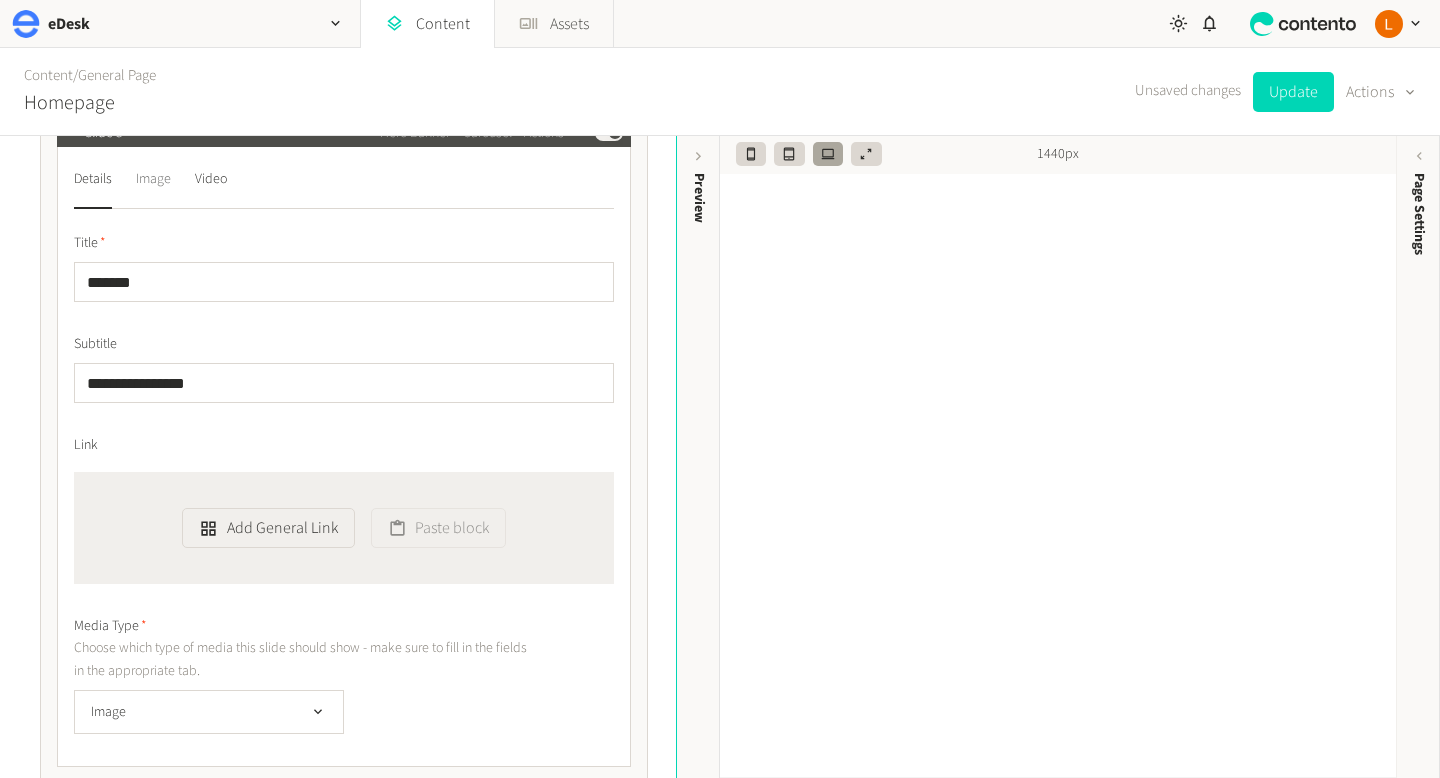 click on "Image" 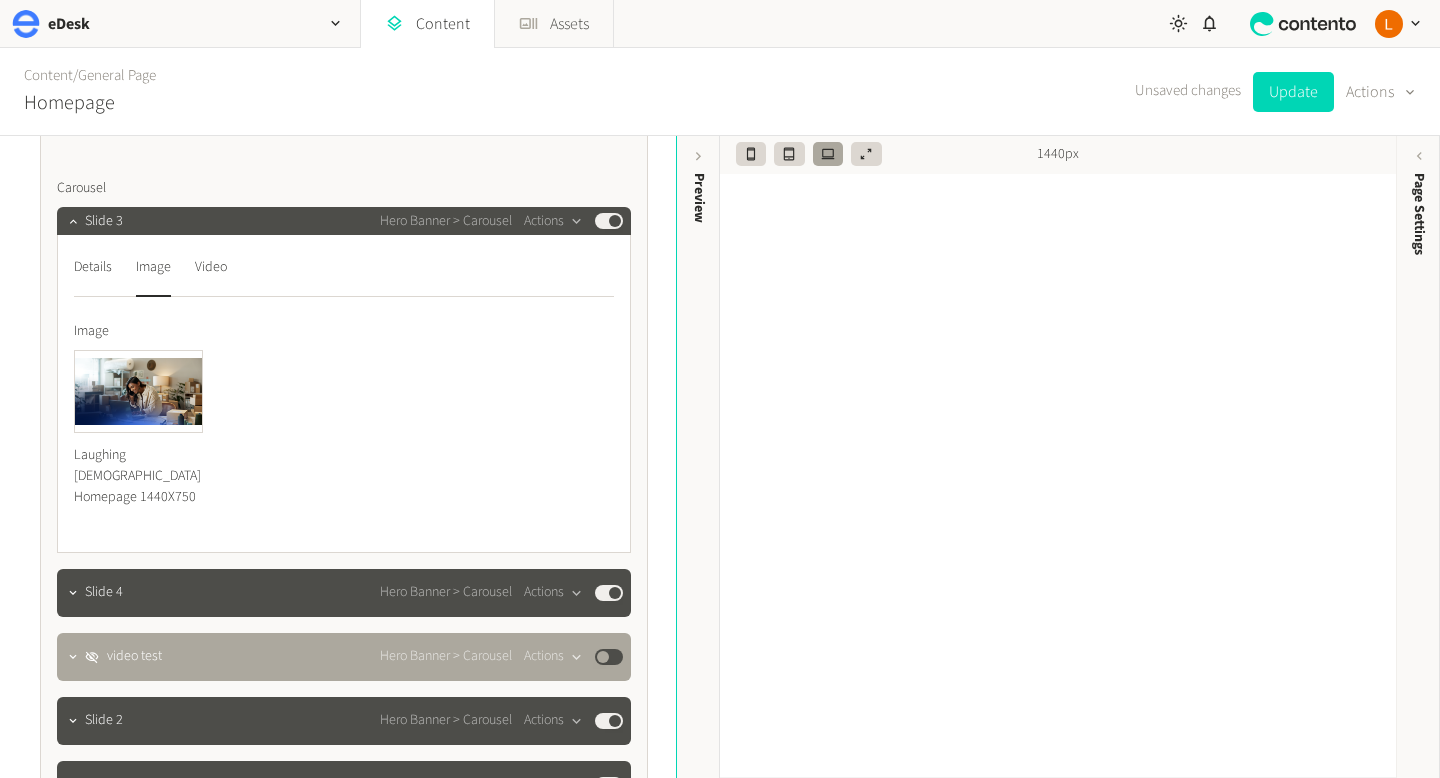 scroll, scrollTop: 1121, scrollLeft: 0, axis: vertical 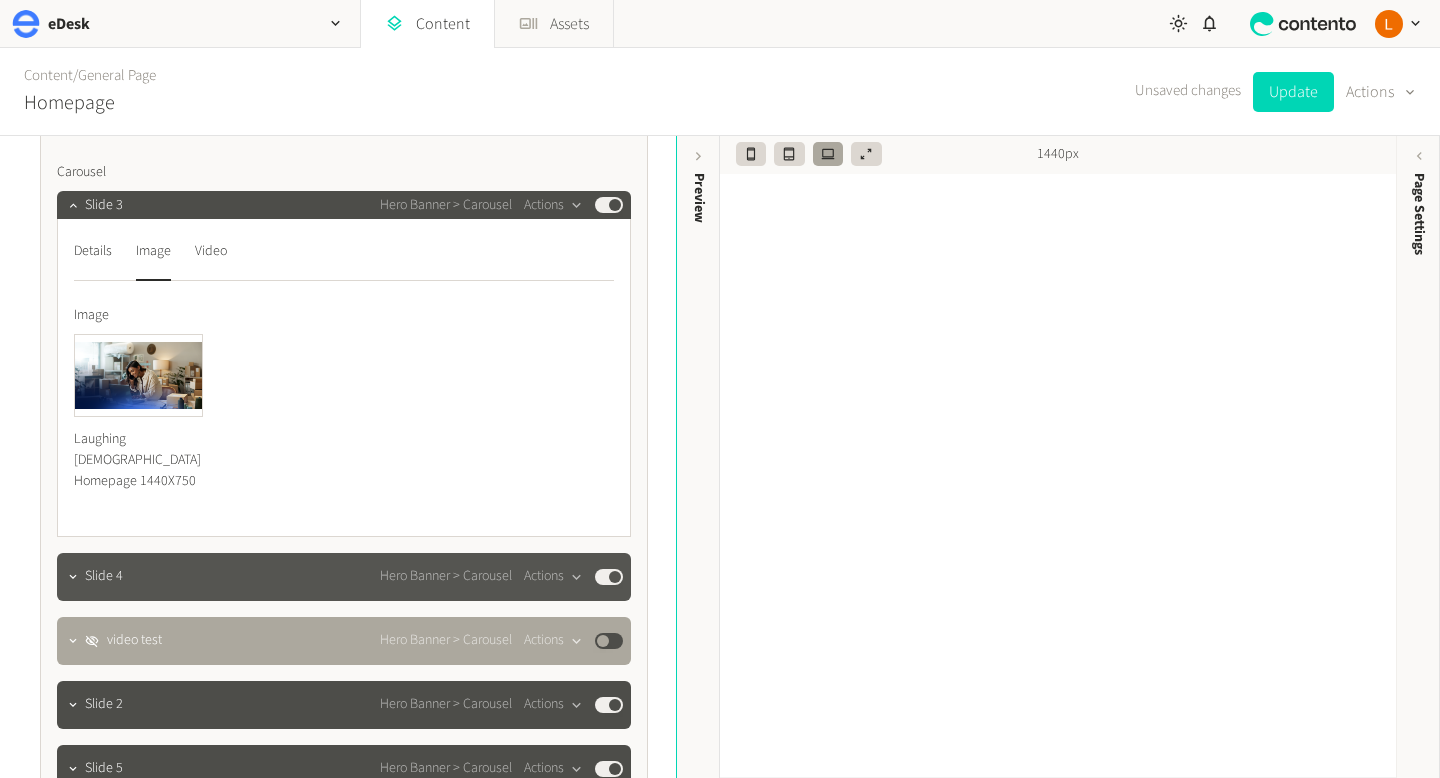 click on "Slide 4 Hero Banner > Carousel  Actions  Published" 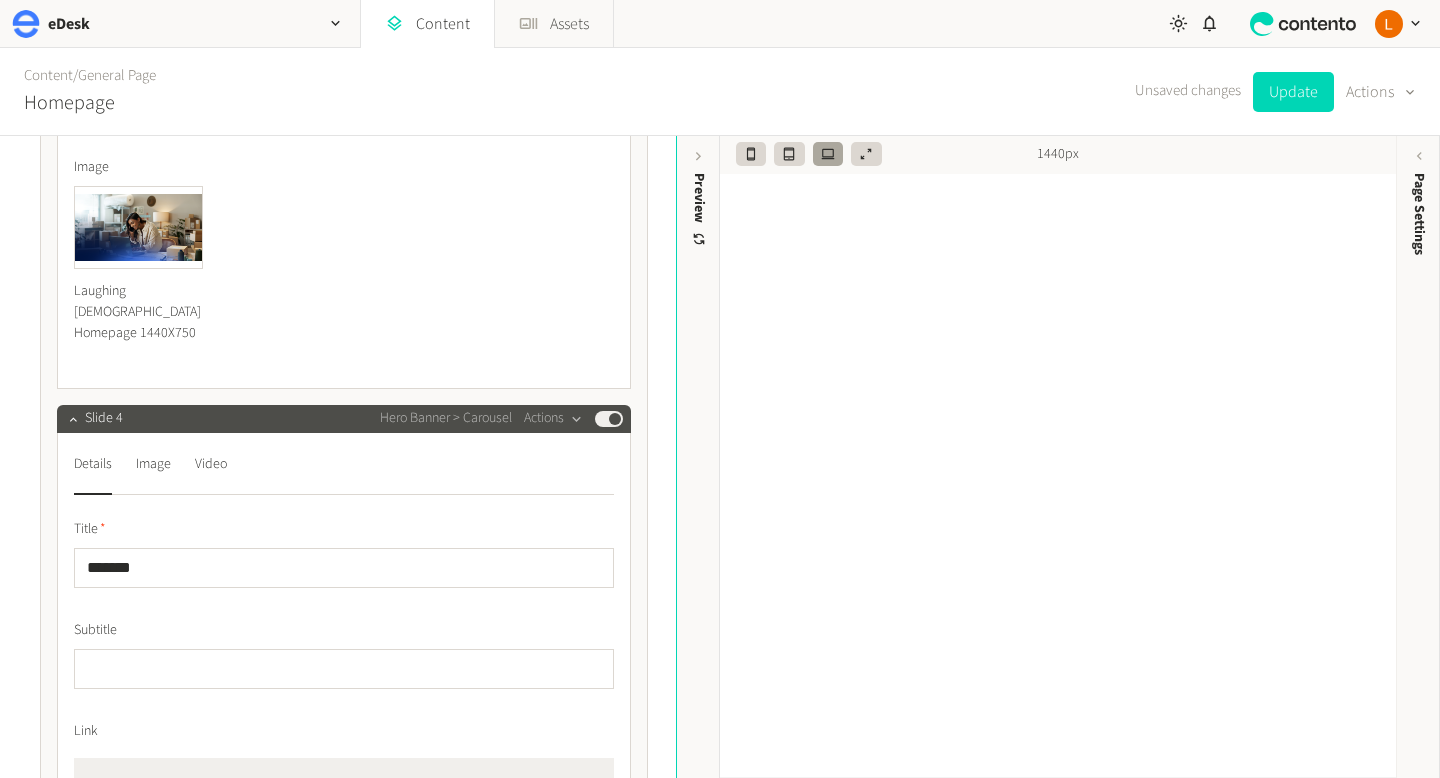 scroll, scrollTop: 1271, scrollLeft: 0, axis: vertical 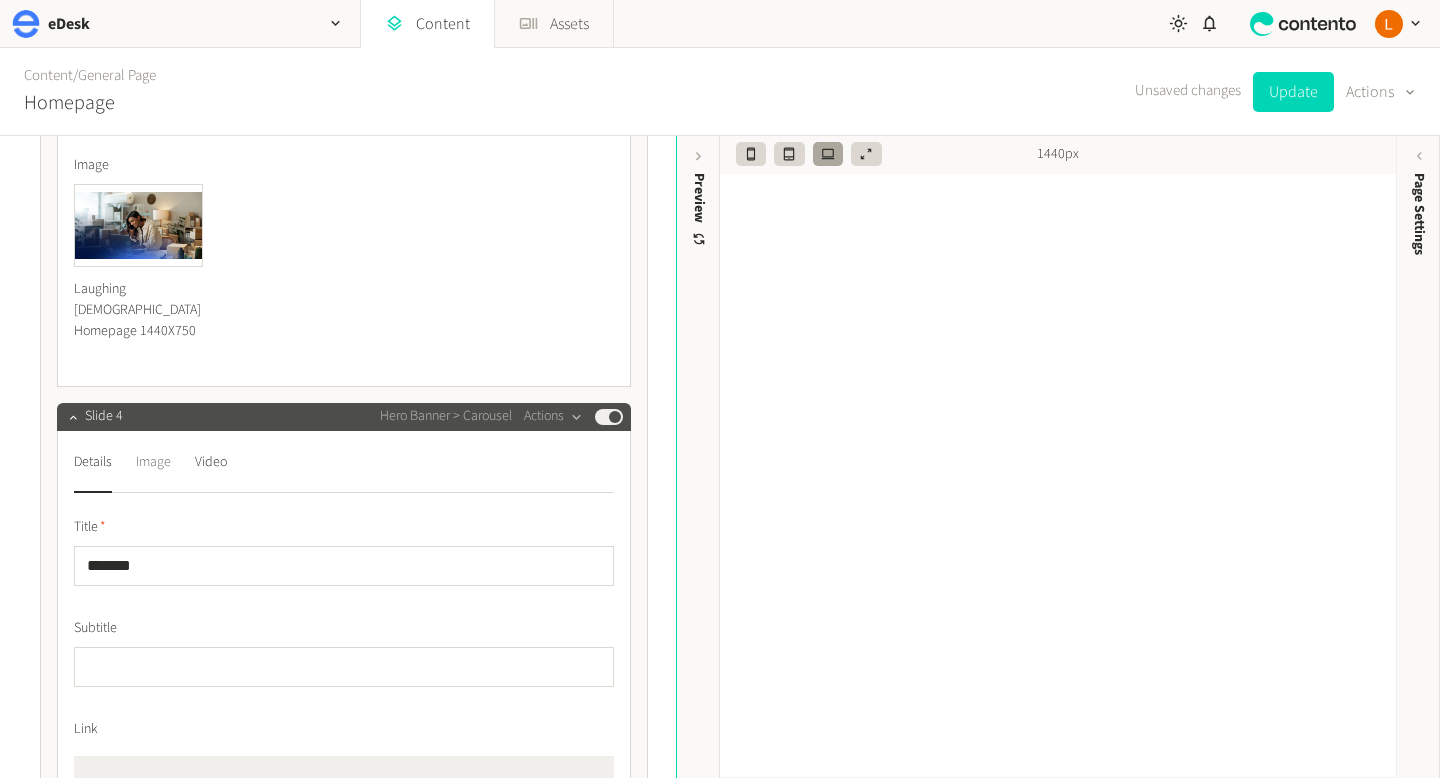 click on "Image" 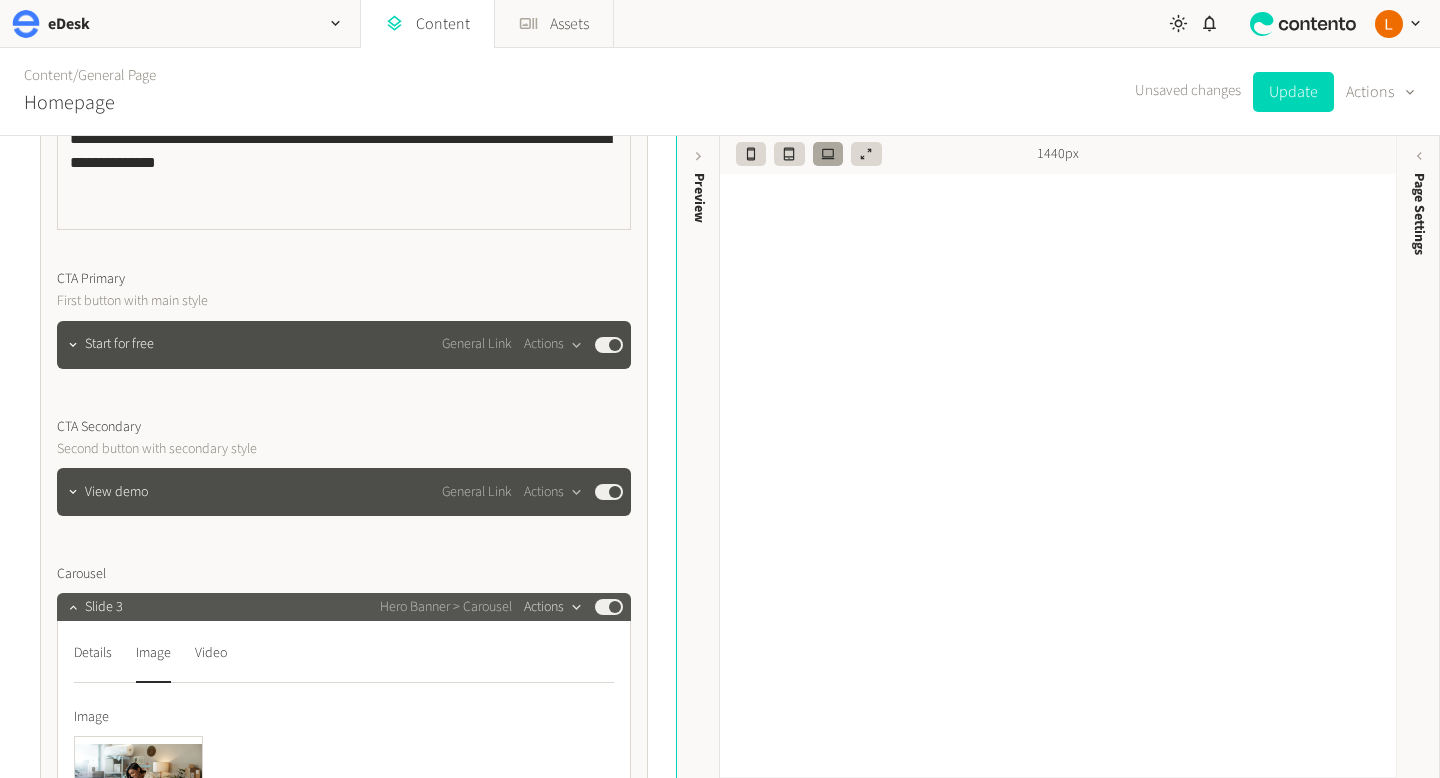 scroll, scrollTop: 0, scrollLeft: 0, axis: both 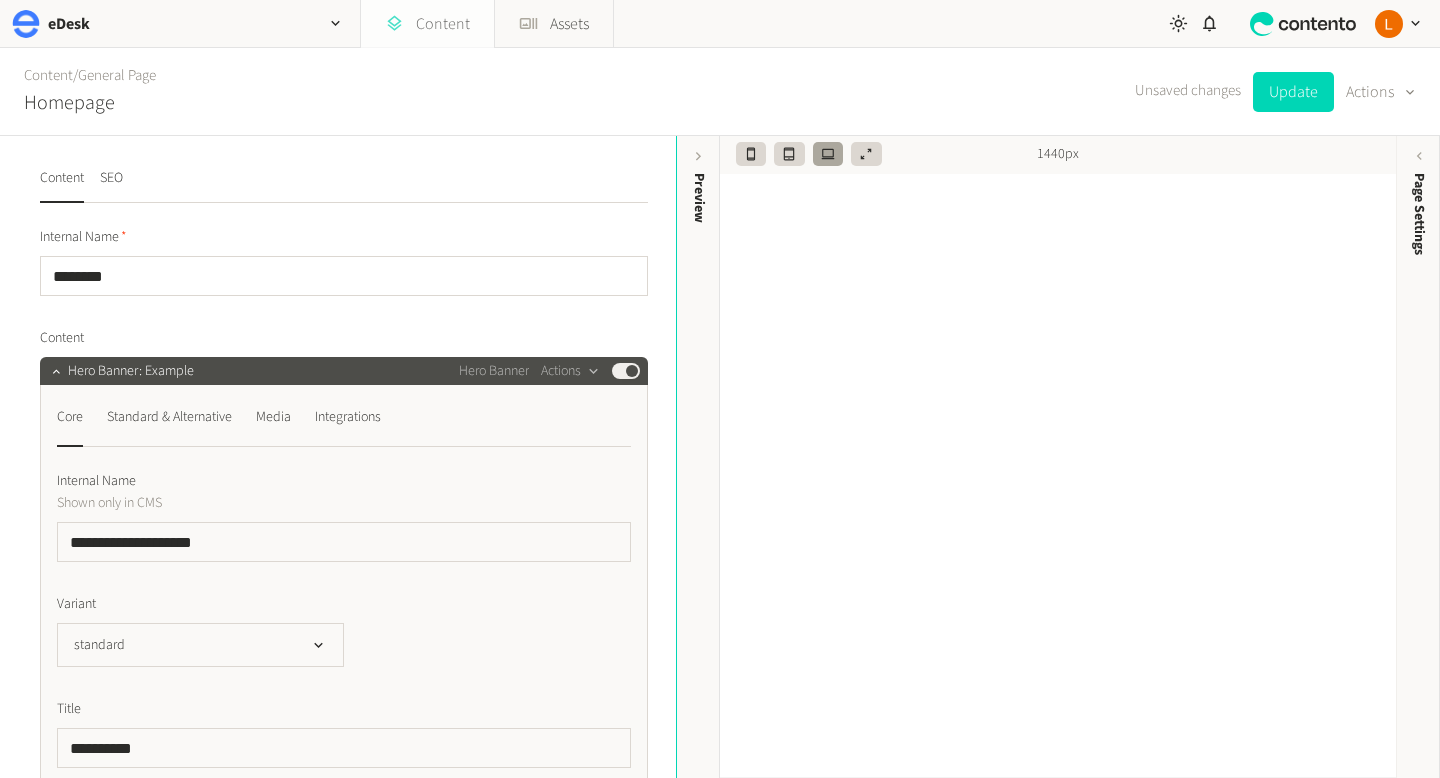 click on "Content" 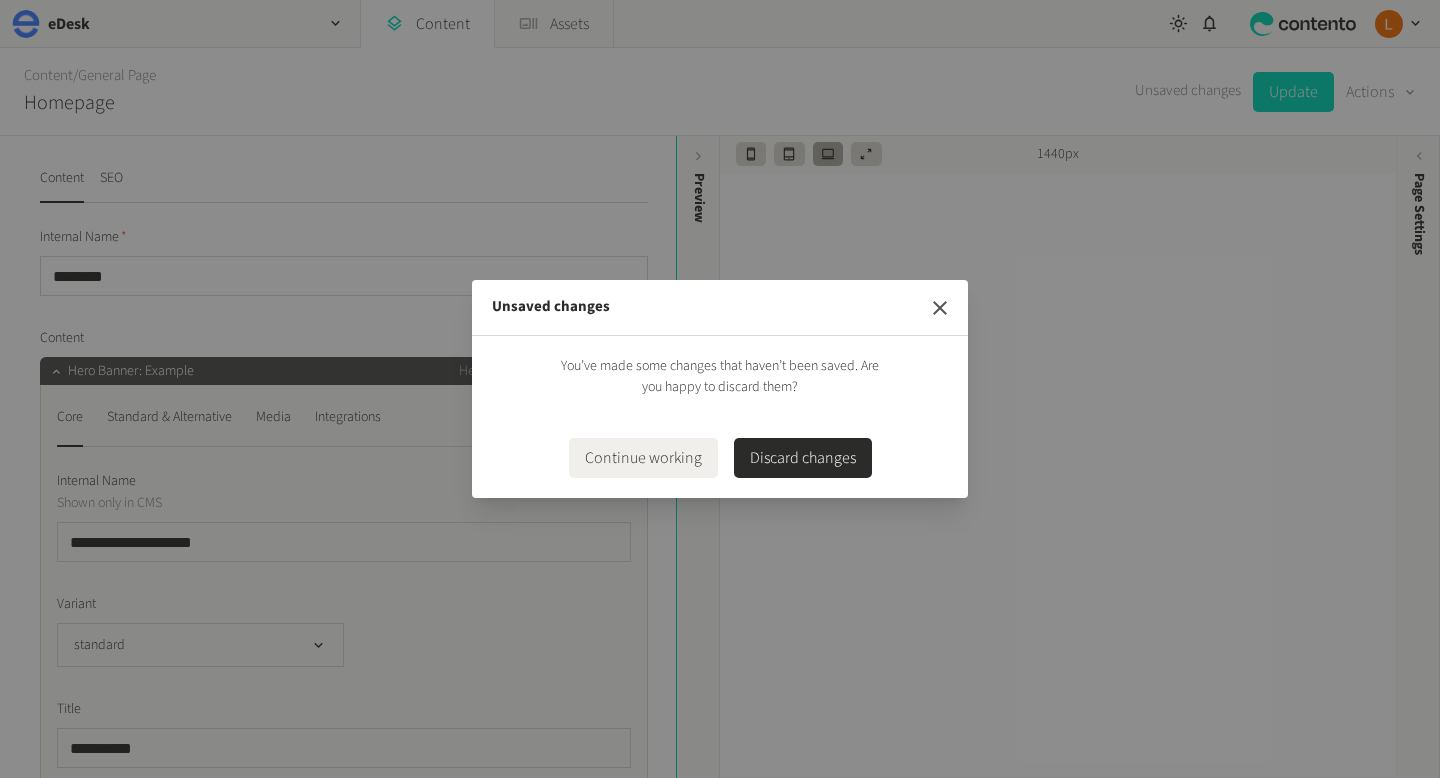 click 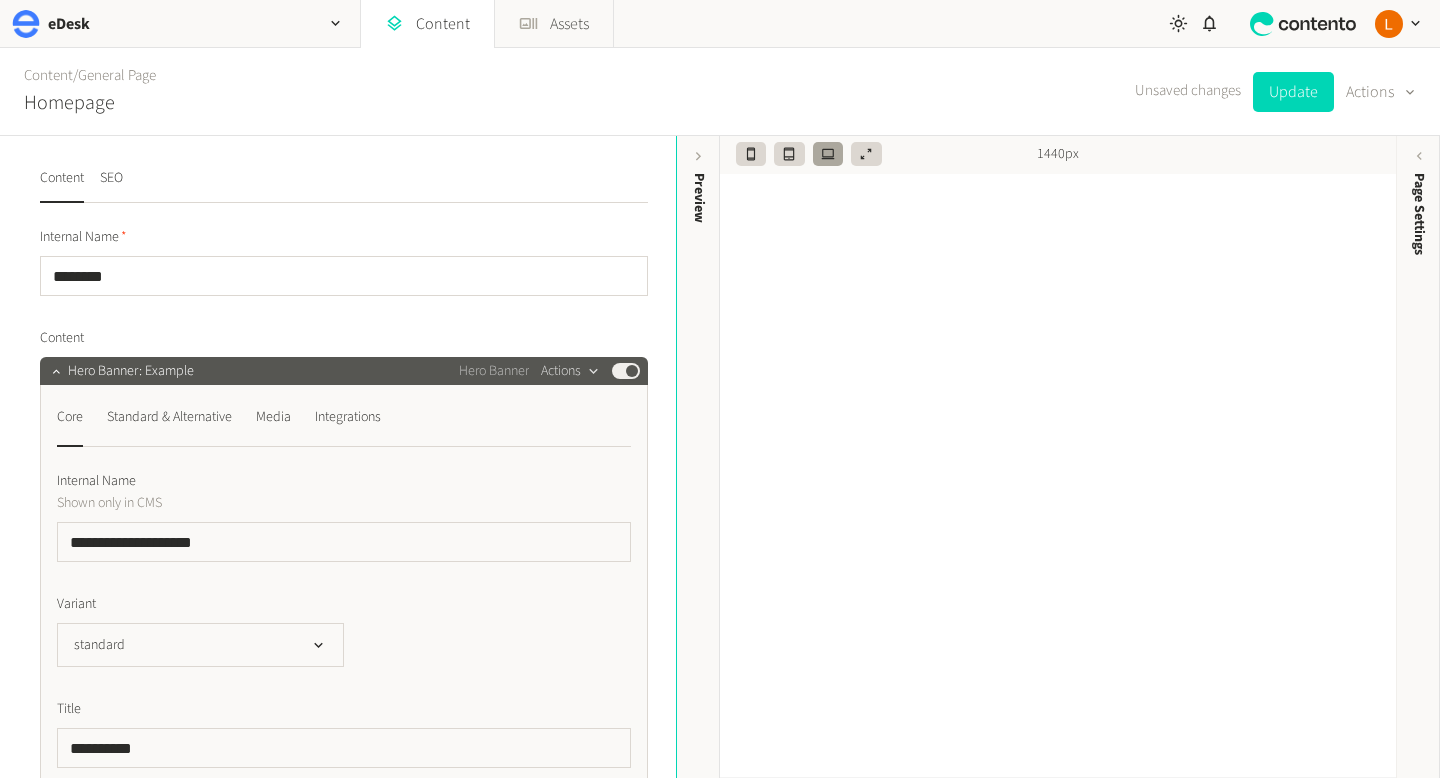 click on "Actions" 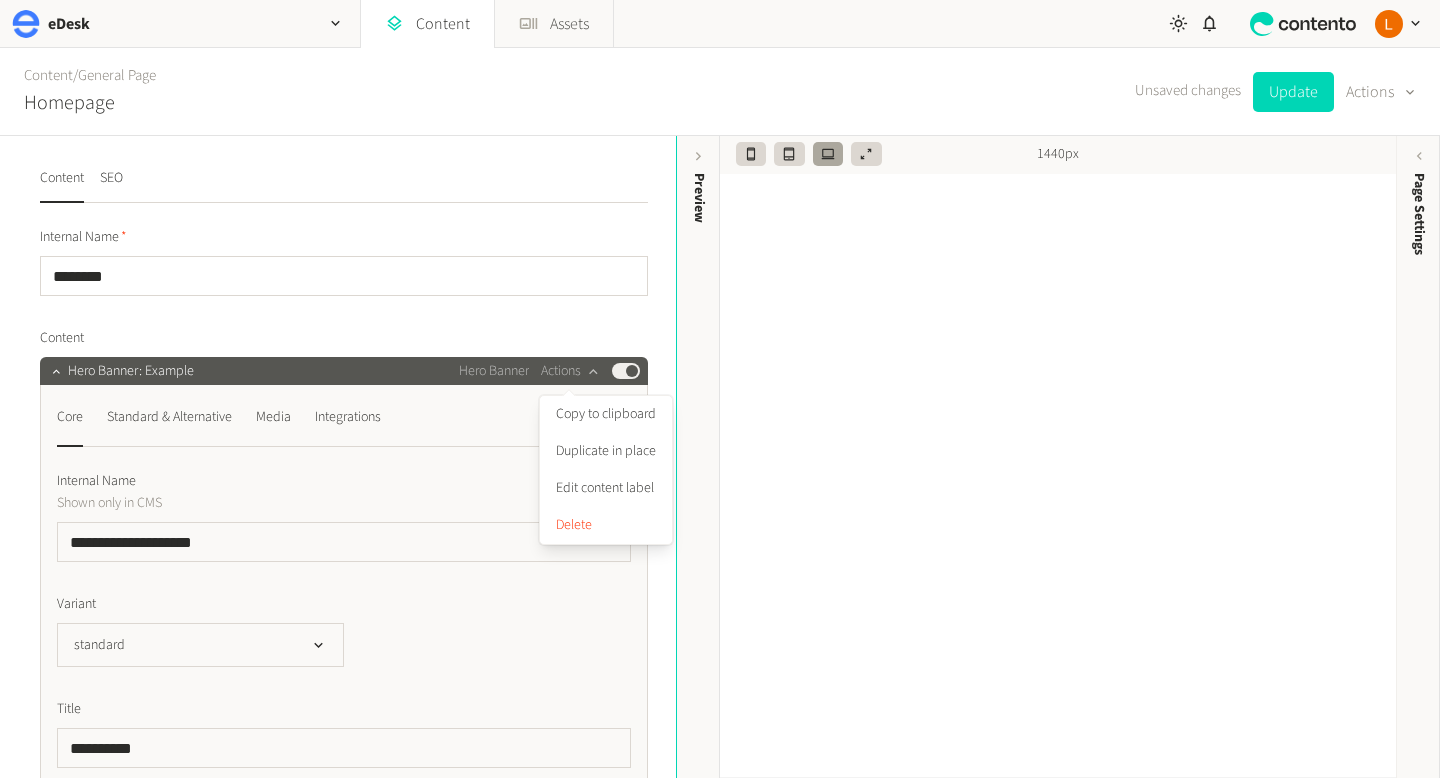 click on "Hero Banner: Example Hero Banner  Actions  Published" 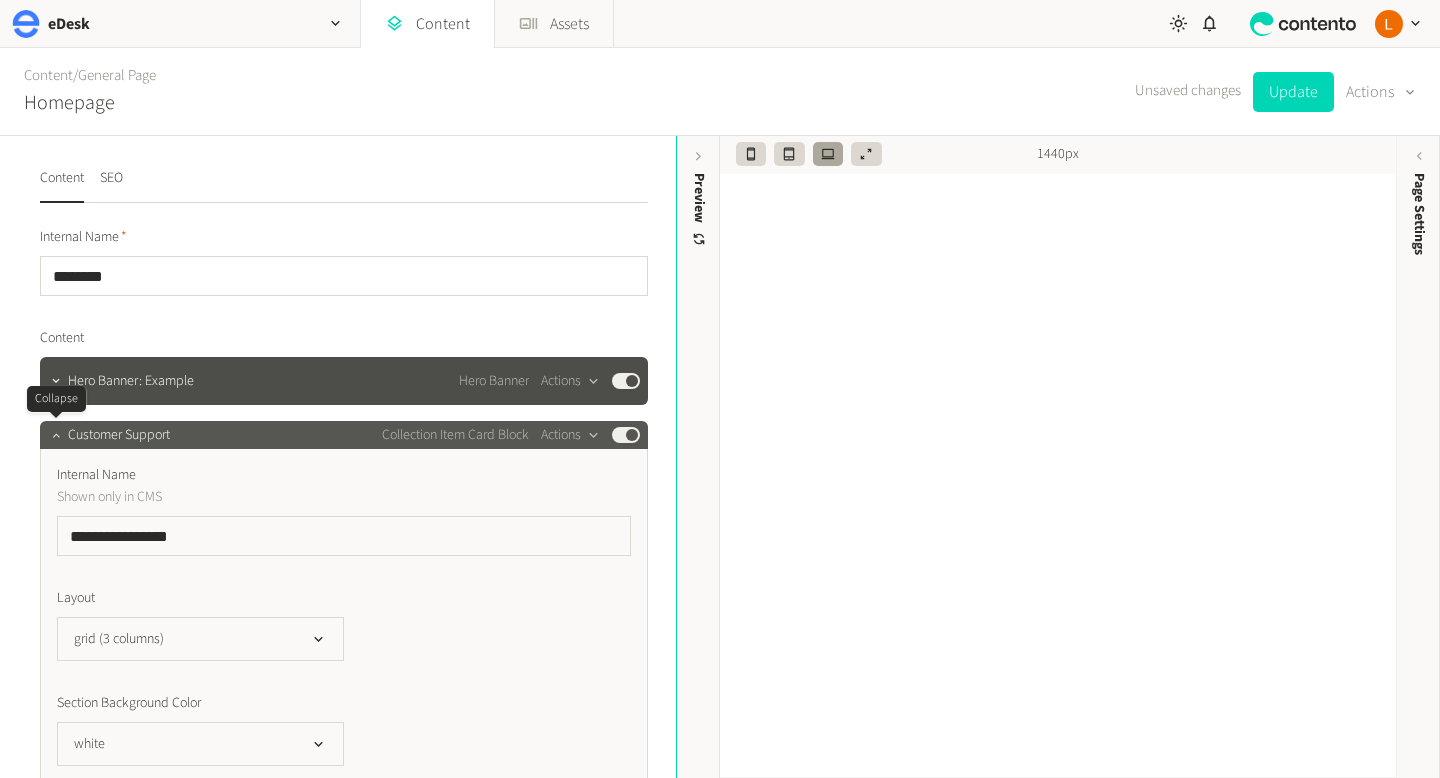 click 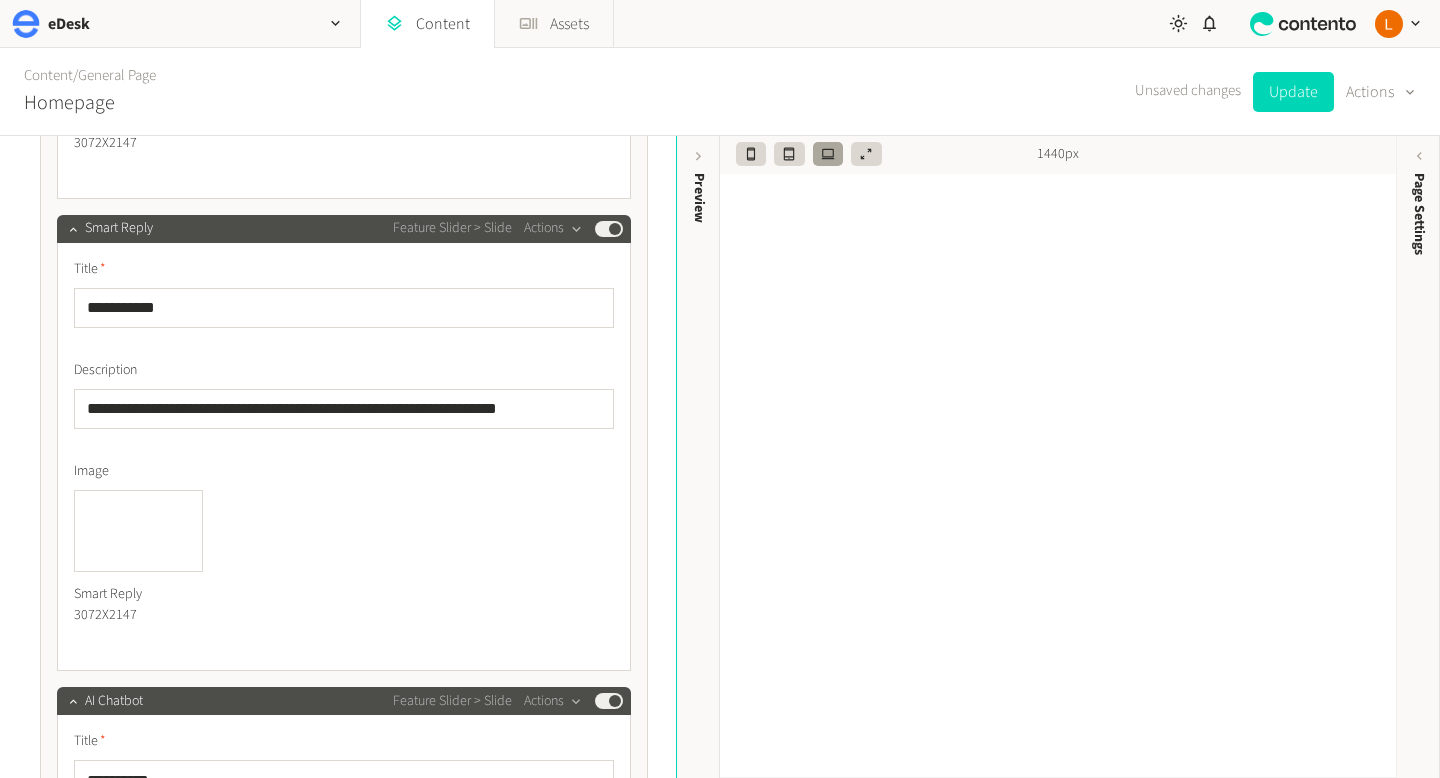 scroll, scrollTop: 3665, scrollLeft: 0, axis: vertical 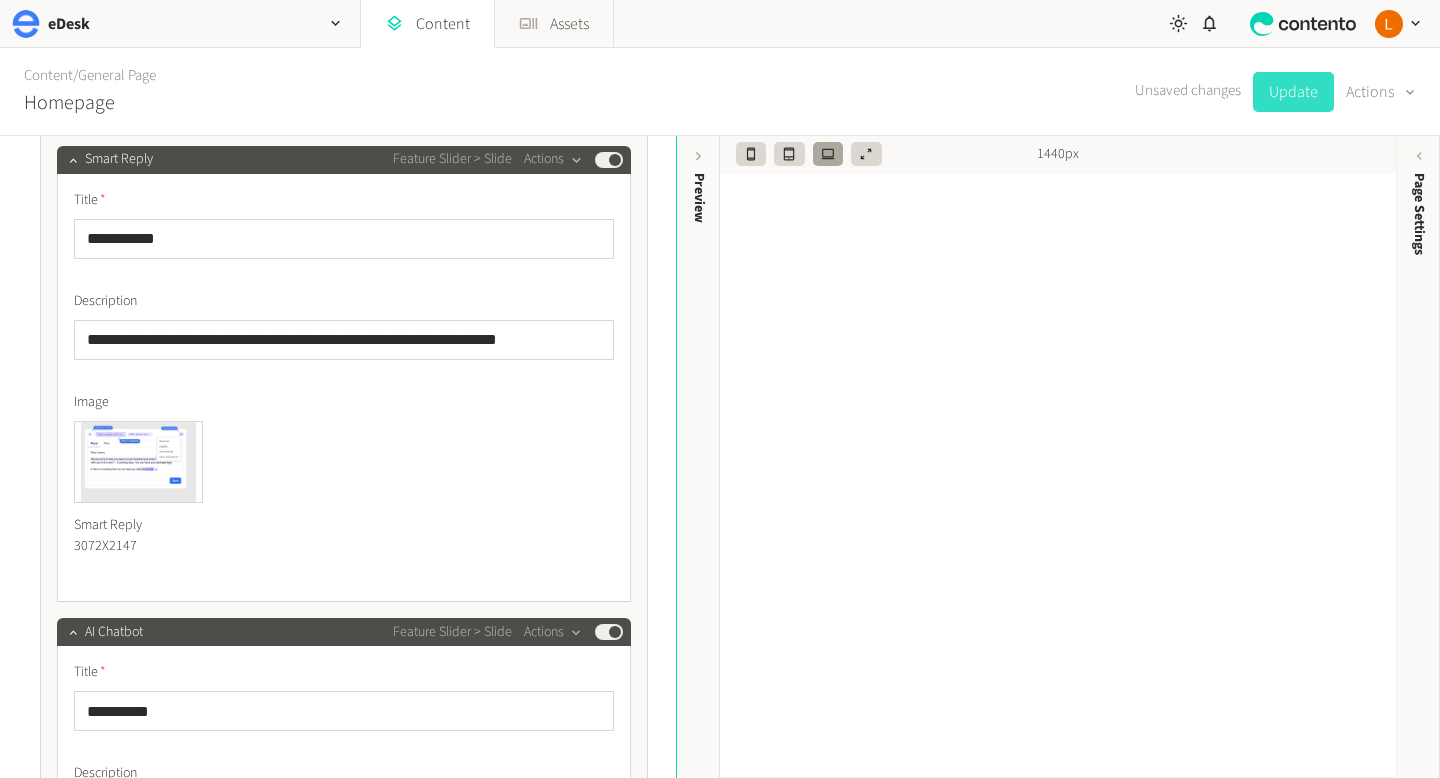 click on "Update" 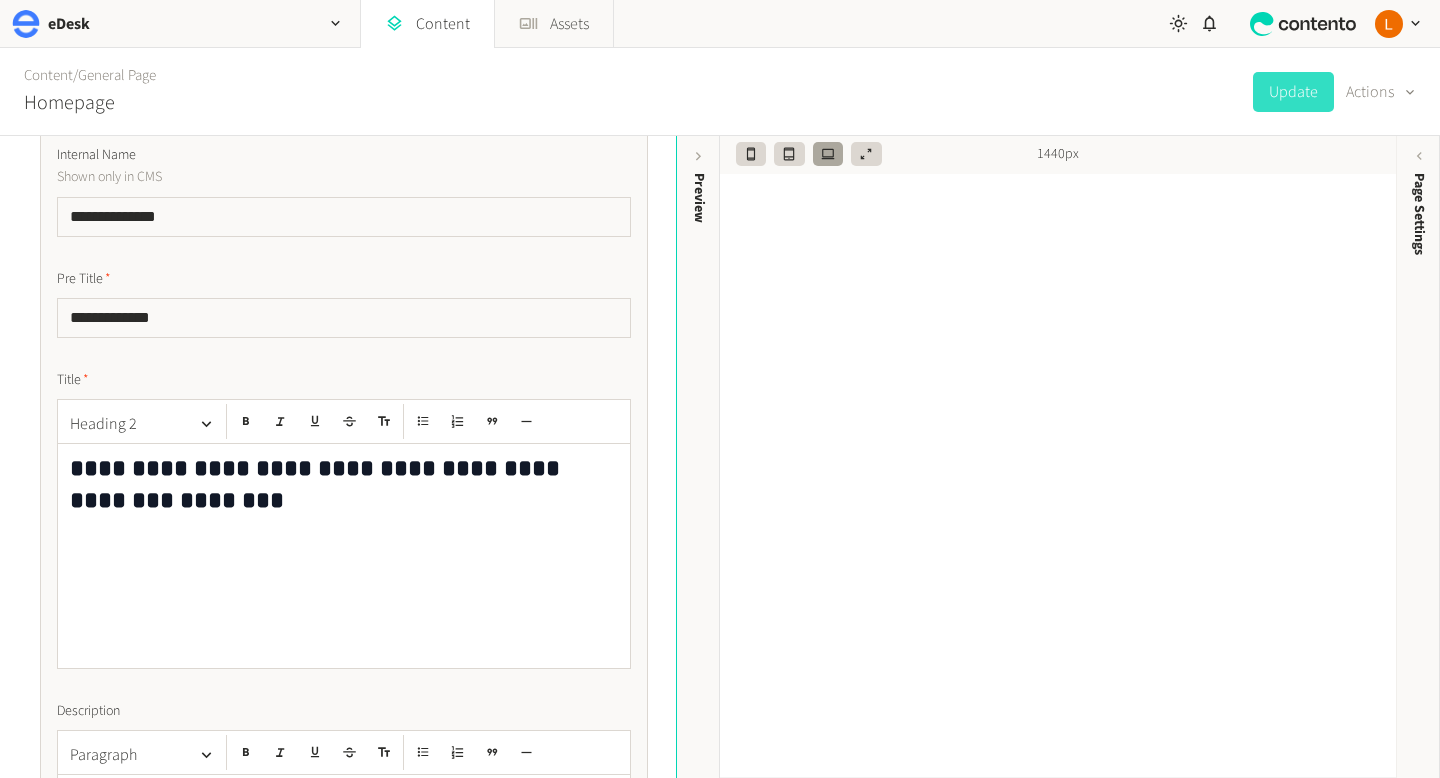 scroll, scrollTop: 1594, scrollLeft: 0, axis: vertical 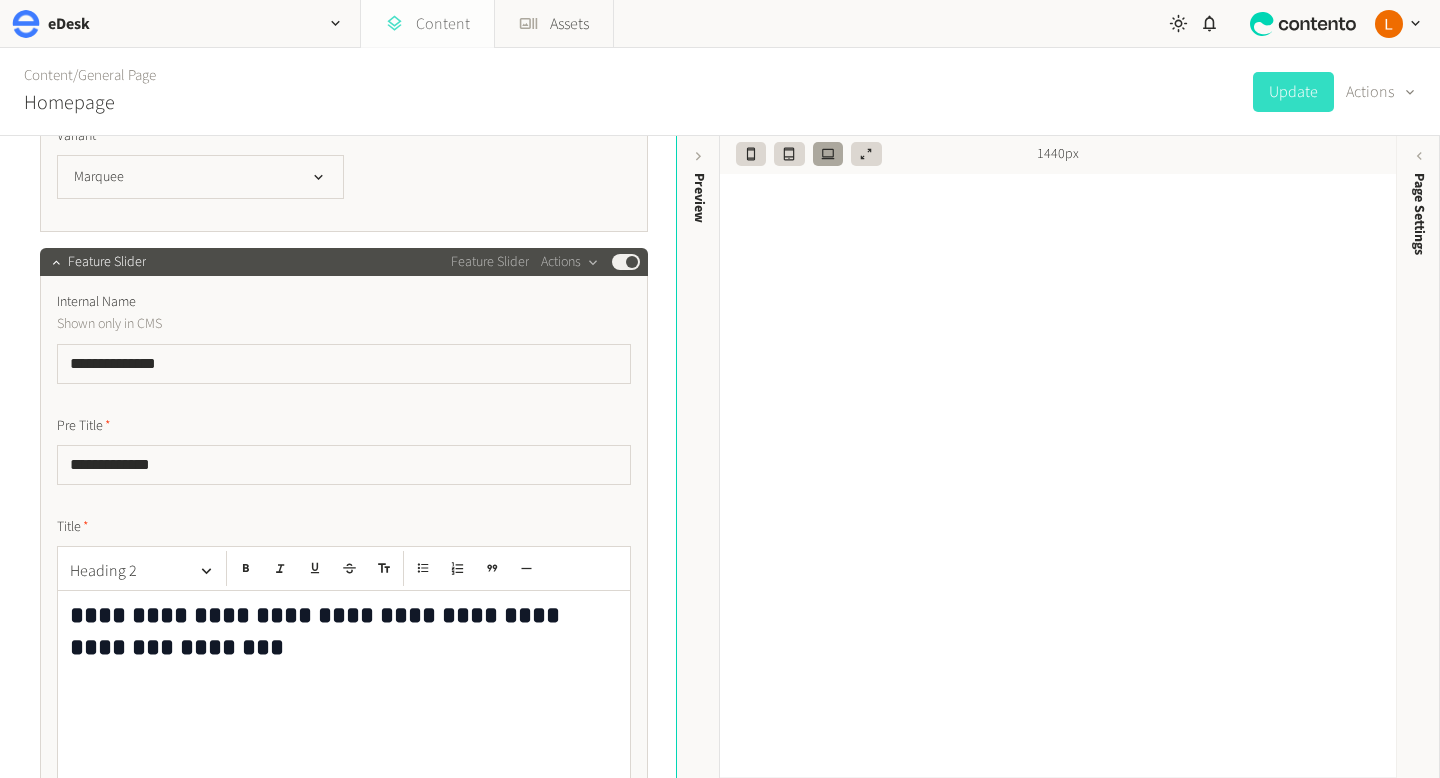 click 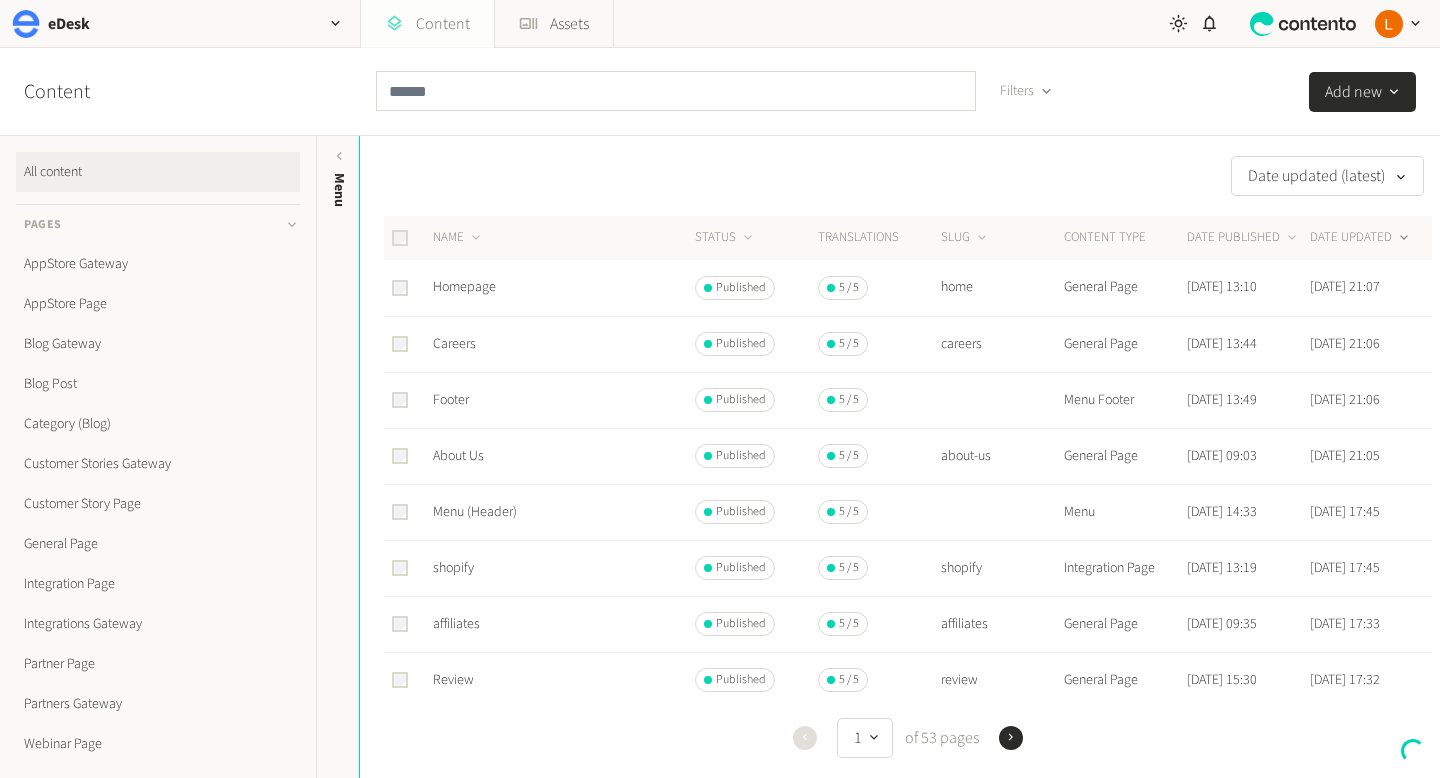 click on "Content" 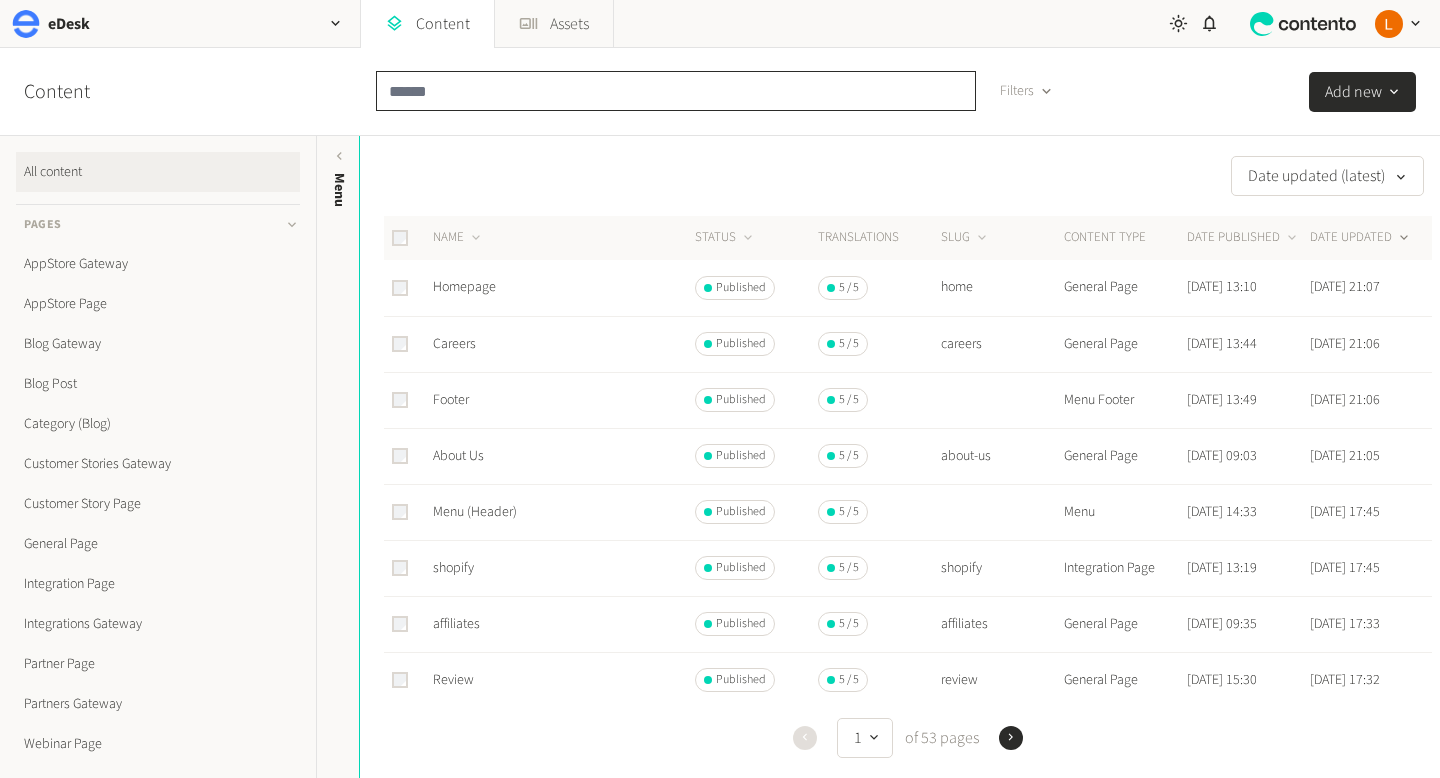 click 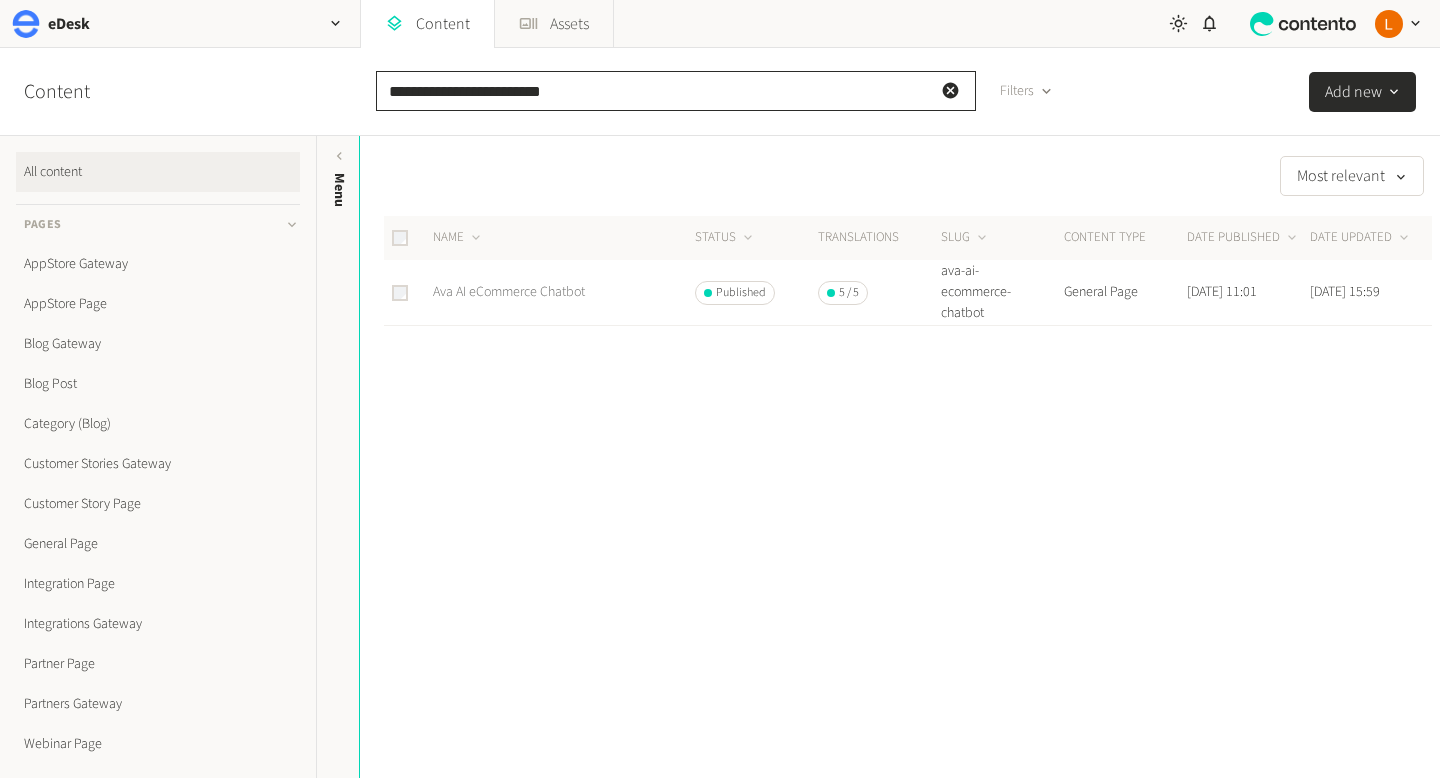 type on "**********" 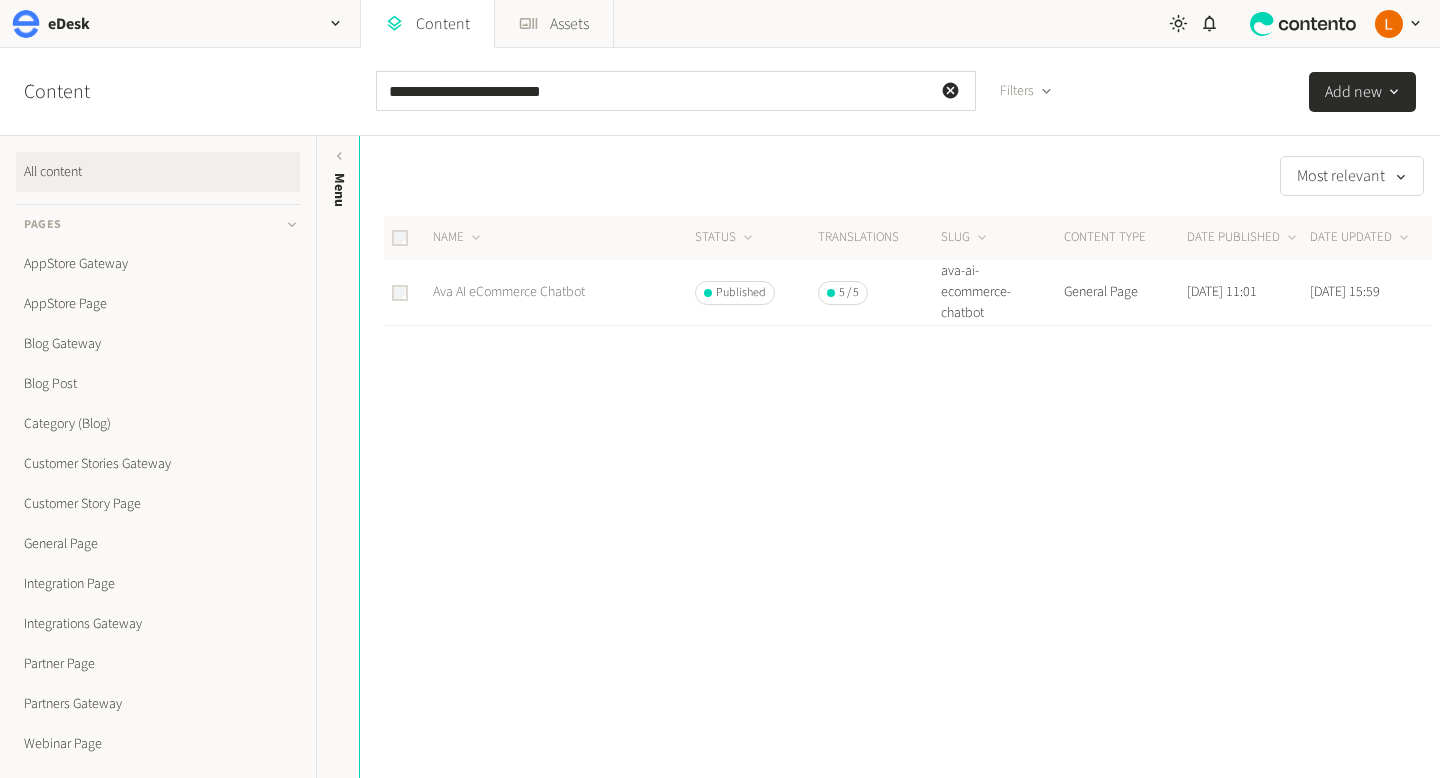 click on "Ava AI eCommerce Chatbot" 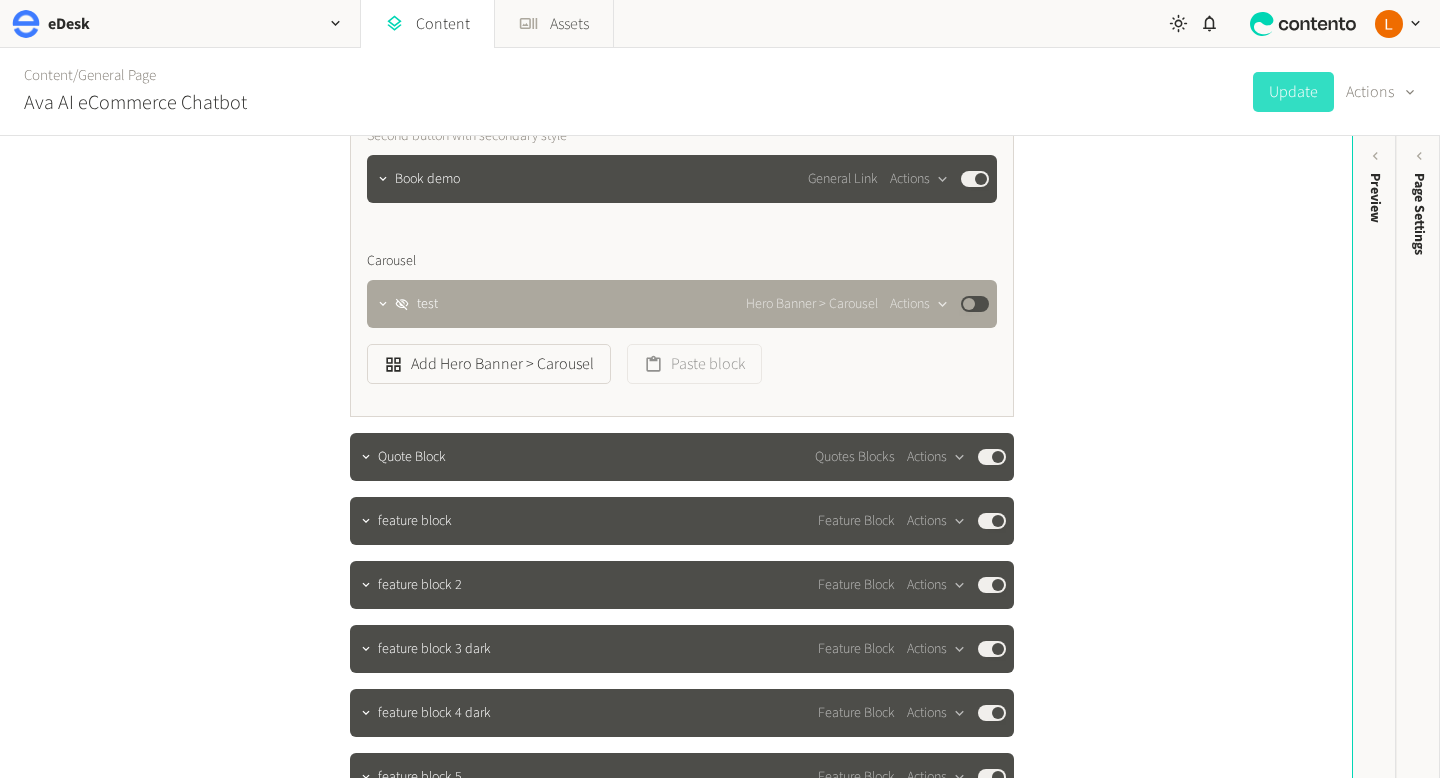 scroll, scrollTop: 1034, scrollLeft: 0, axis: vertical 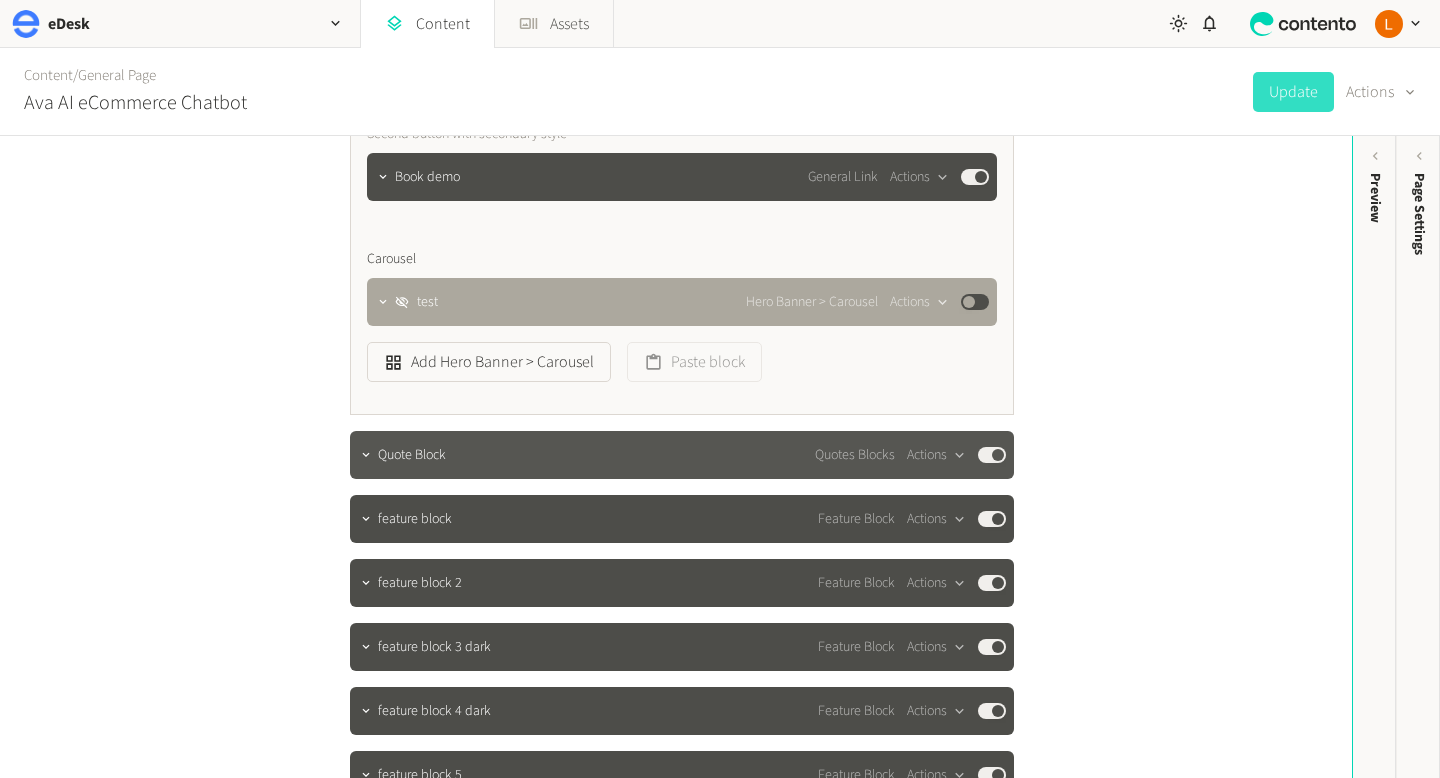 click on "Quote Block Quotes Blocks  Actions  Published" 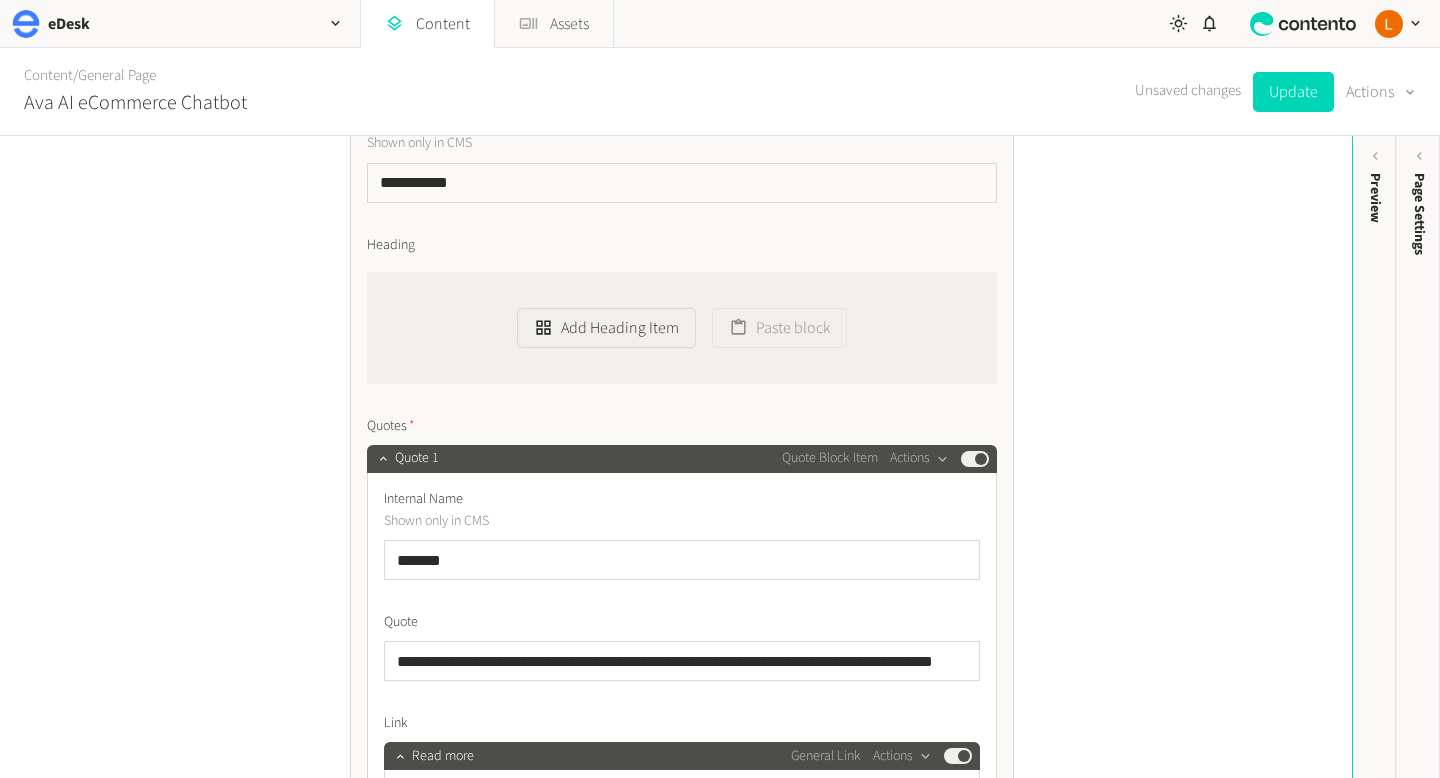 scroll, scrollTop: 1335, scrollLeft: 0, axis: vertical 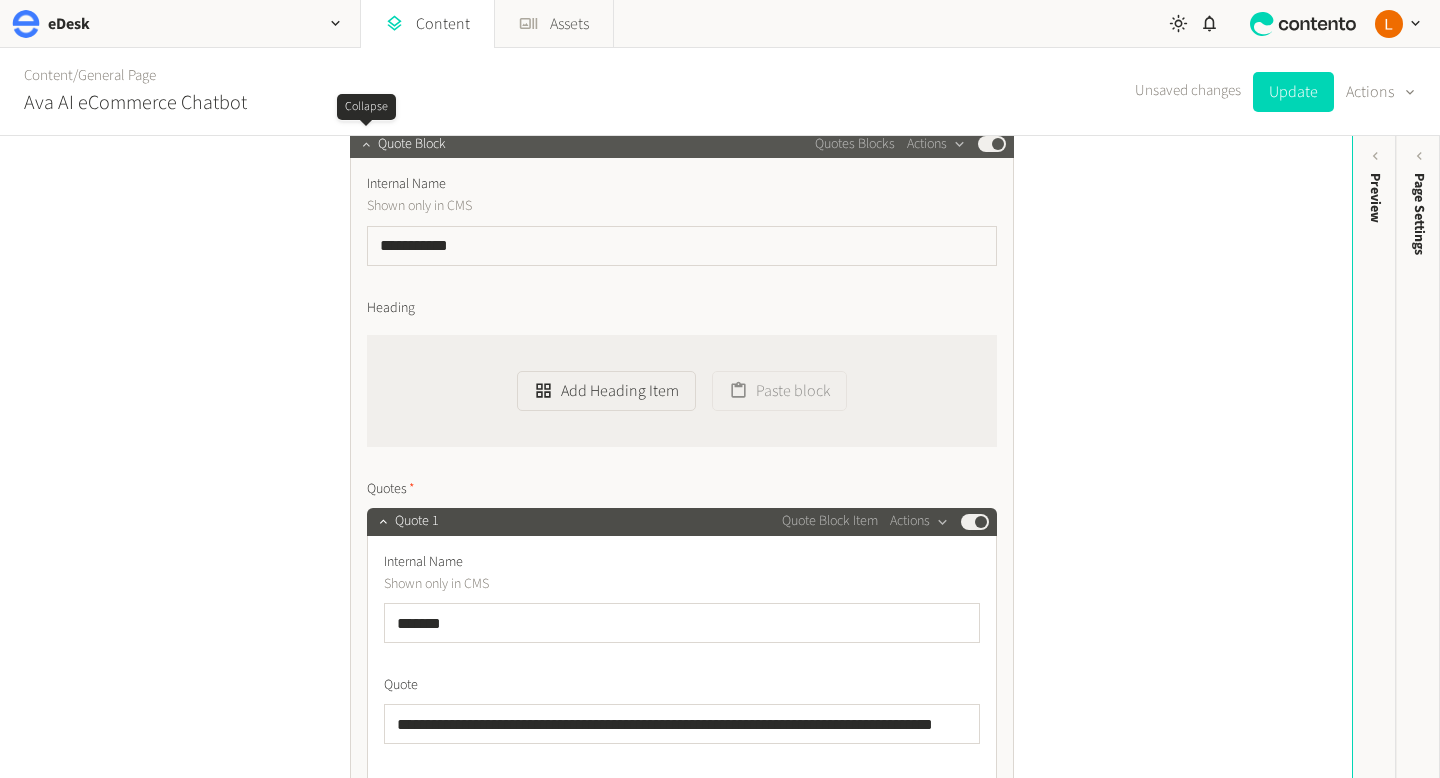 click 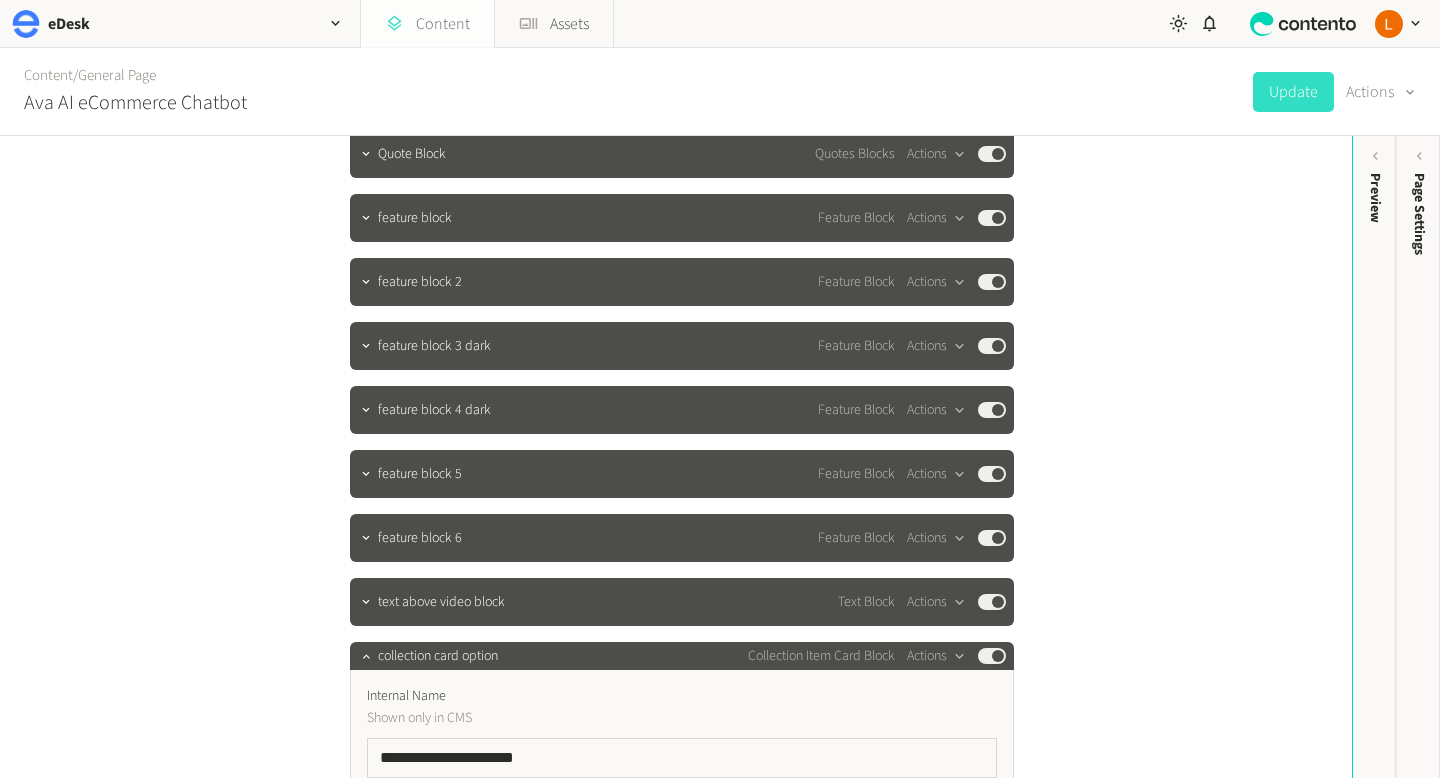 click on "Content" 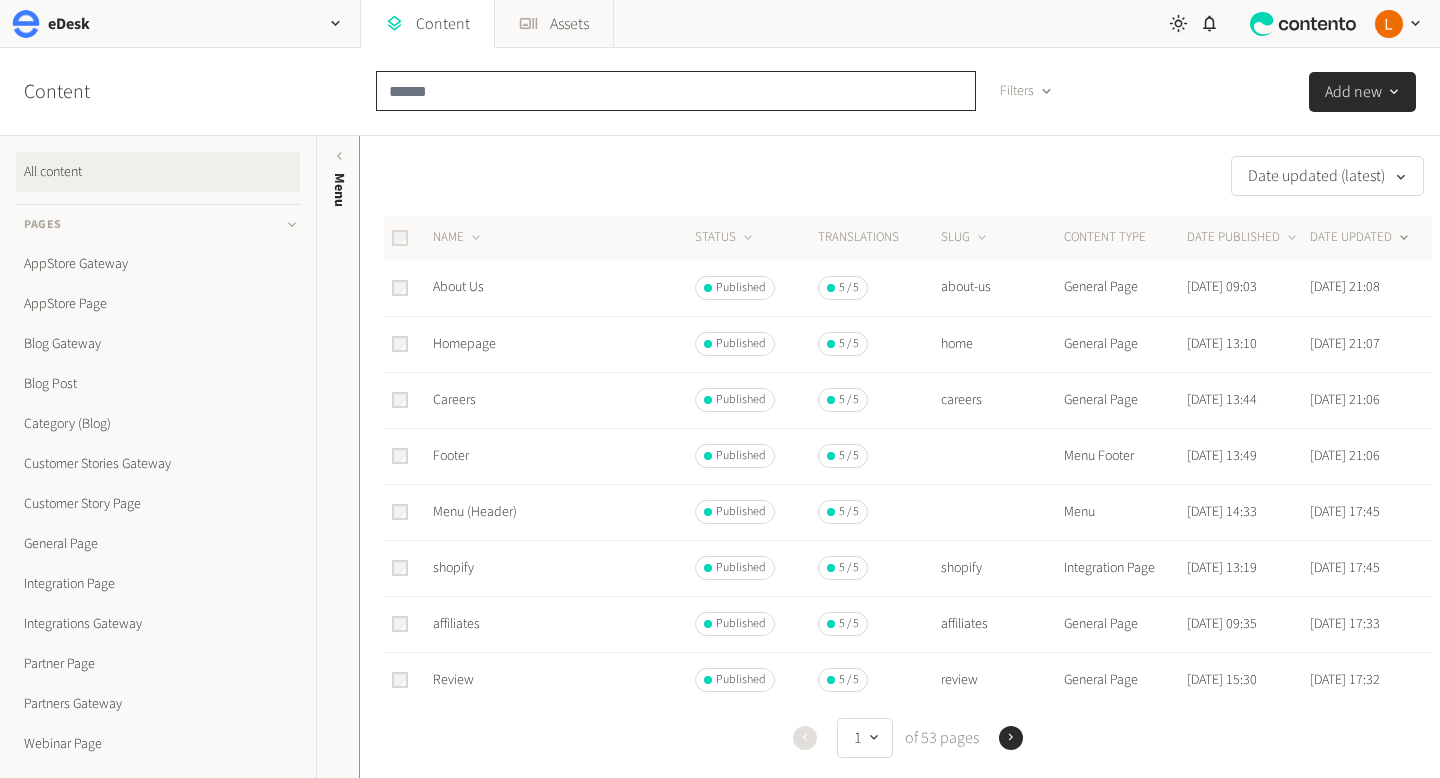 click 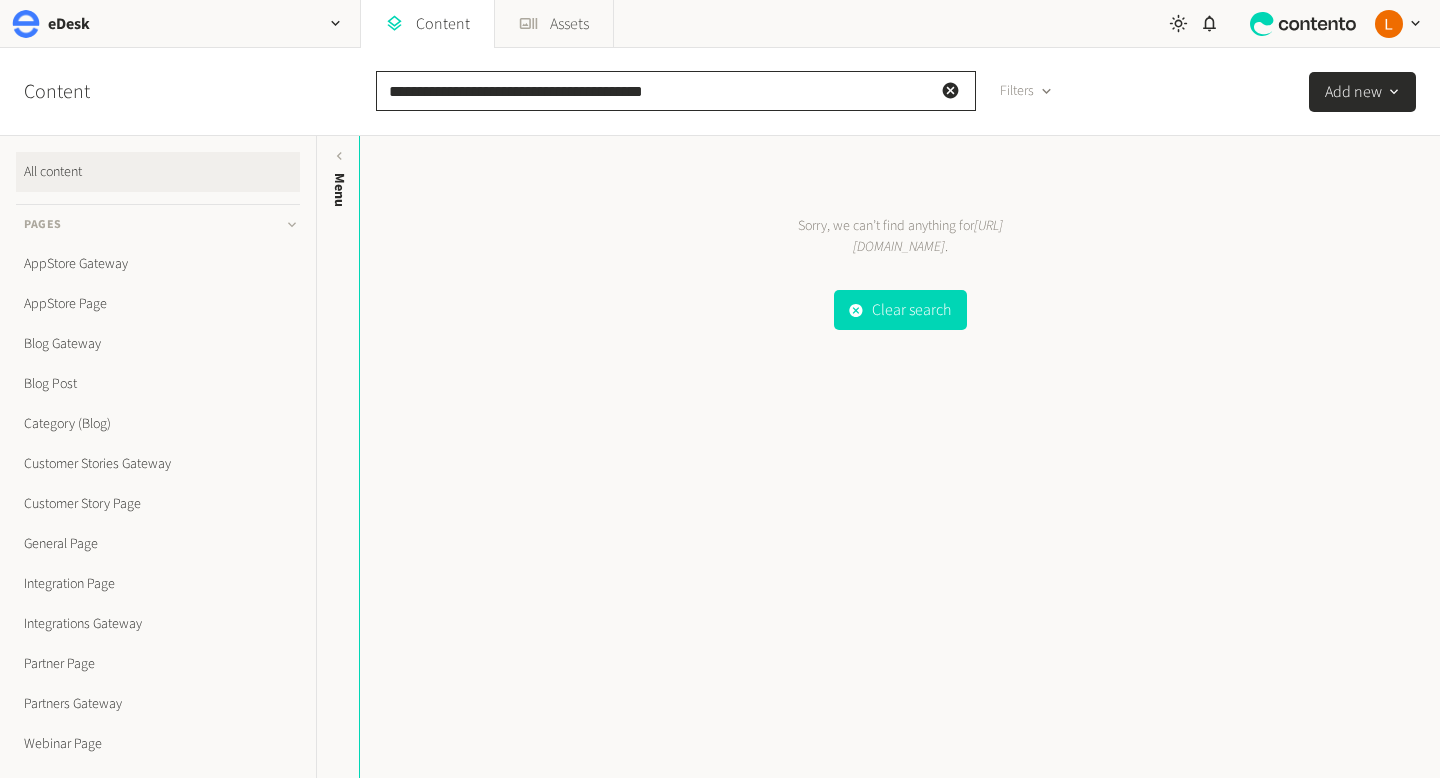 drag, startPoint x: 608, startPoint y: 89, endPoint x: 194, endPoint y: 65, distance: 414.69507 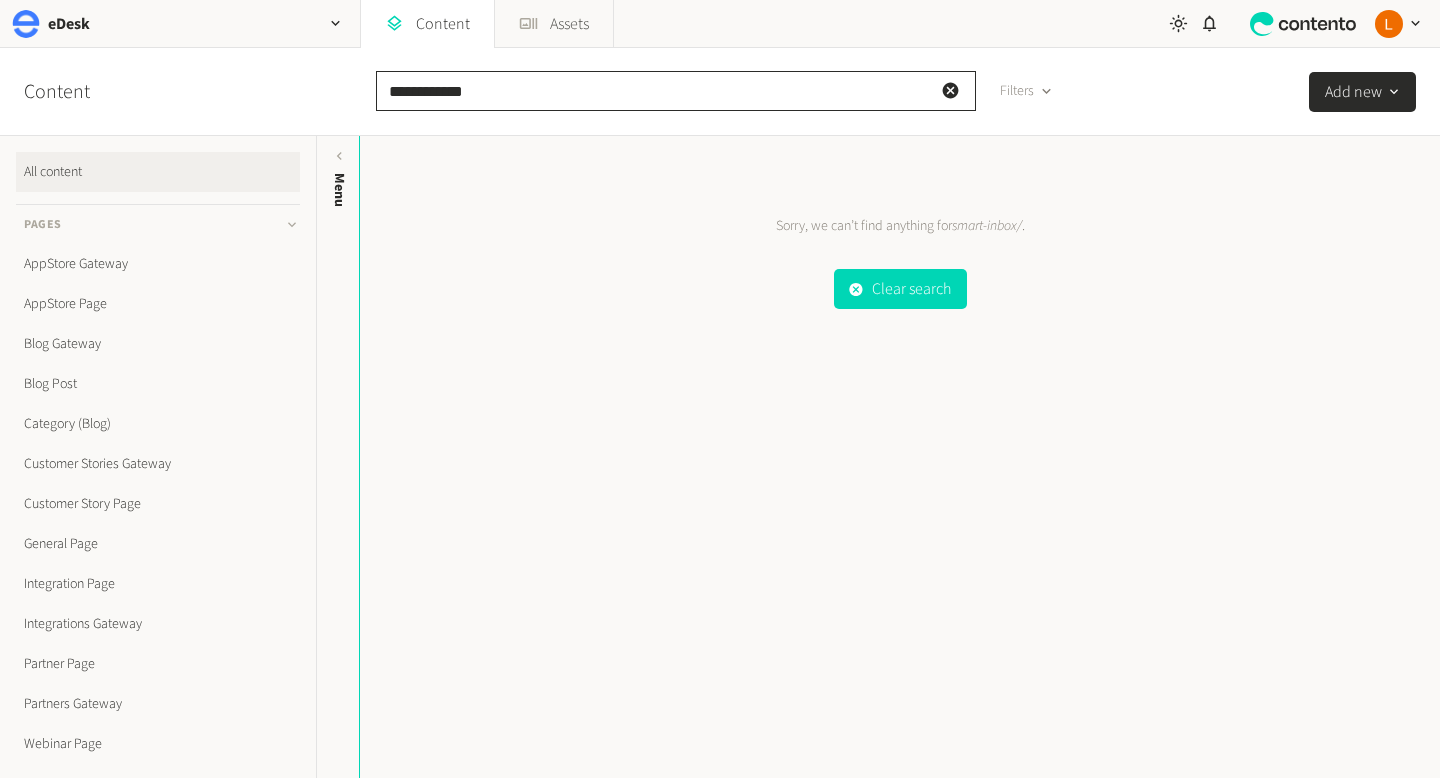 type on "**********" 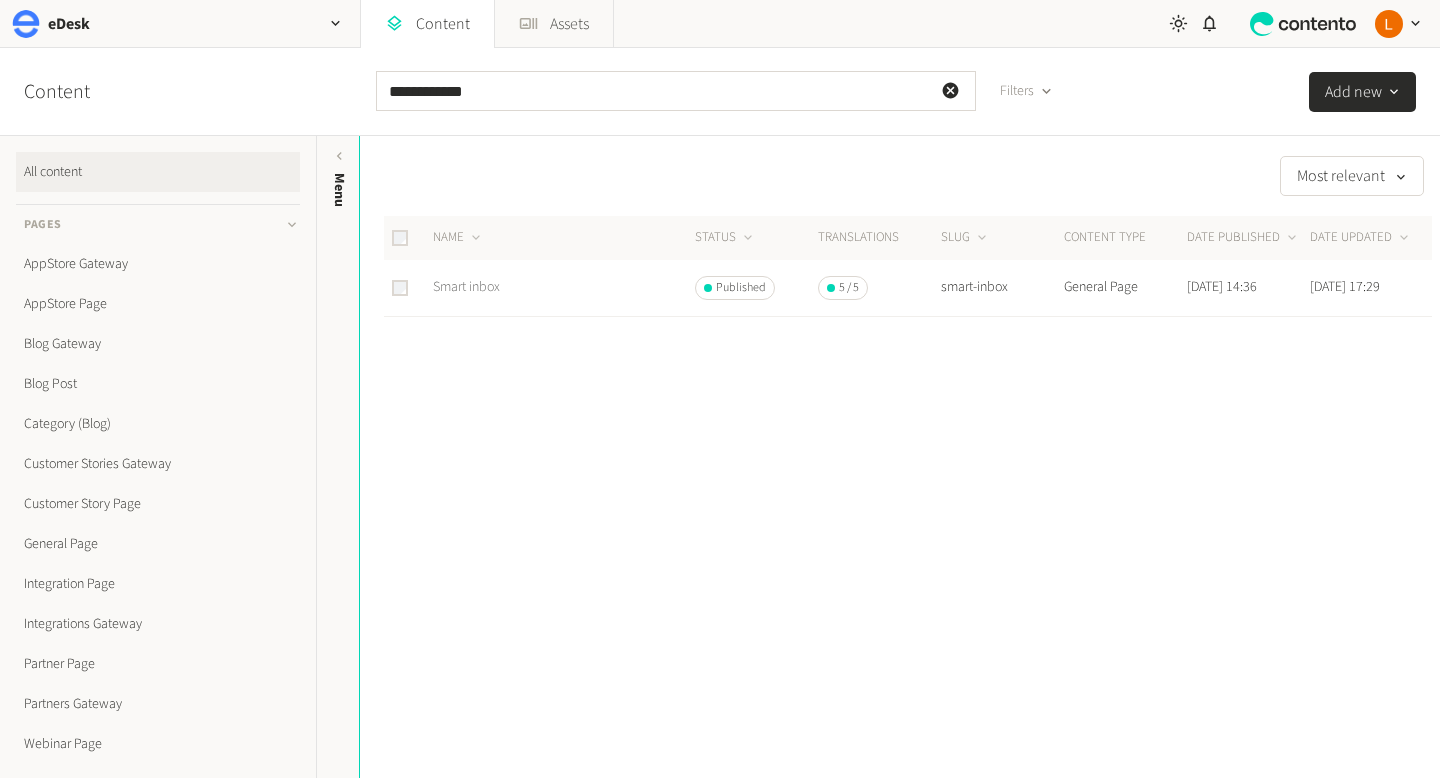 click on "Smart inbox" 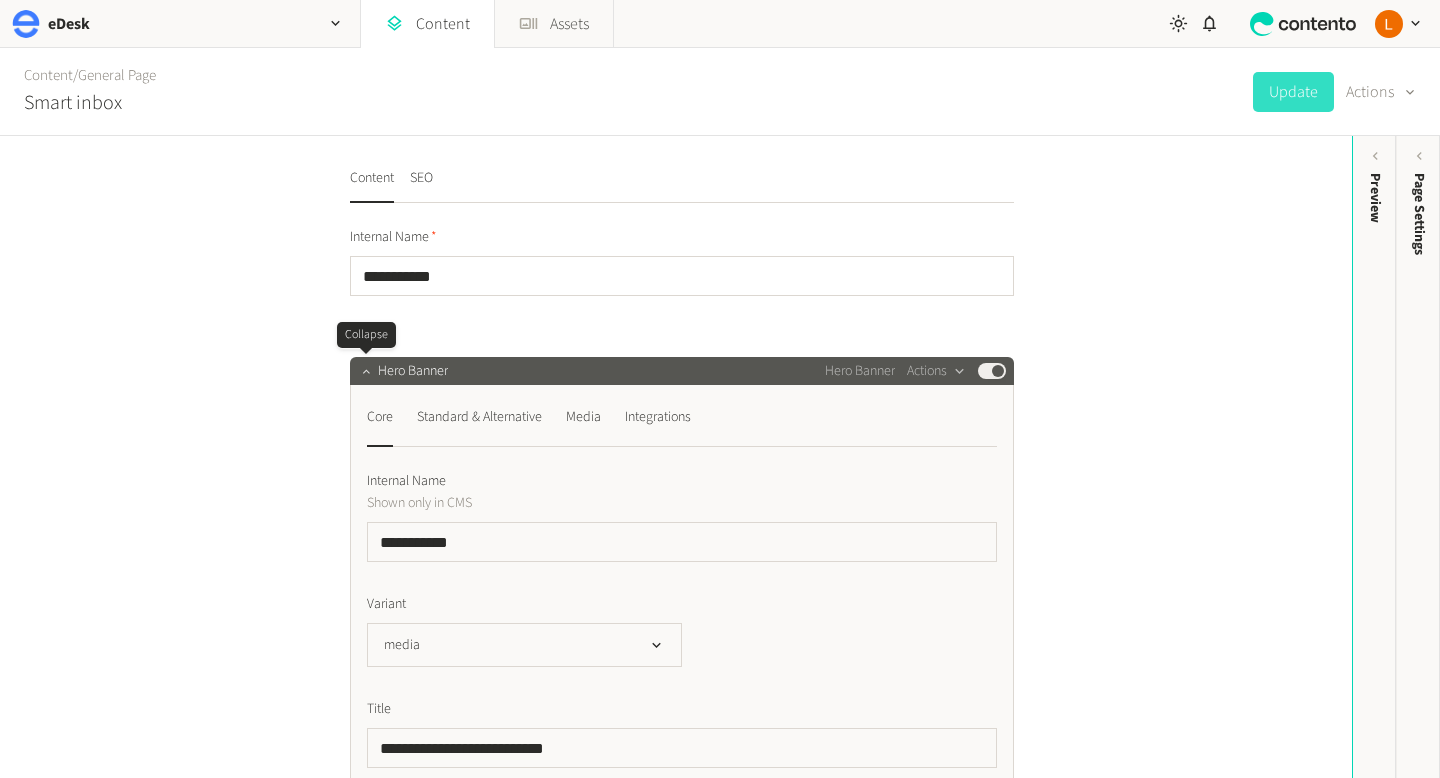 click 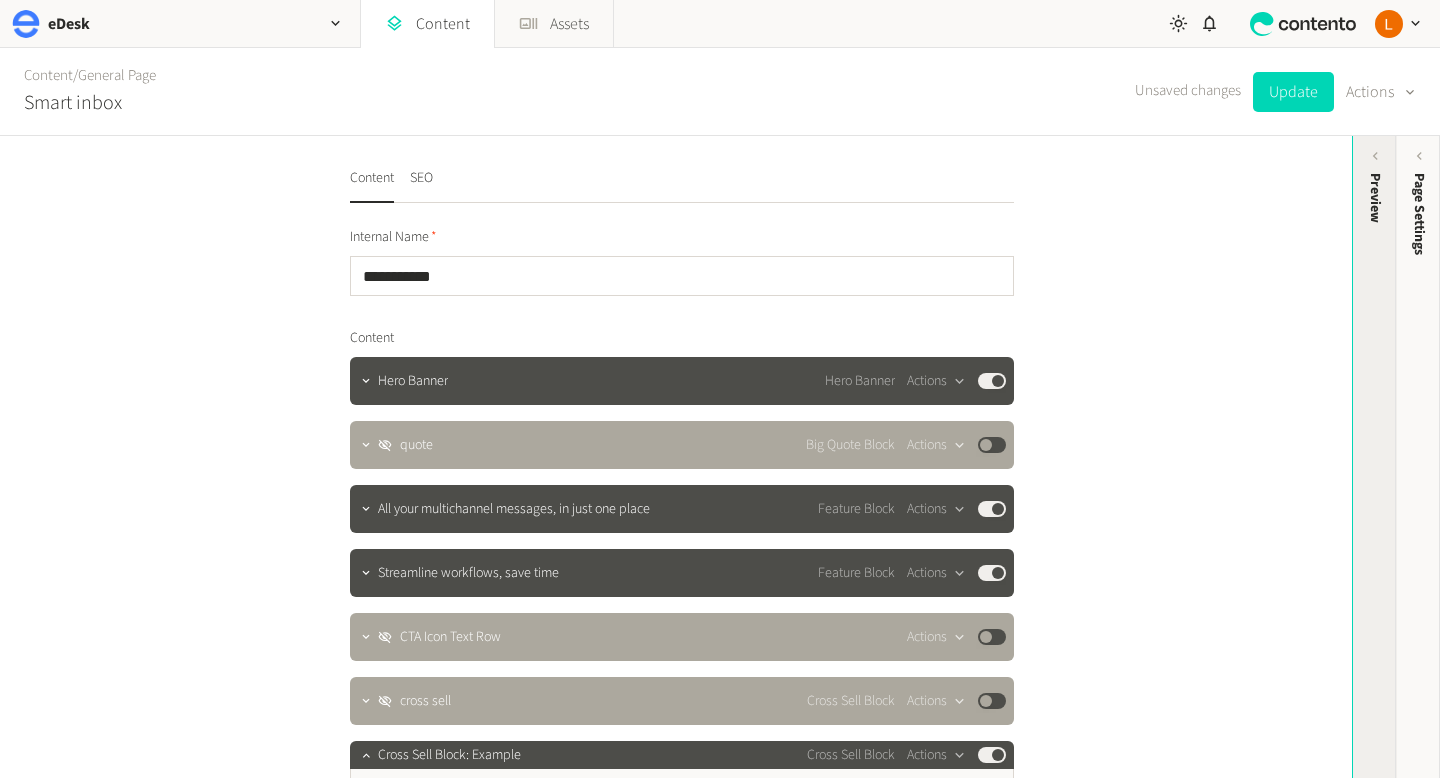 click on "Preview" 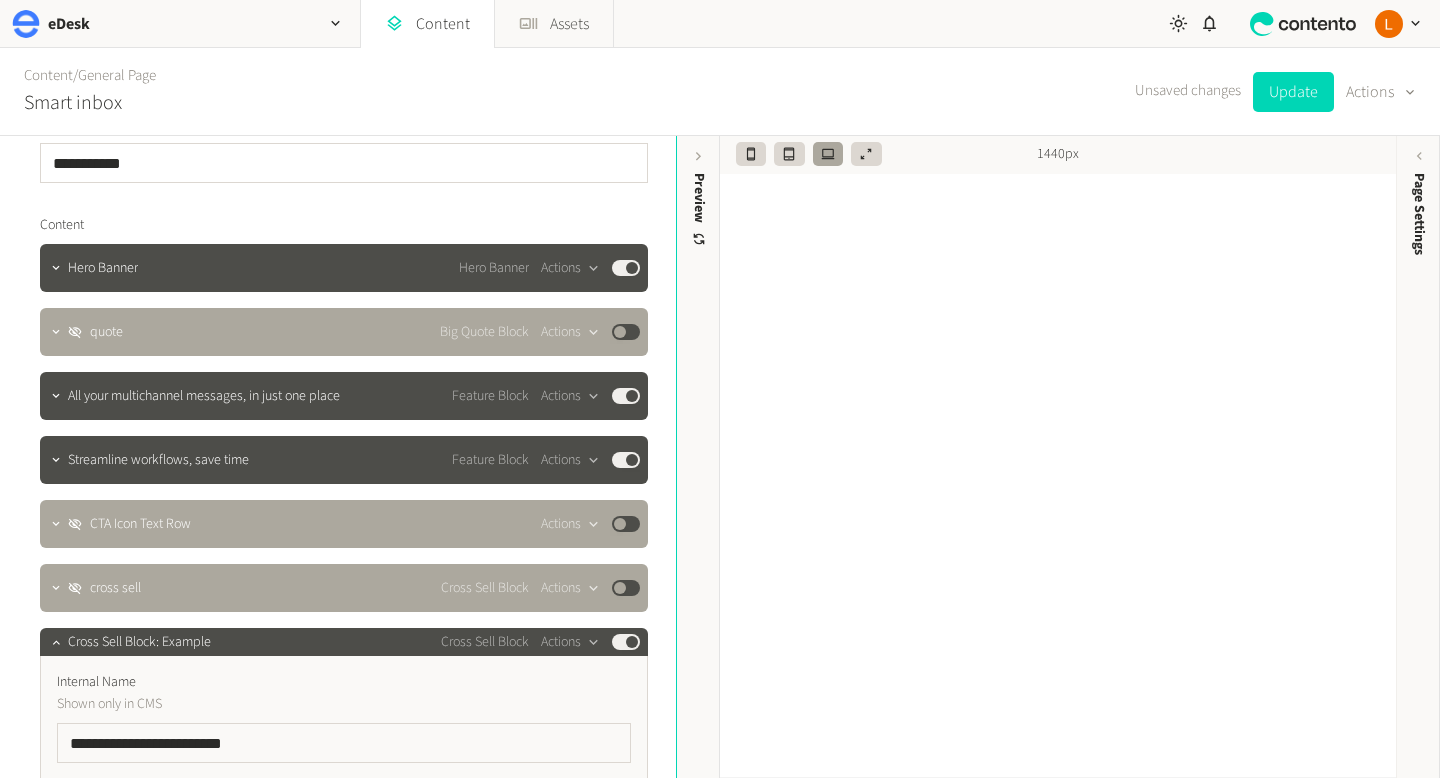 scroll, scrollTop: 115, scrollLeft: 0, axis: vertical 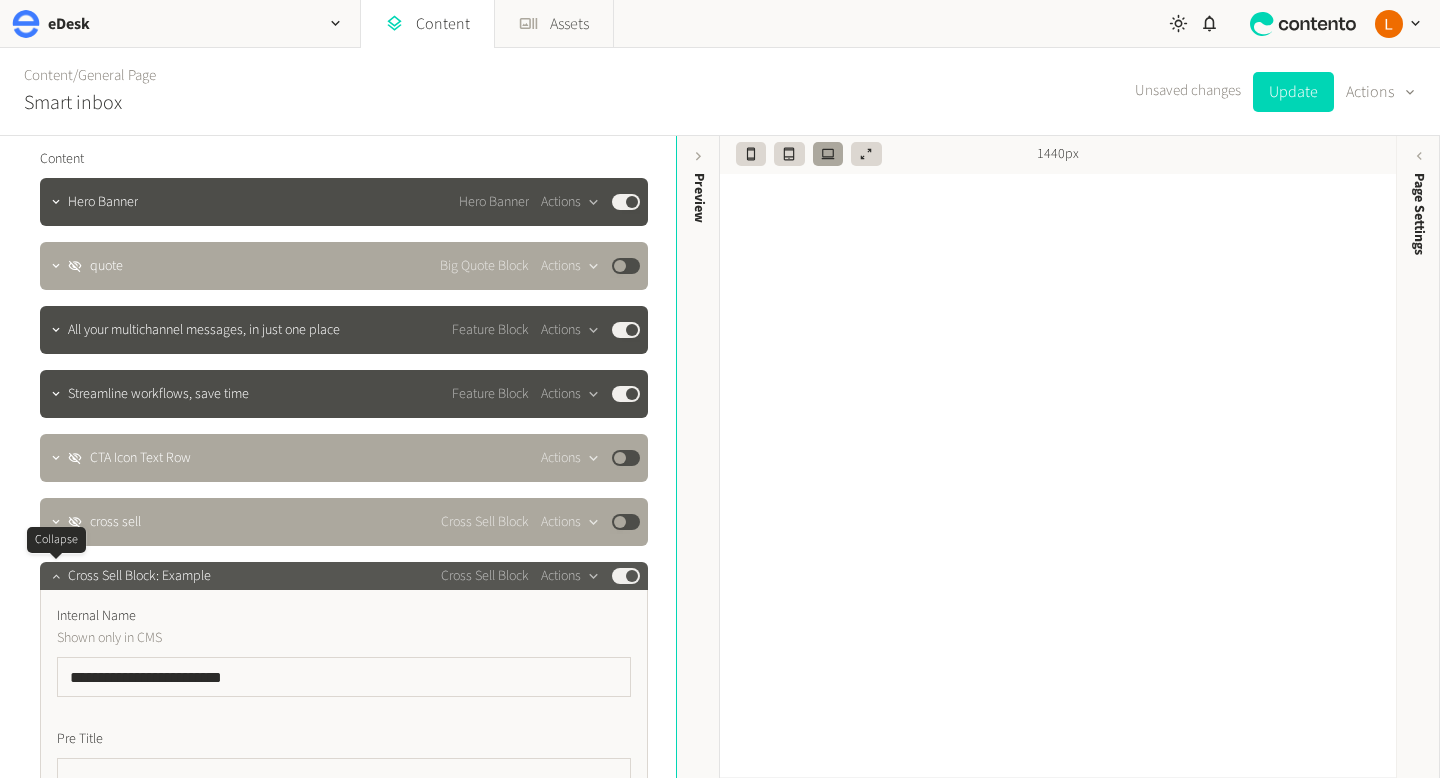 click 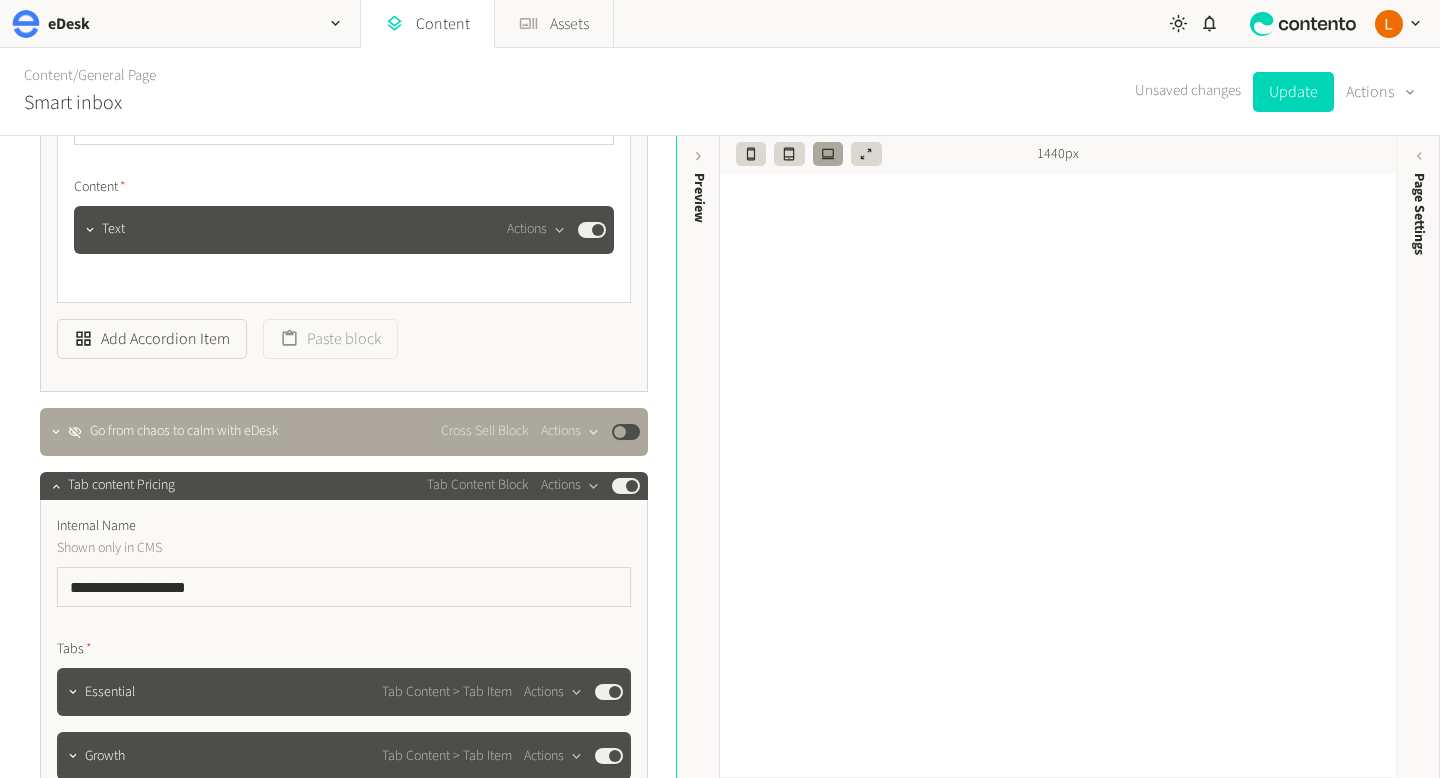 scroll, scrollTop: 3024, scrollLeft: 0, axis: vertical 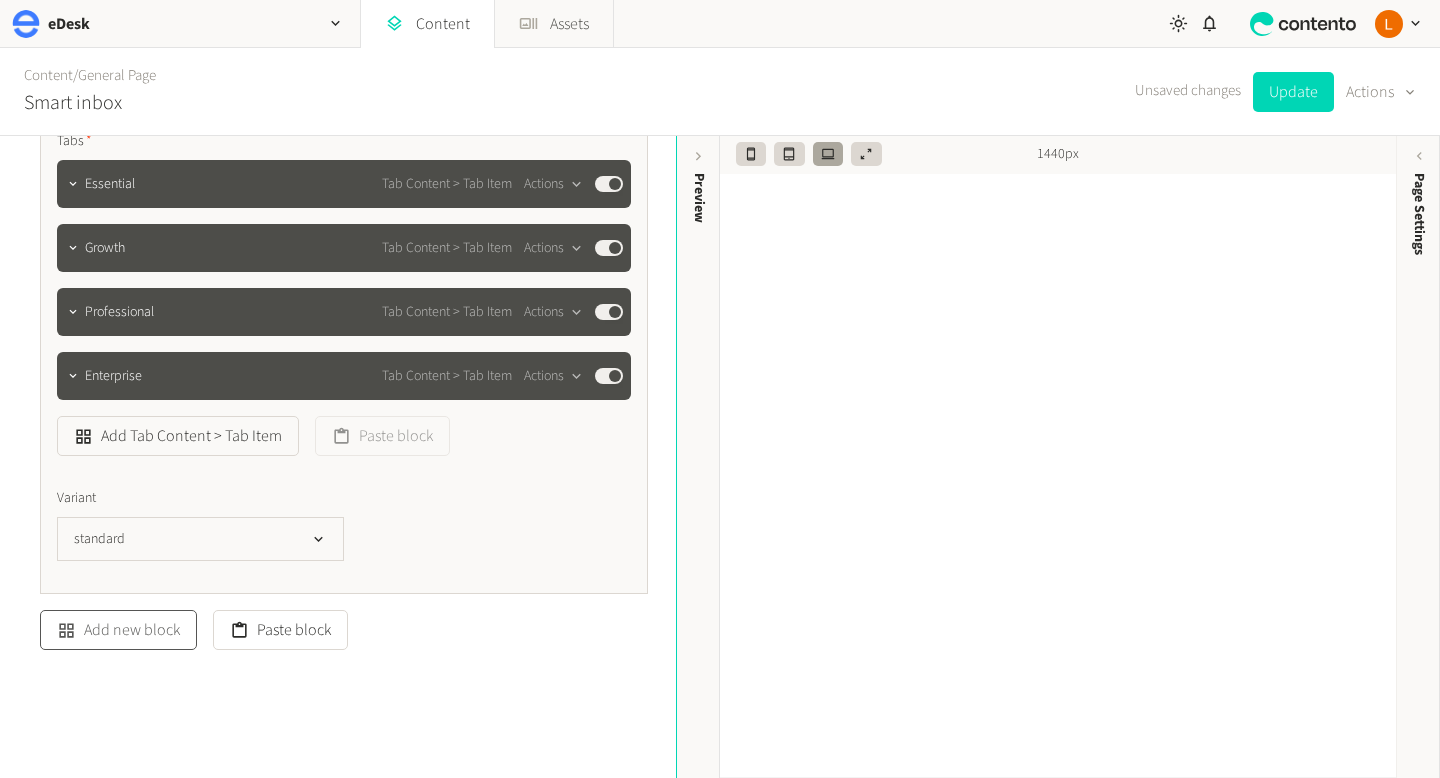 click on "Add new block" 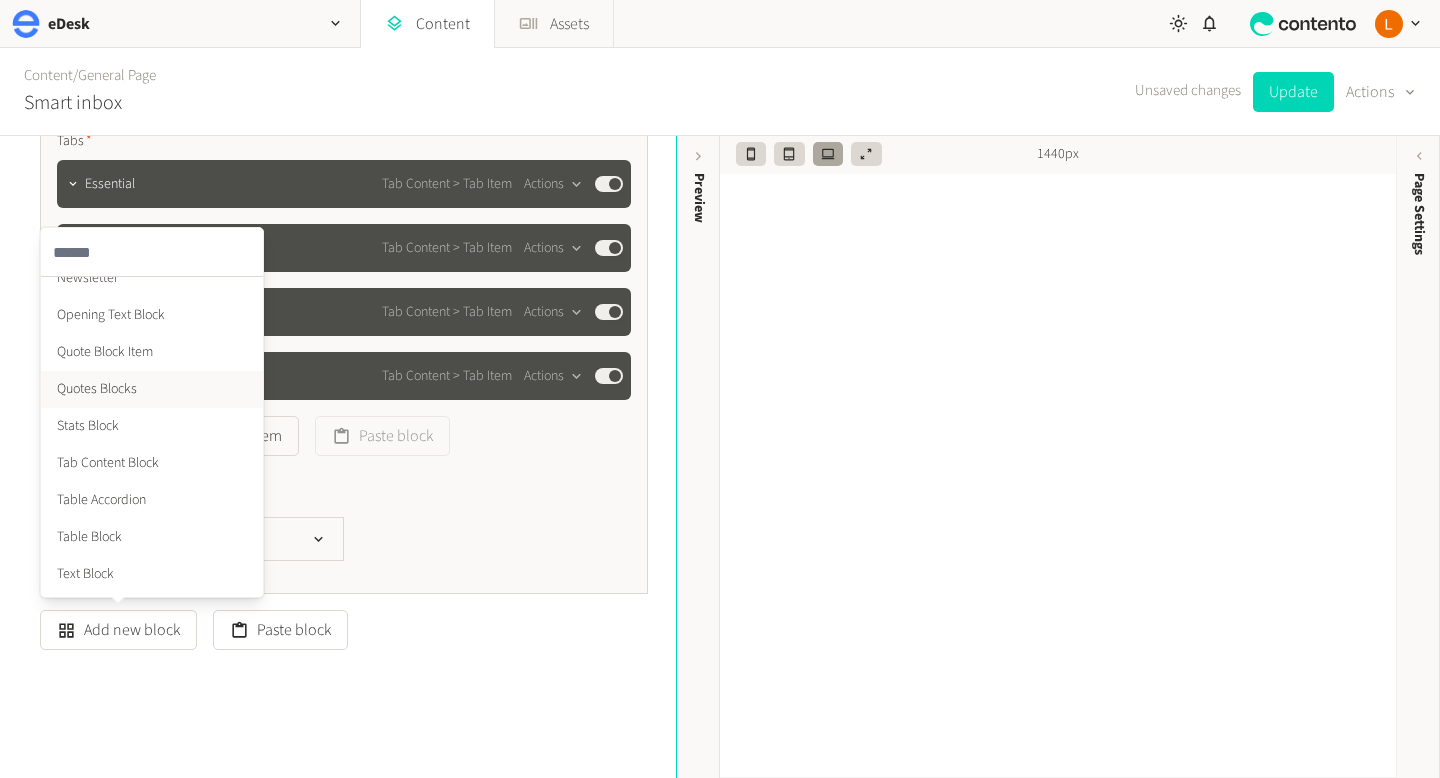 scroll, scrollTop: 705, scrollLeft: 0, axis: vertical 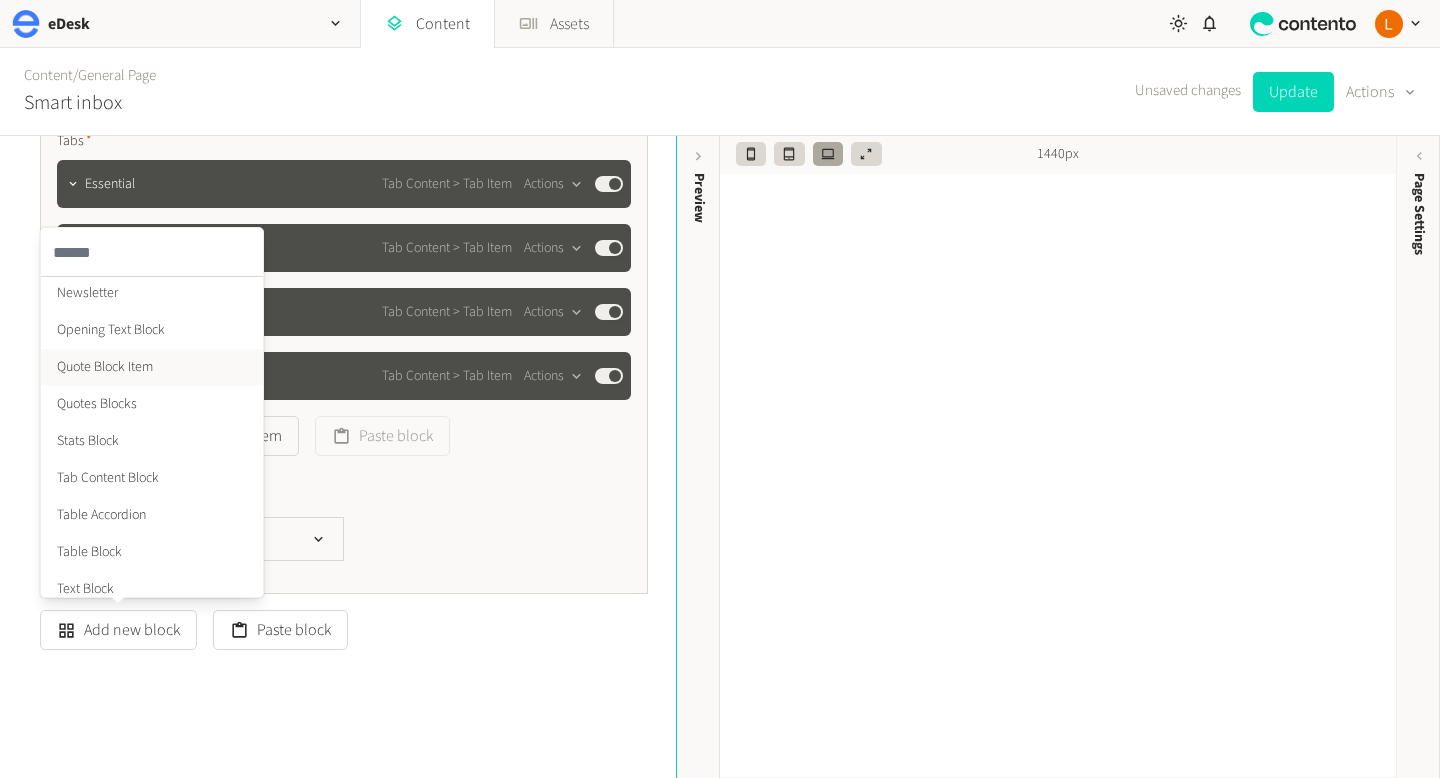 click on "Quote Block Item" 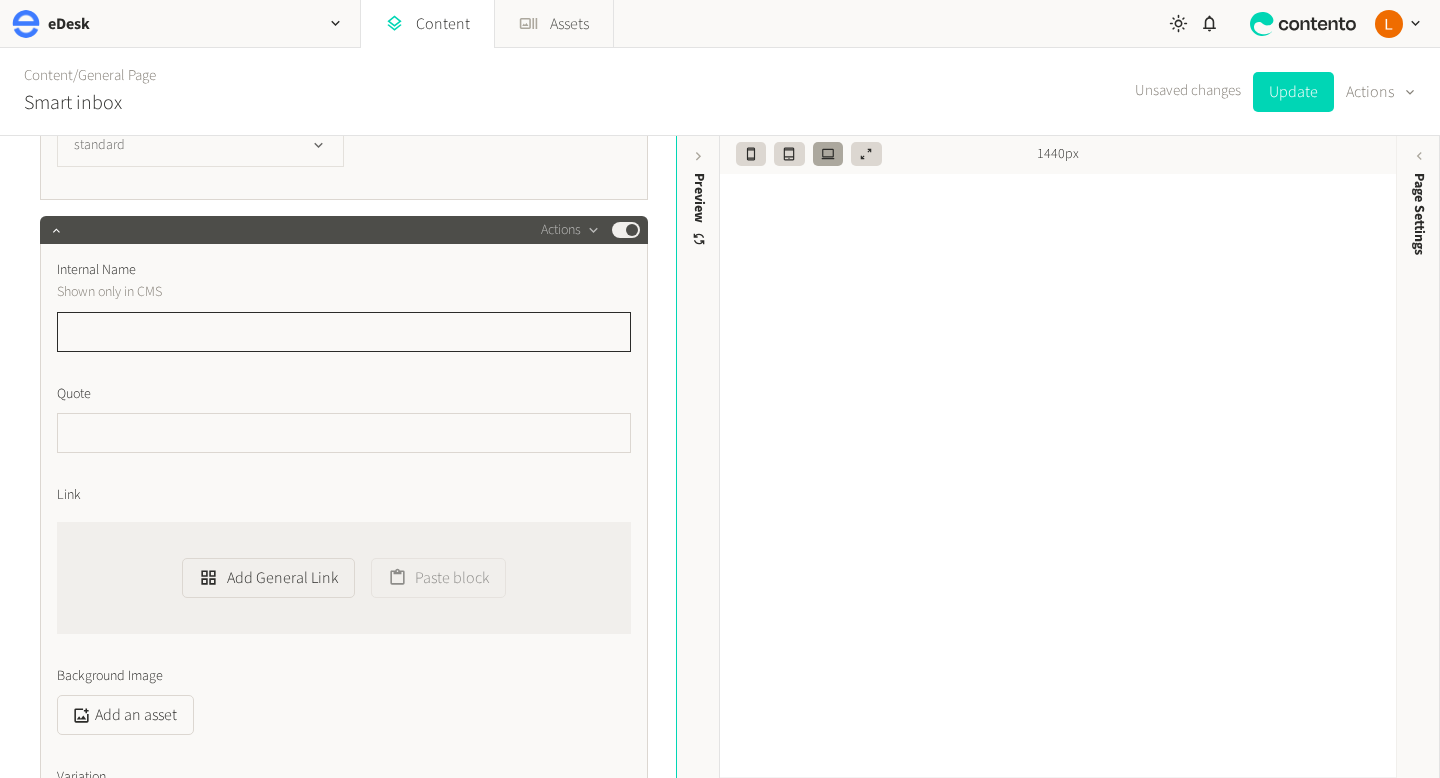 scroll, scrollTop: 3429, scrollLeft: 0, axis: vertical 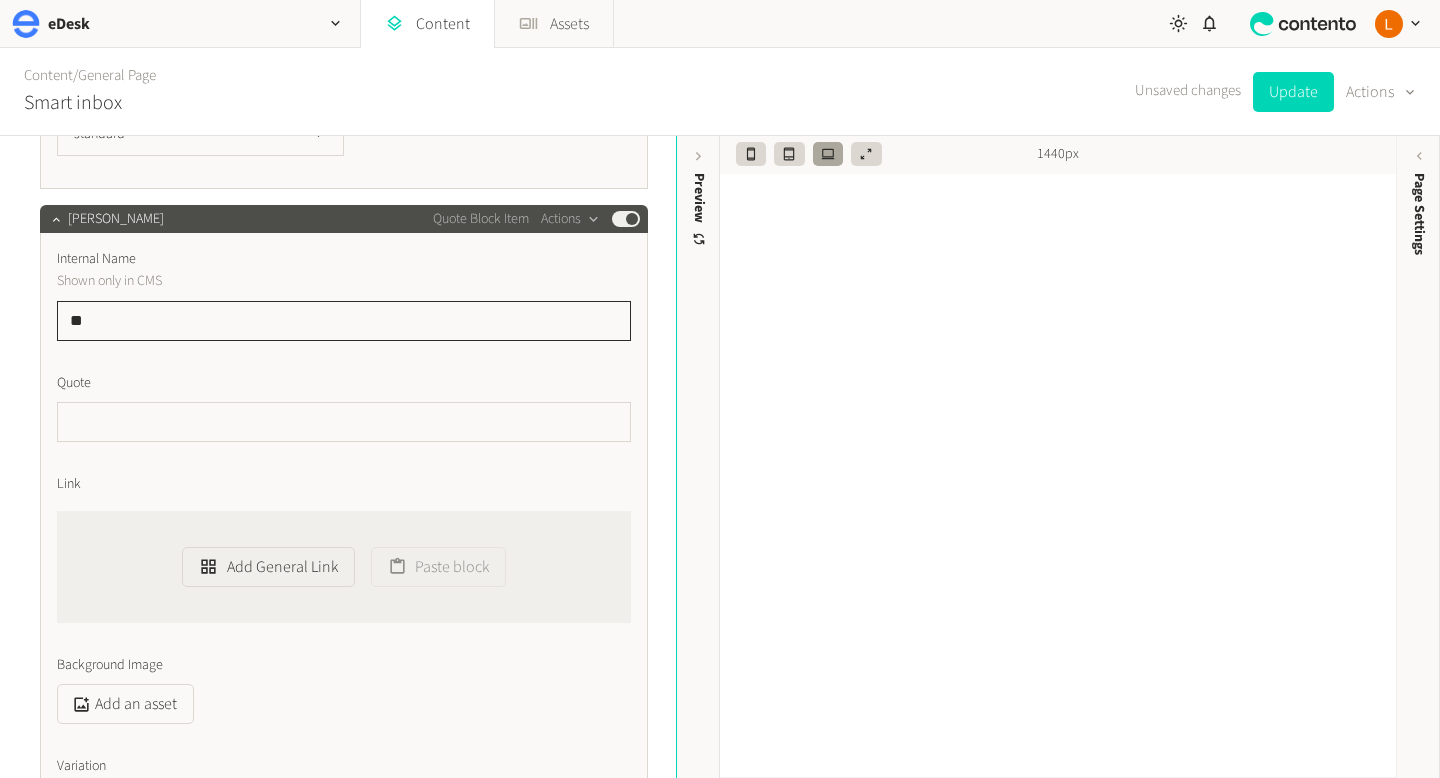 type on "*" 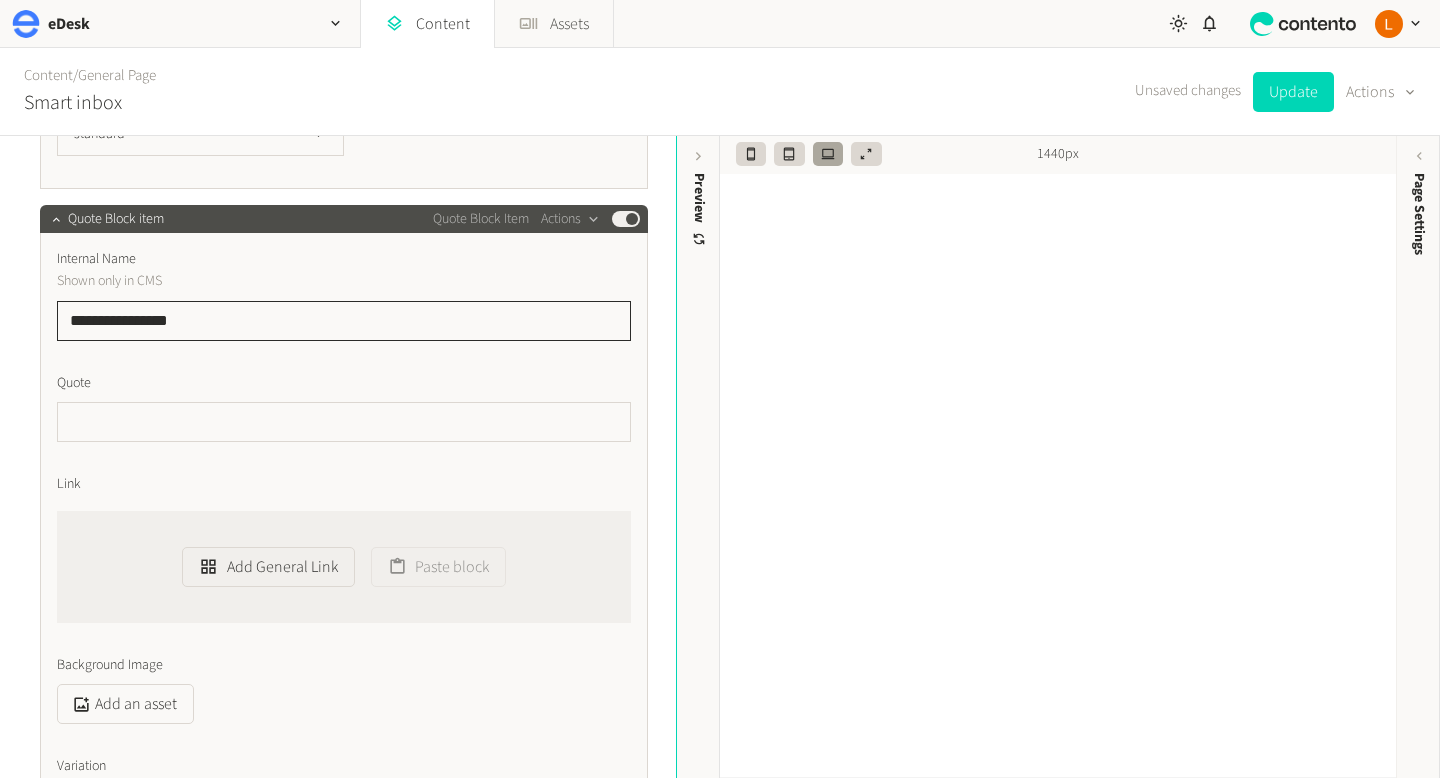 type on "**********" 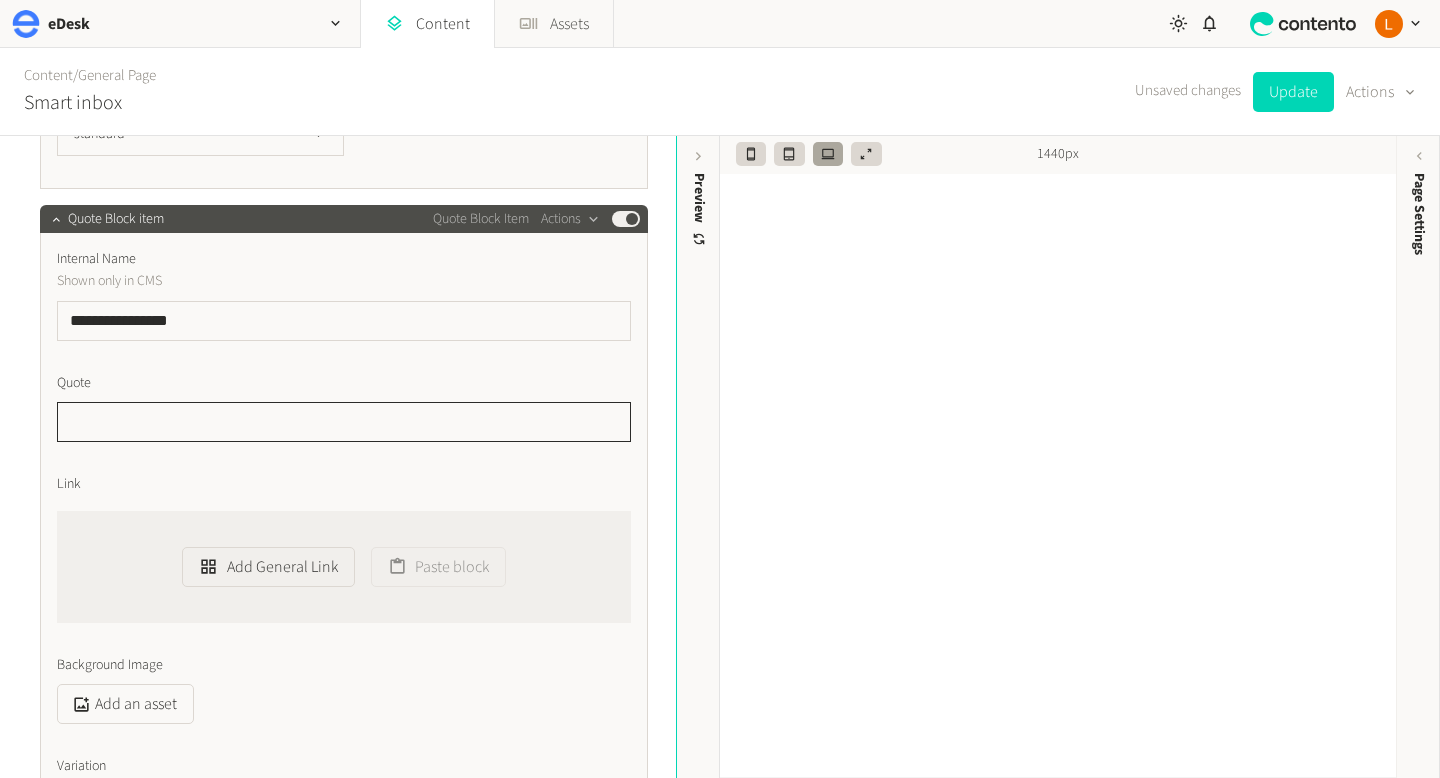 click 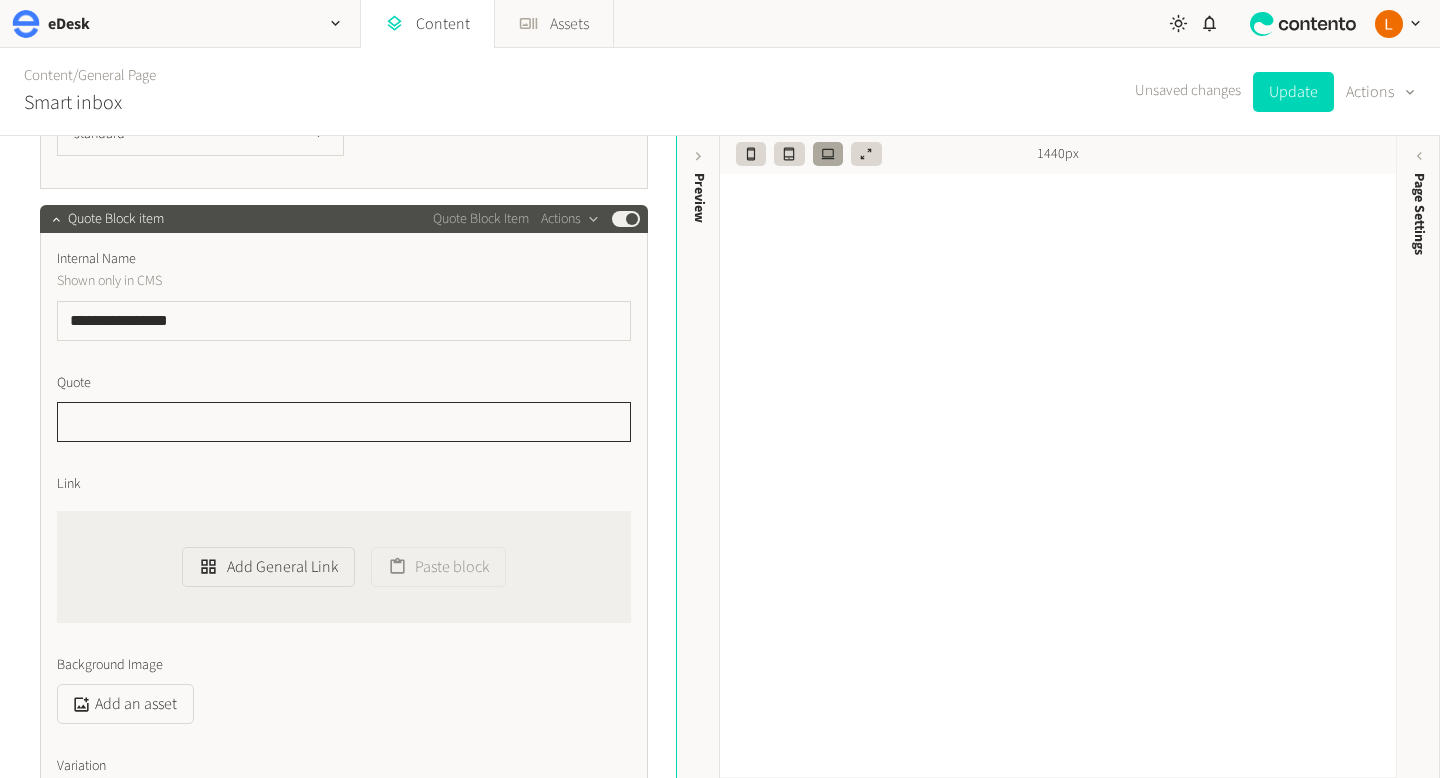 paste on "**********" 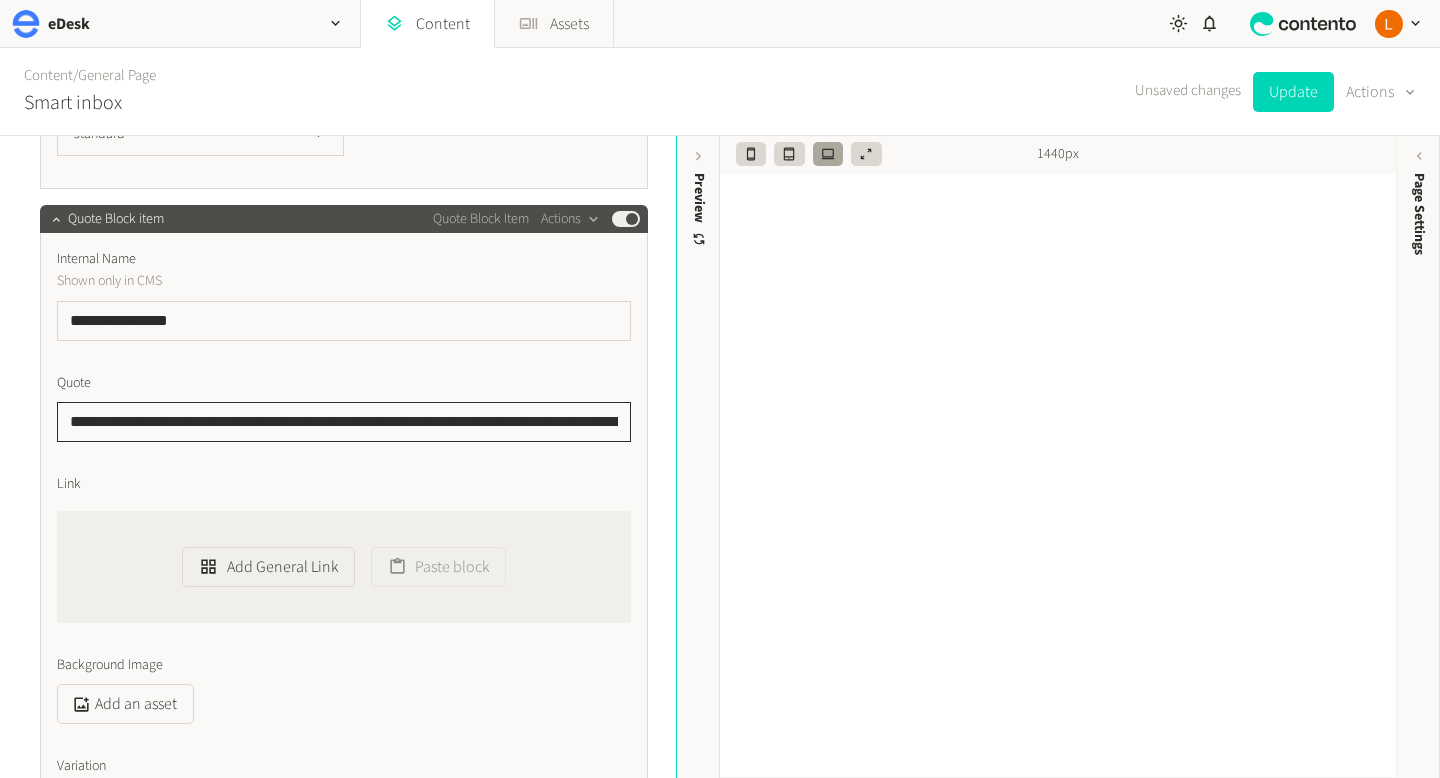 scroll, scrollTop: 0, scrollLeft: 1056, axis: horizontal 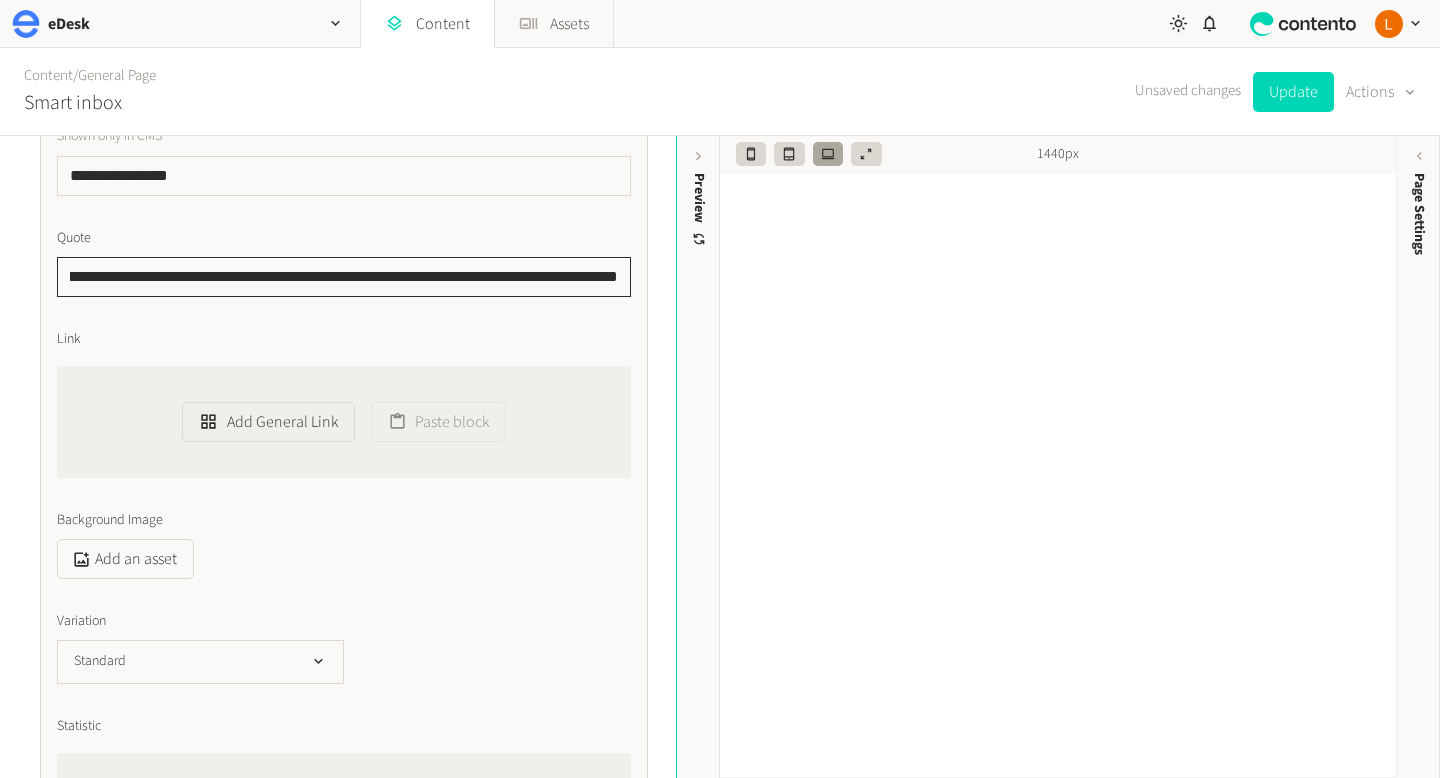 click on "**********" 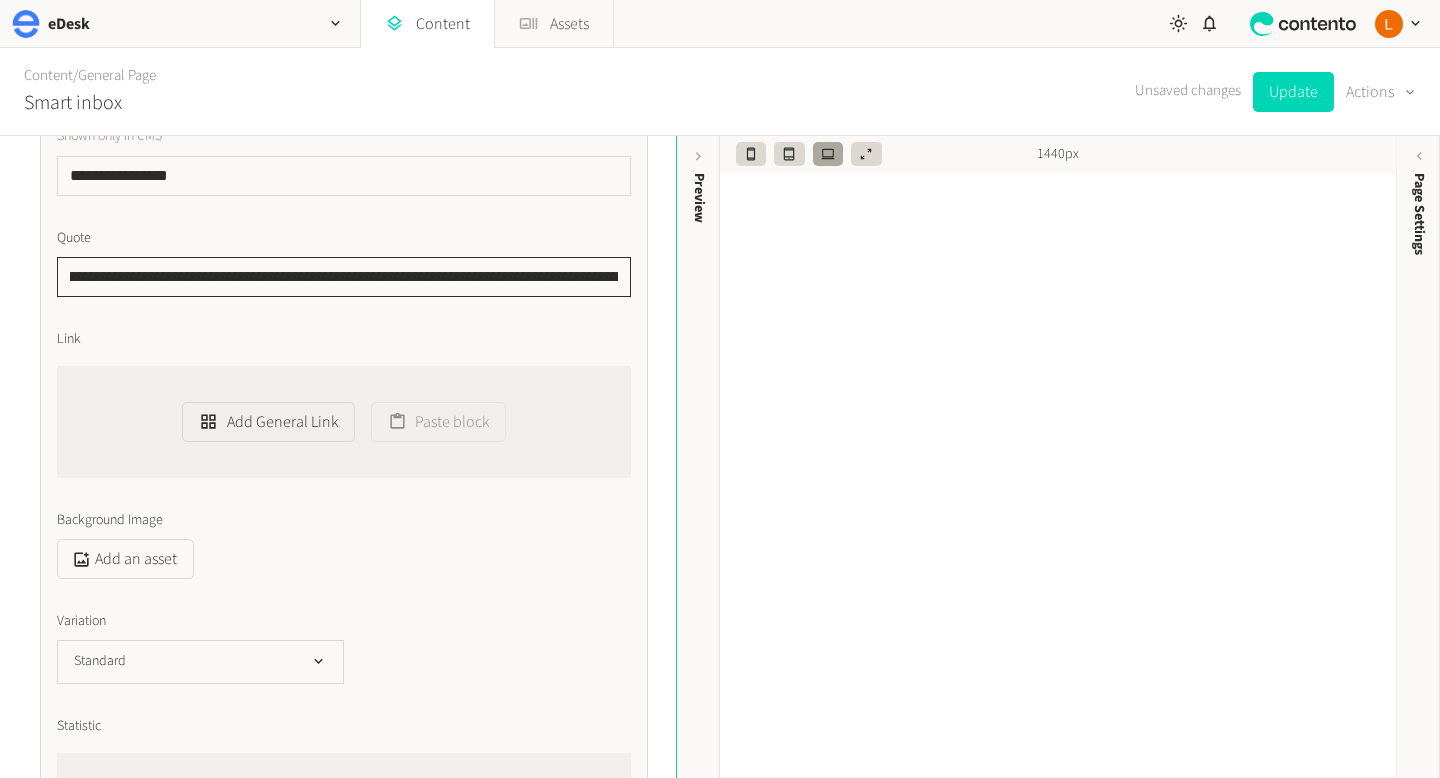 scroll, scrollTop: 0, scrollLeft: 0, axis: both 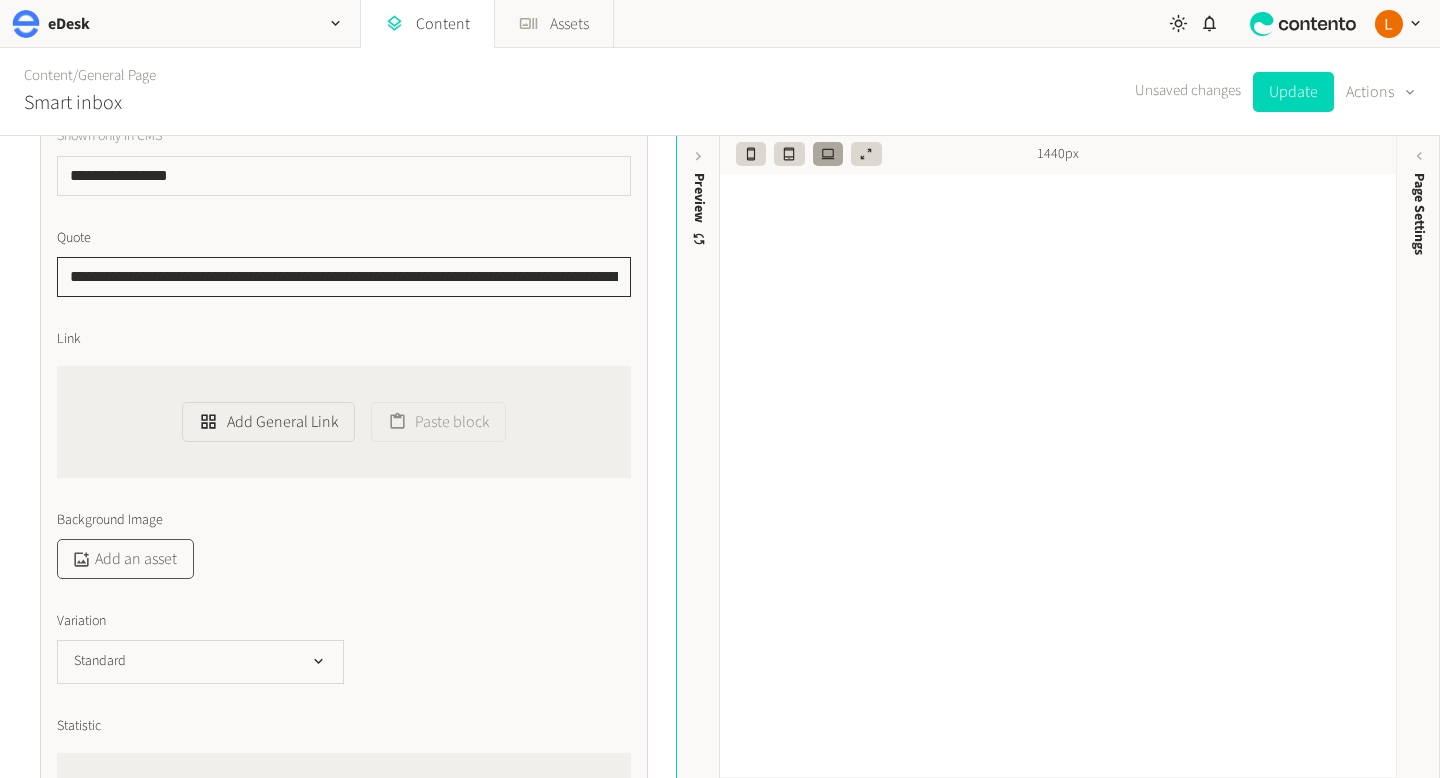 type on "**********" 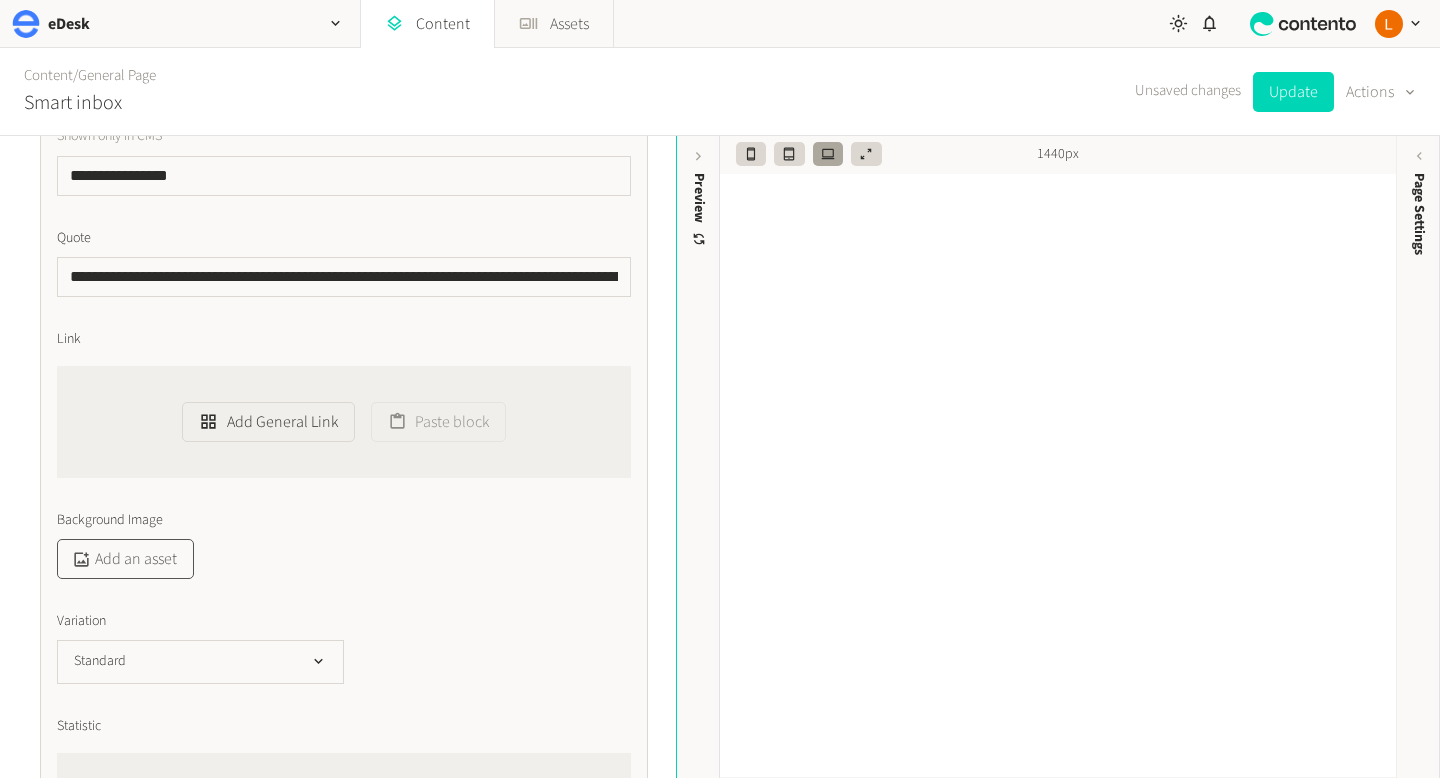 click on "Add an asset" 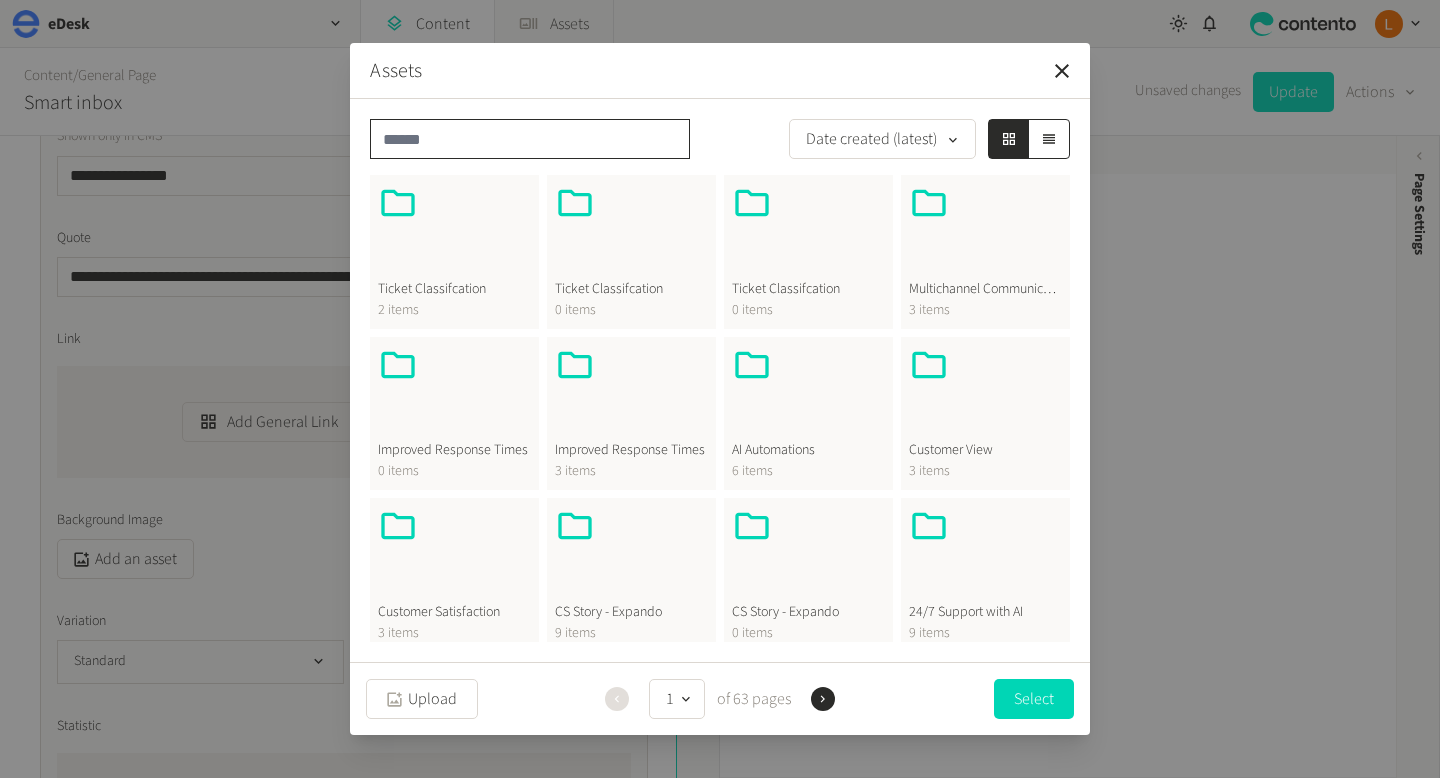 click at bounding box center (530, 139) 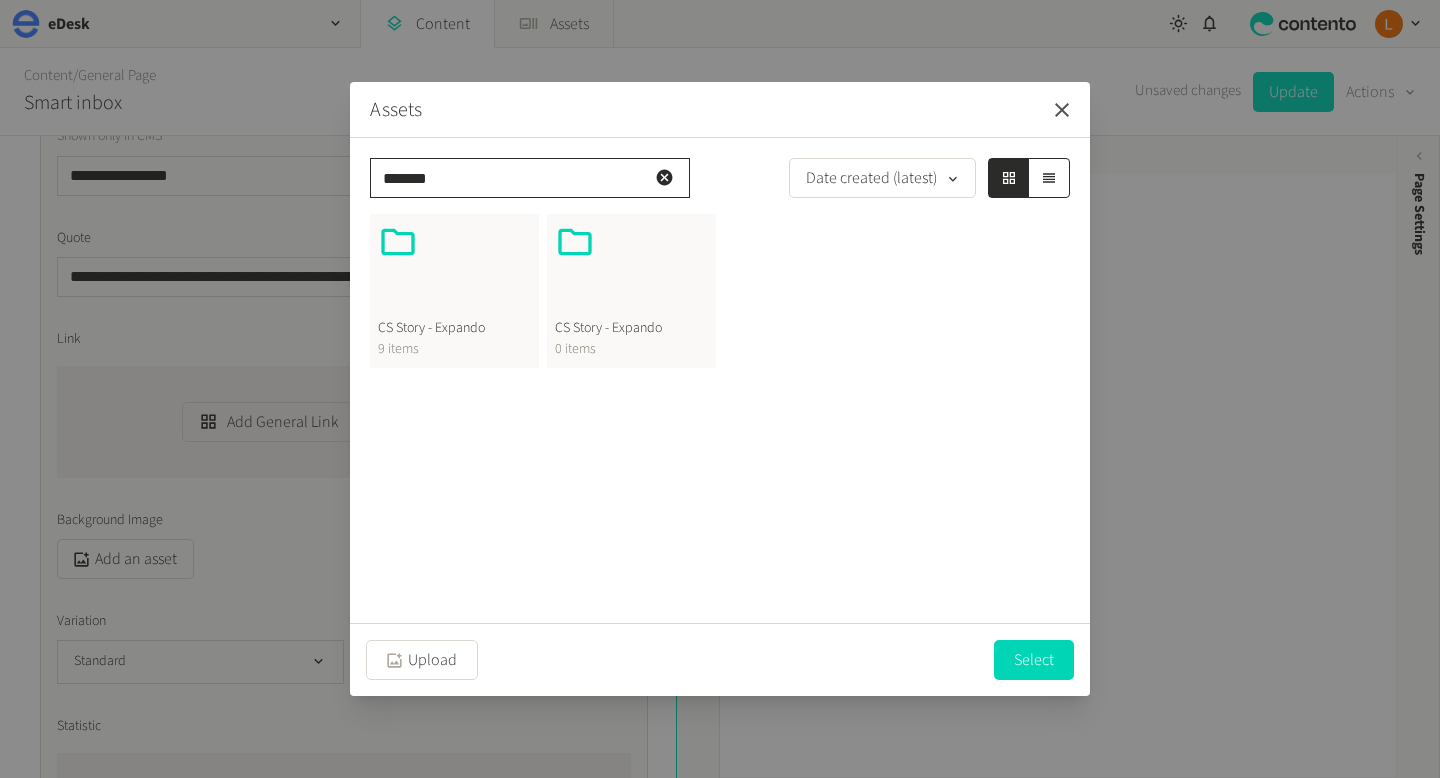 type on "*******" 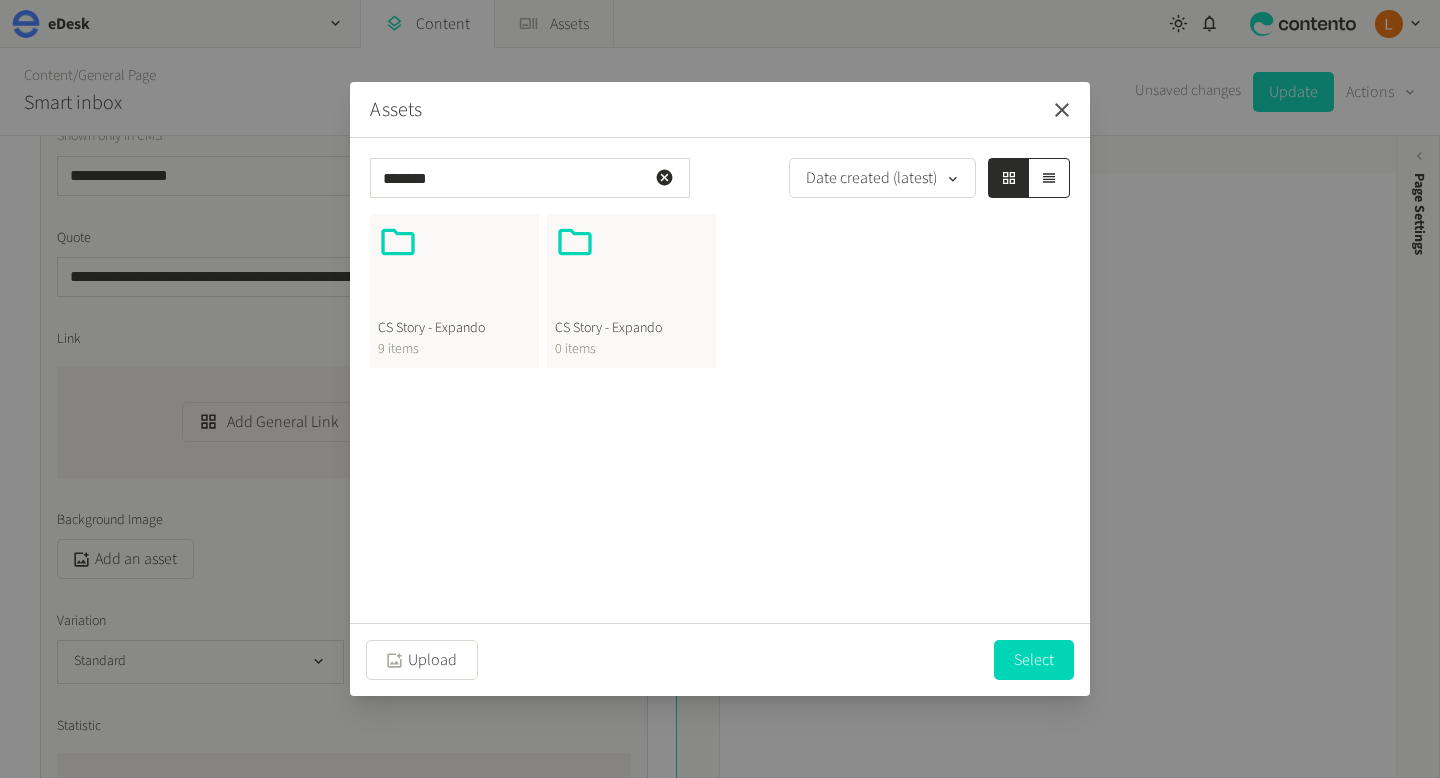 click 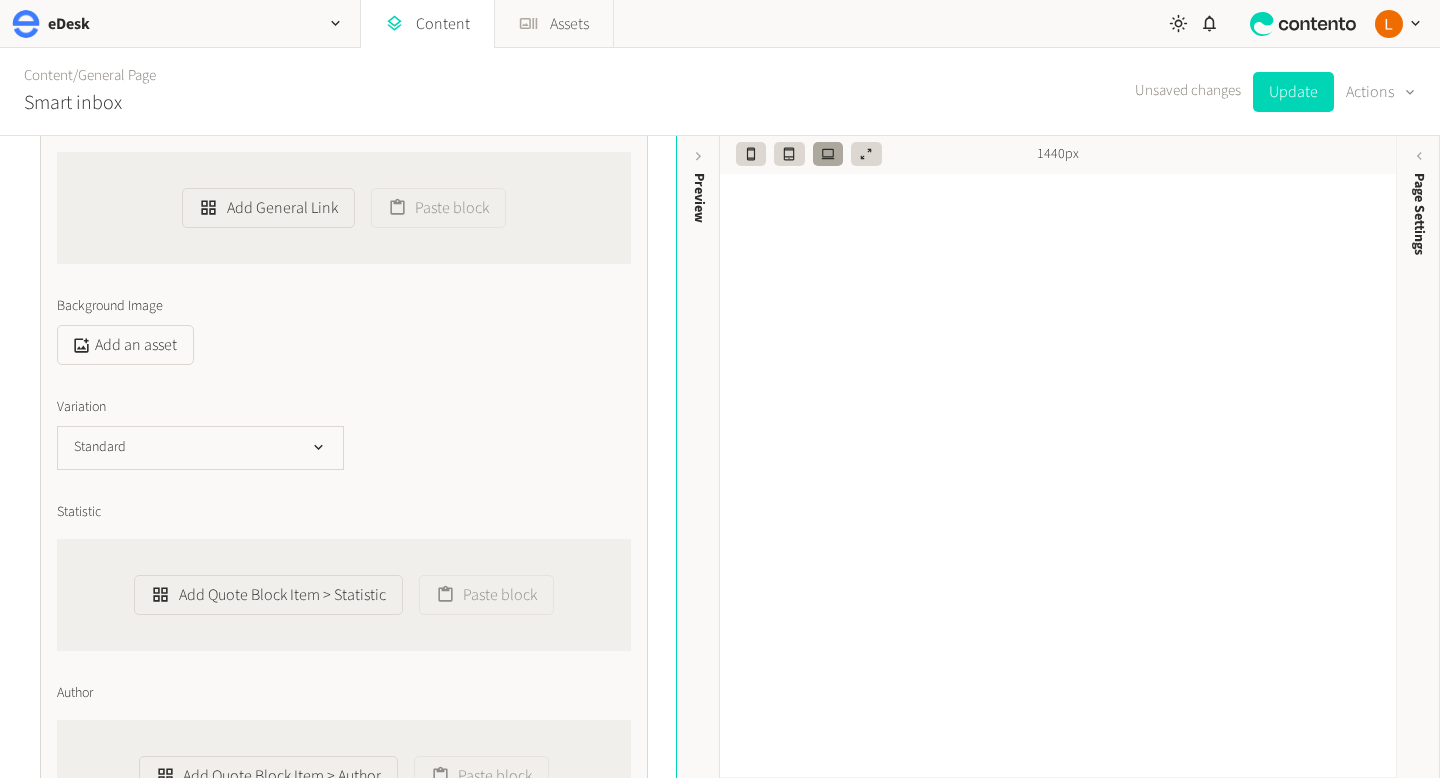 scroll, scrollTop: 3790, scrollLeft: 0, axis: vertical 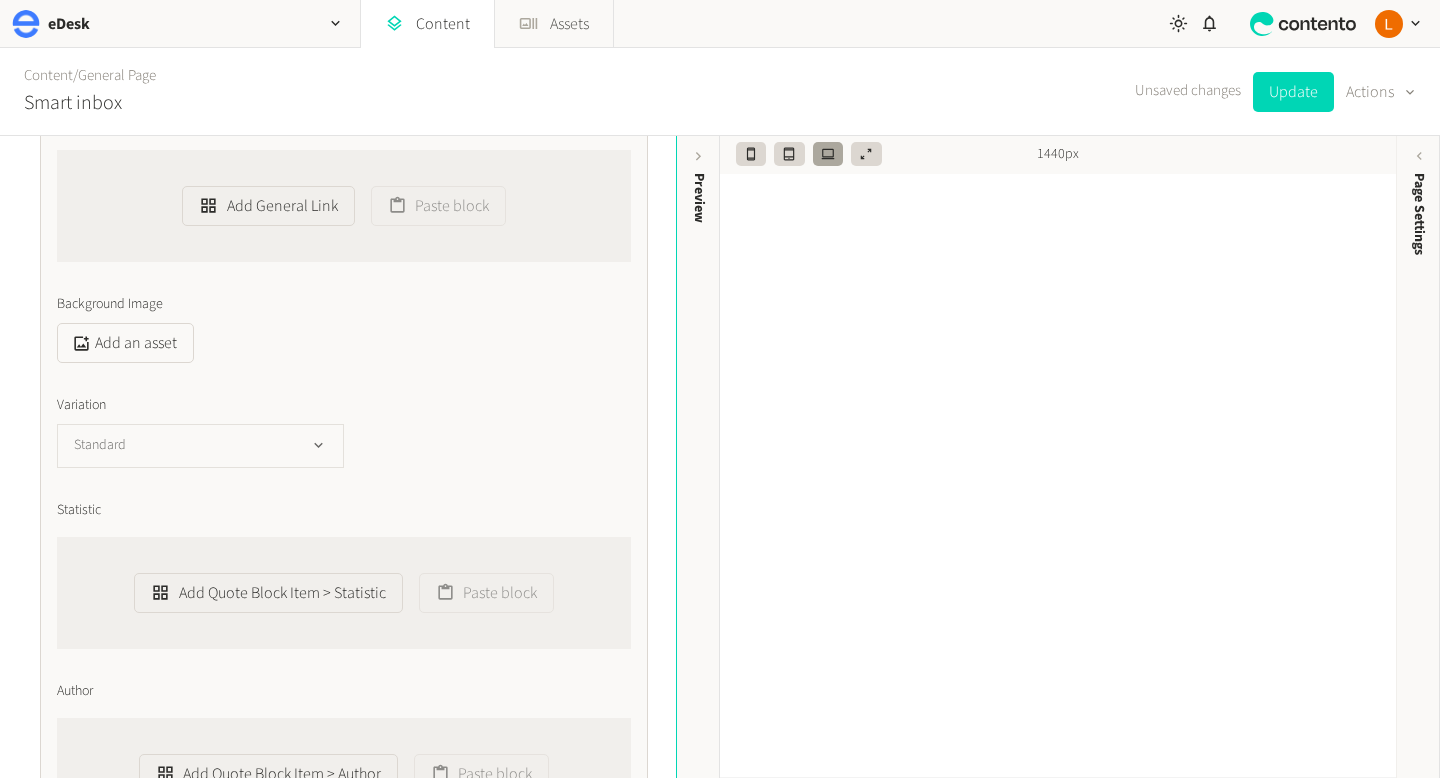 click 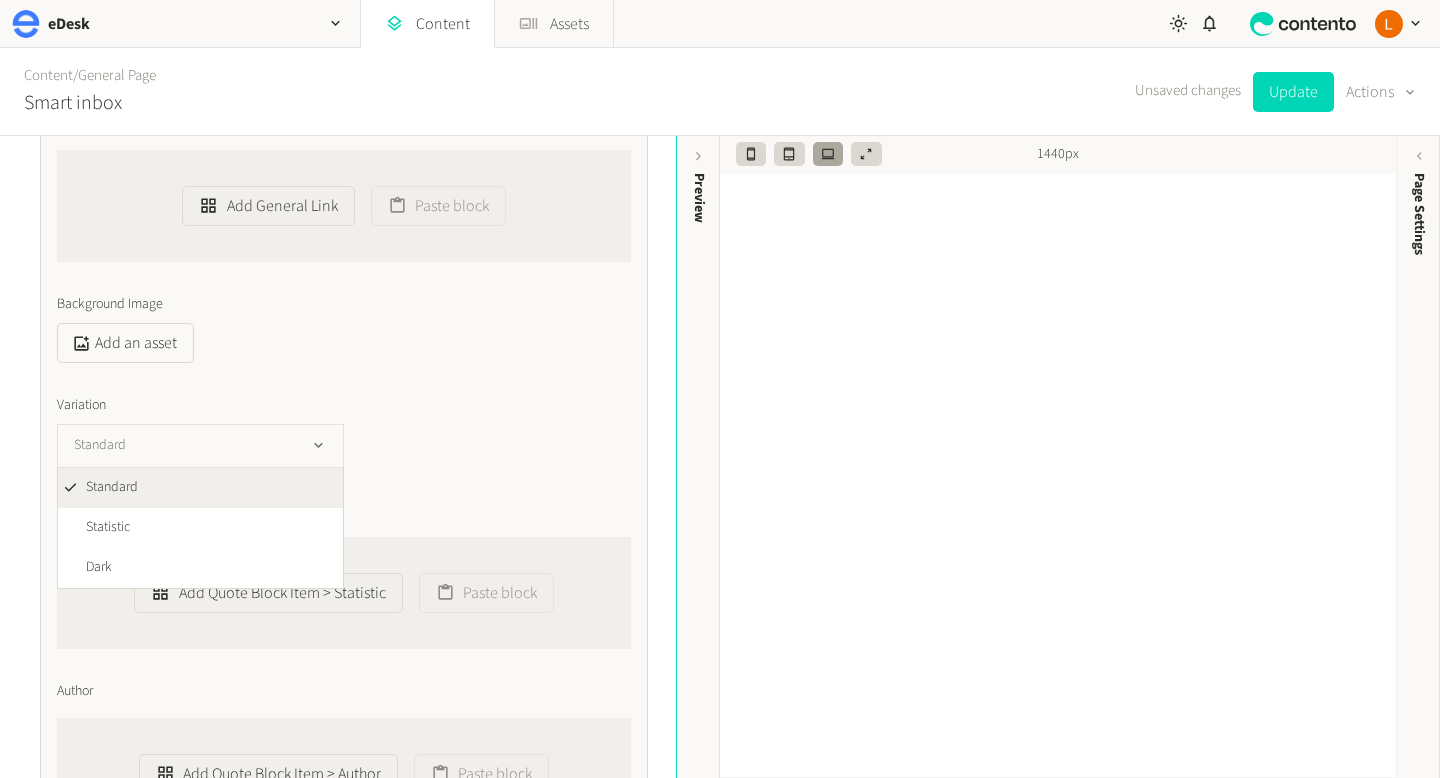 click 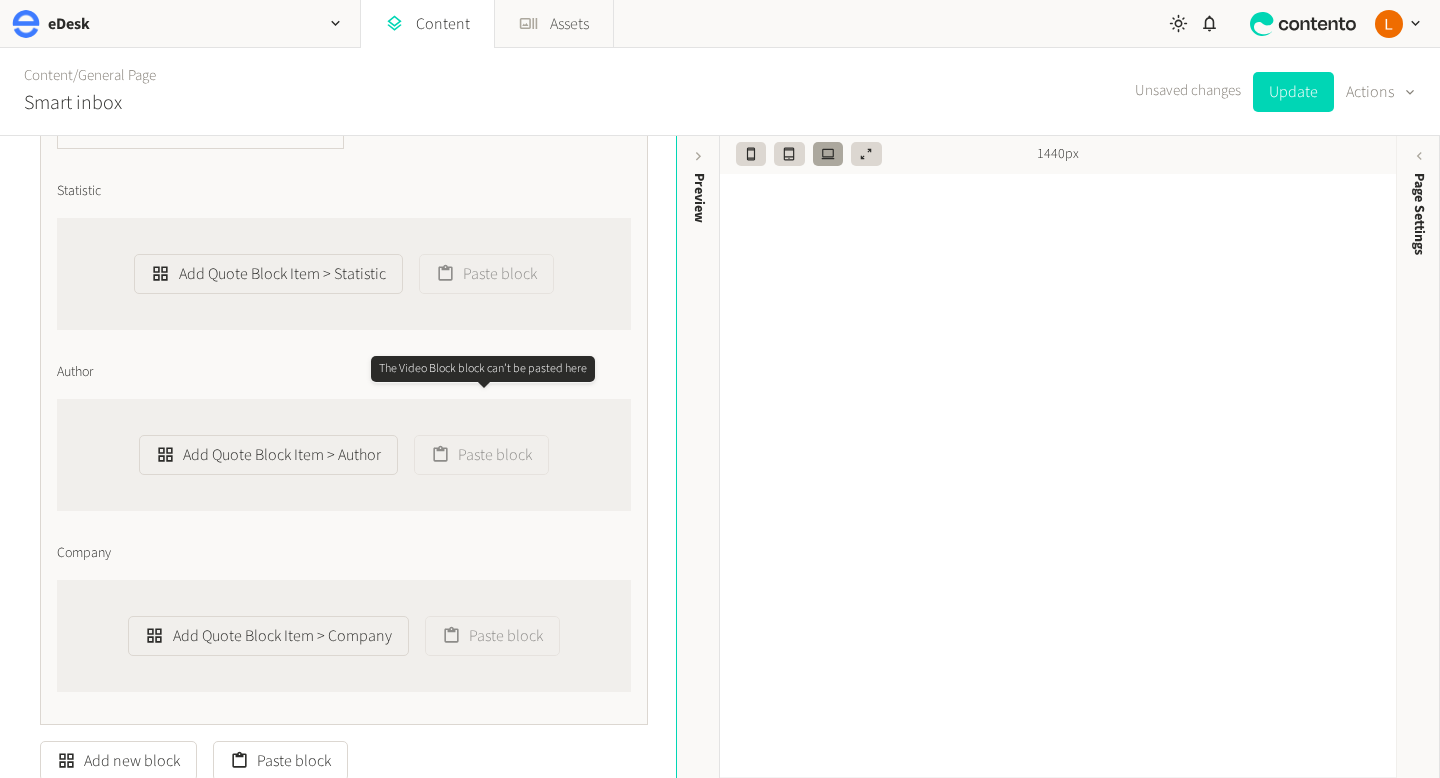scroll, scrollTop: 4240, scrollLeft: 0, axis: vertical 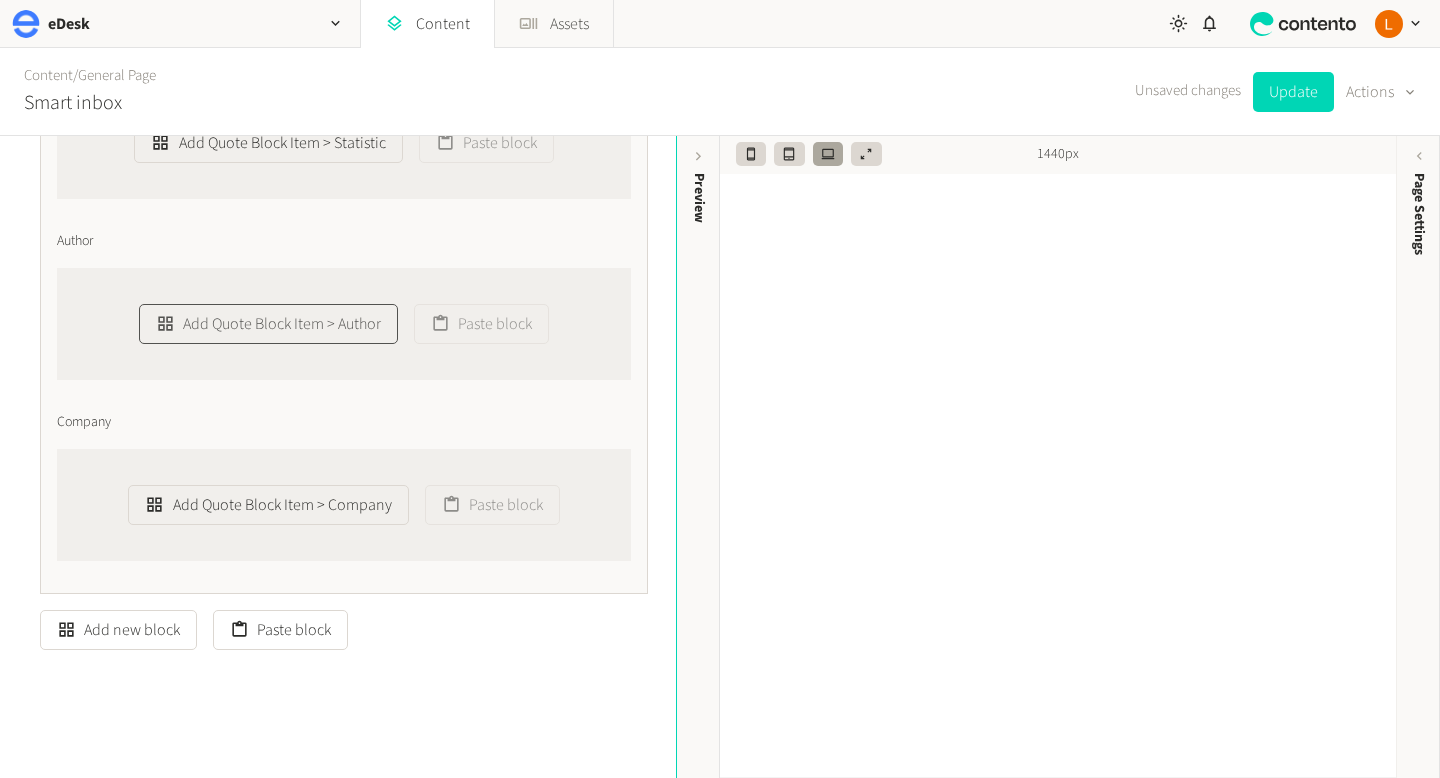 click on "Add Quote Block Item > Author" 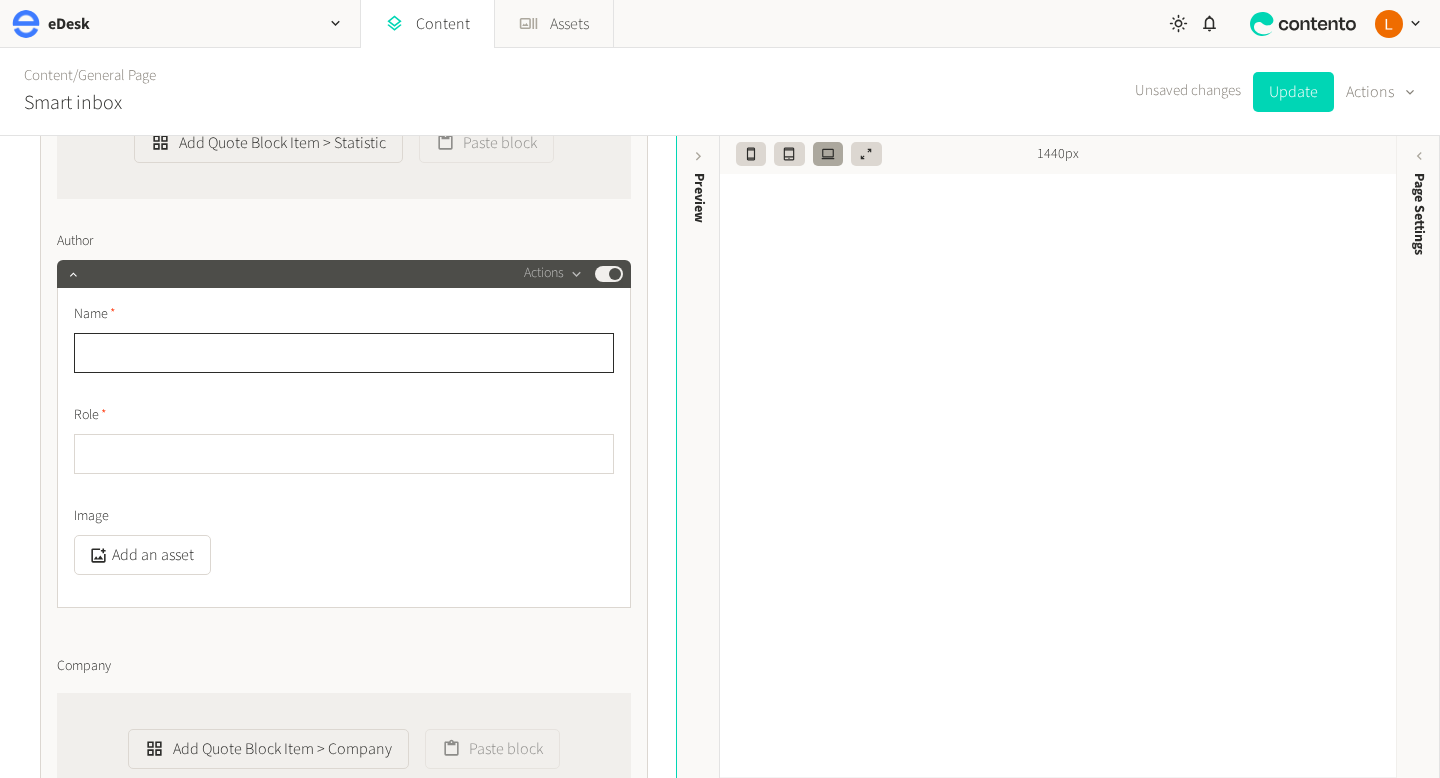 paste on "**********" 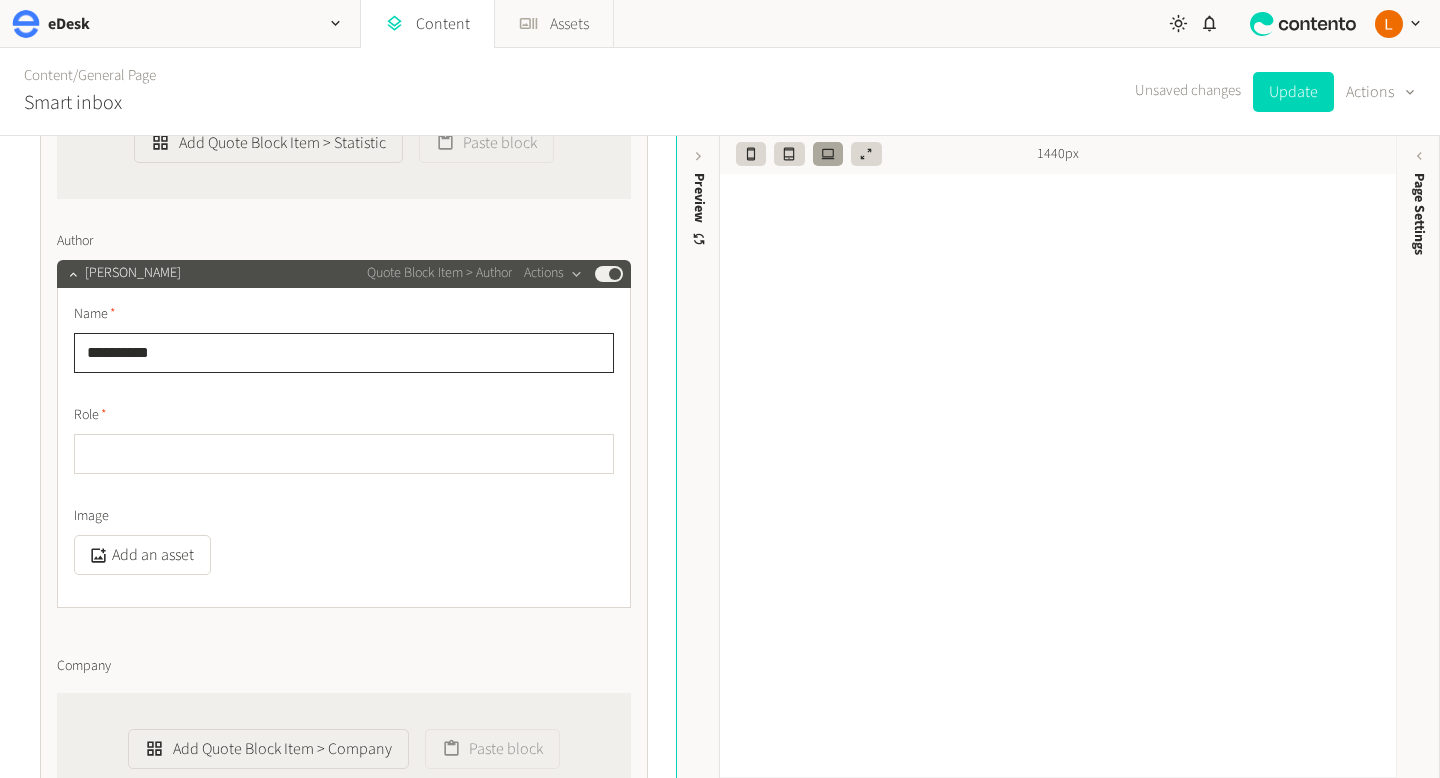 click on "**********" 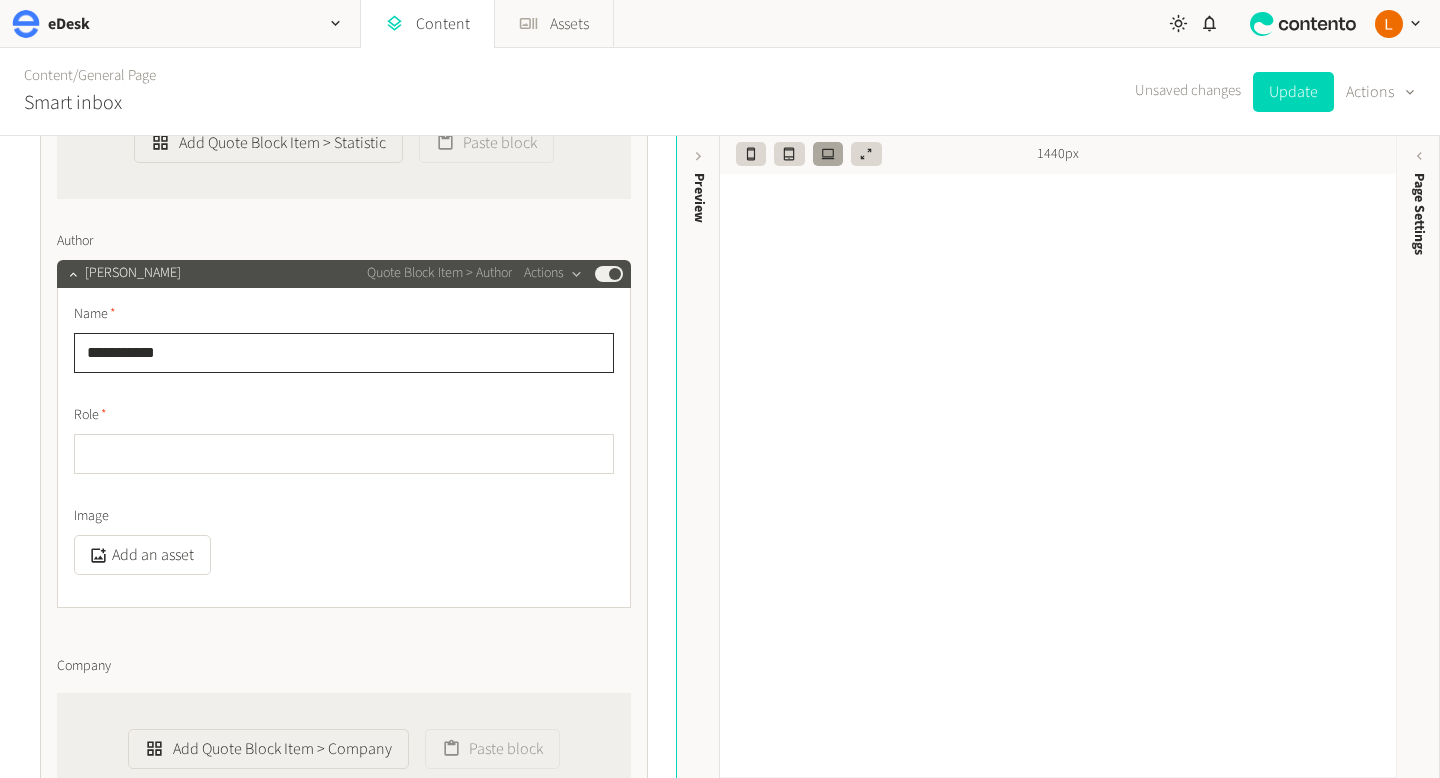 type on "**********" 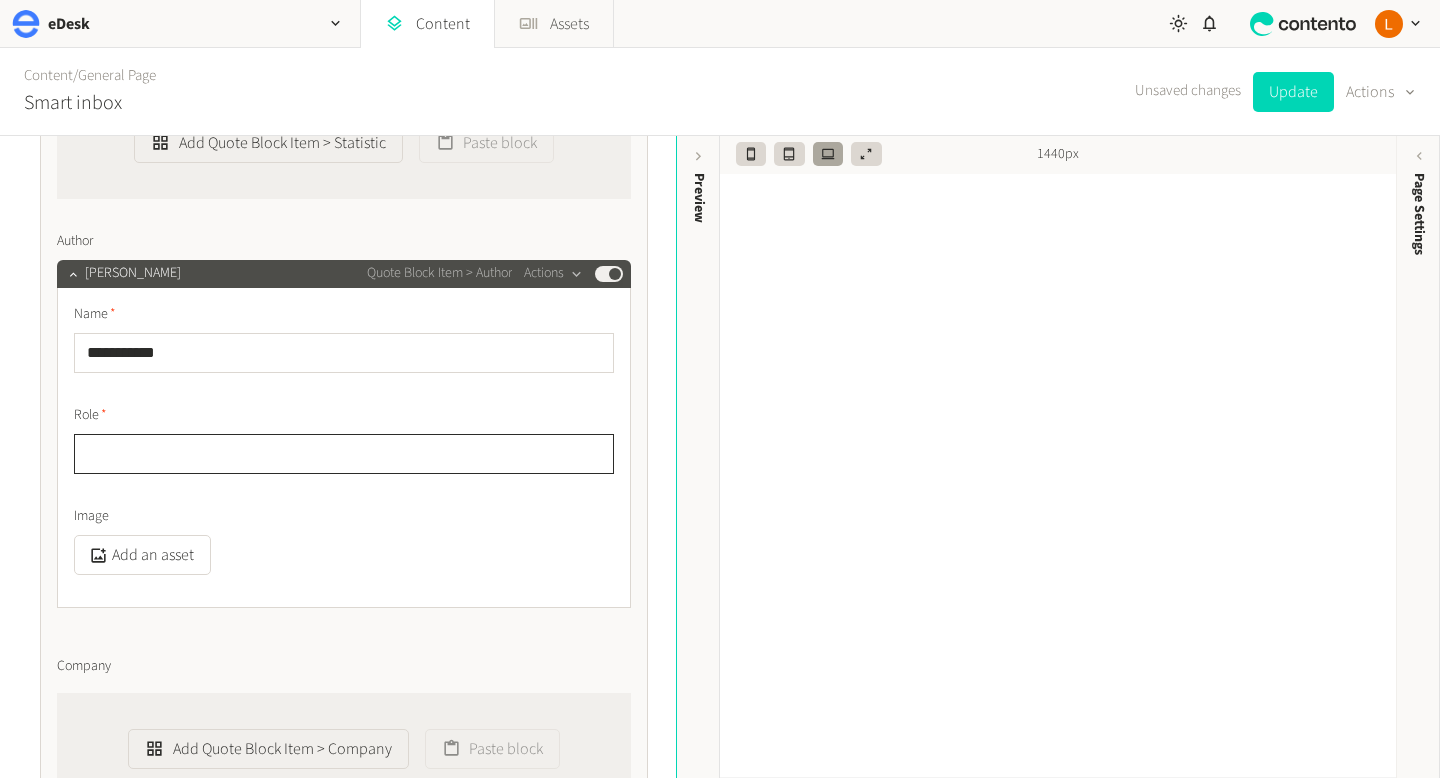 click 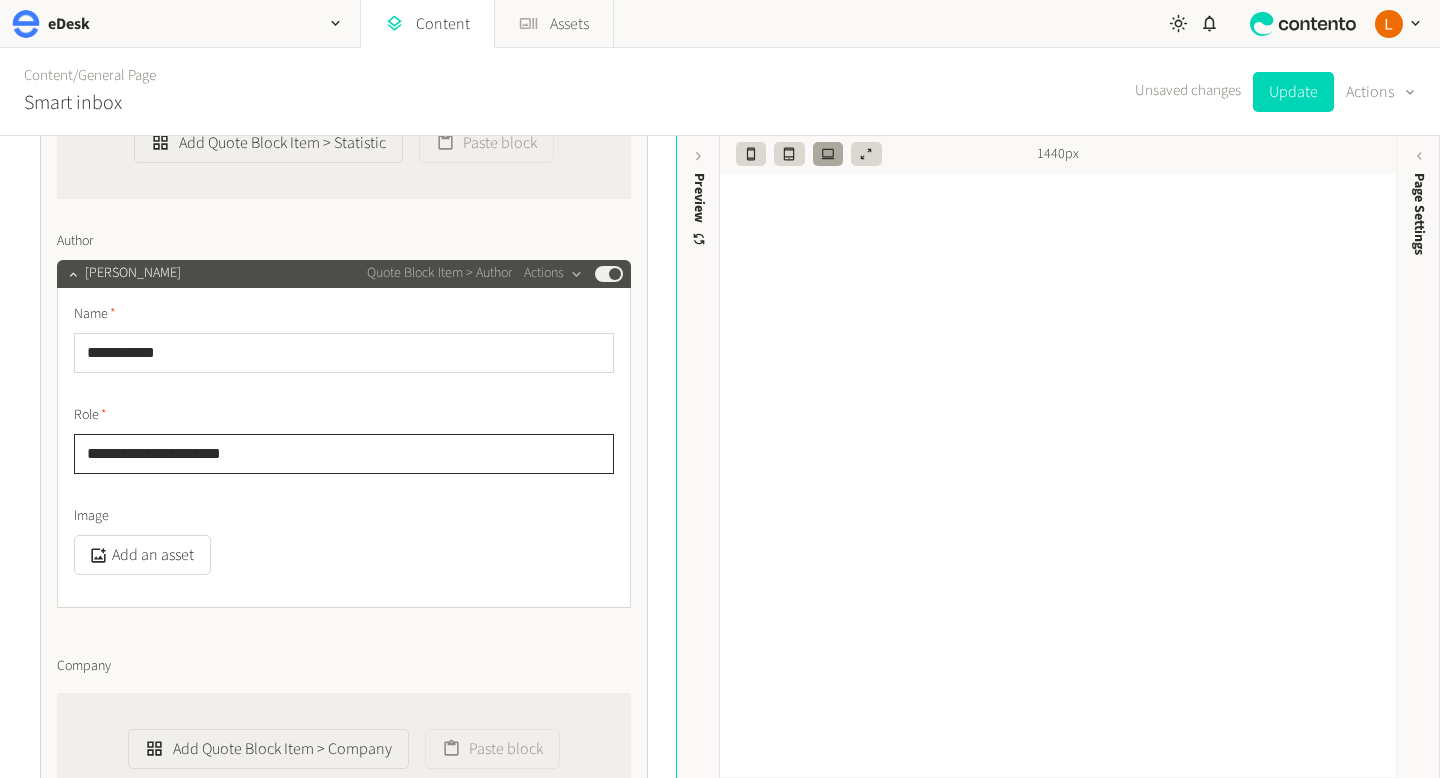 click on "**********" 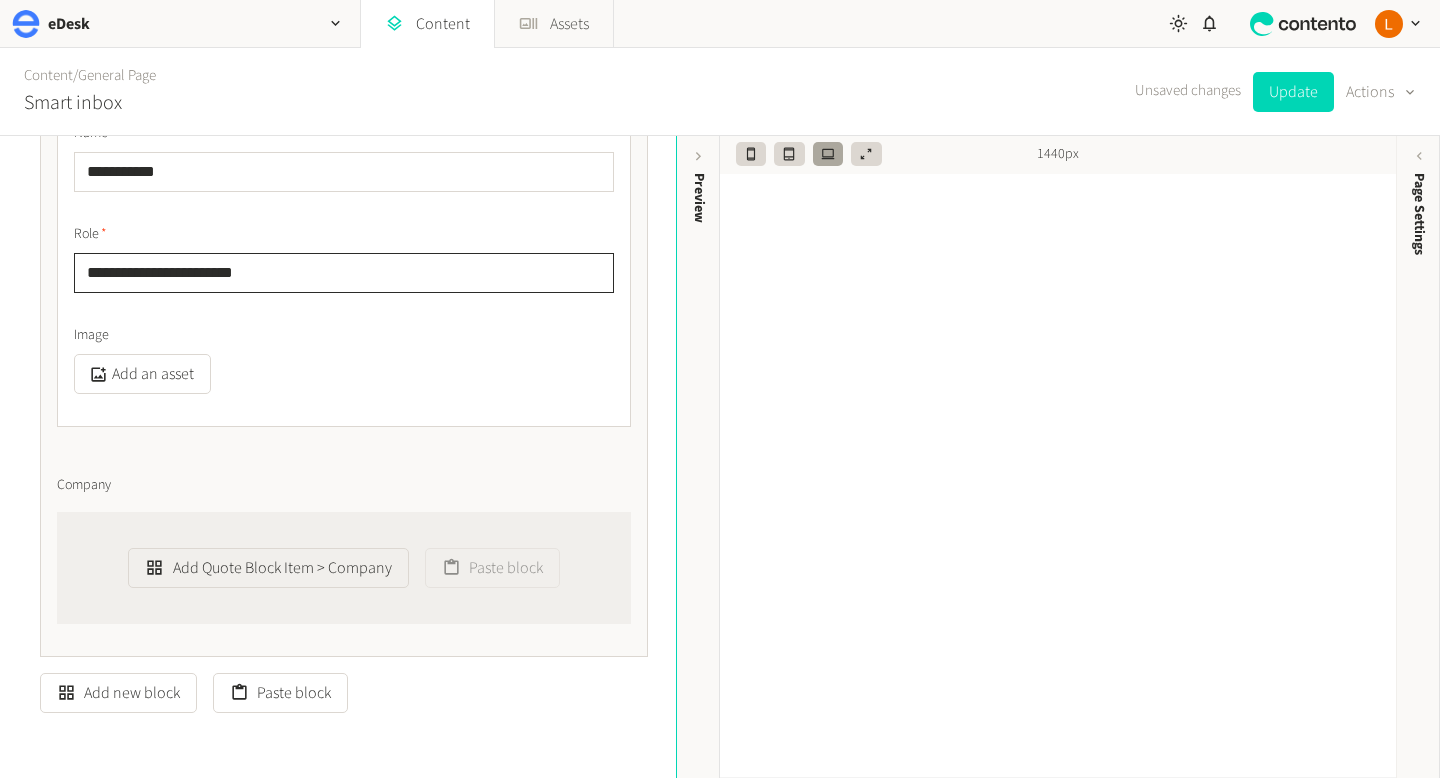 scroll, scrollTop: 4423, scrollLeft: 0, axis: vertical 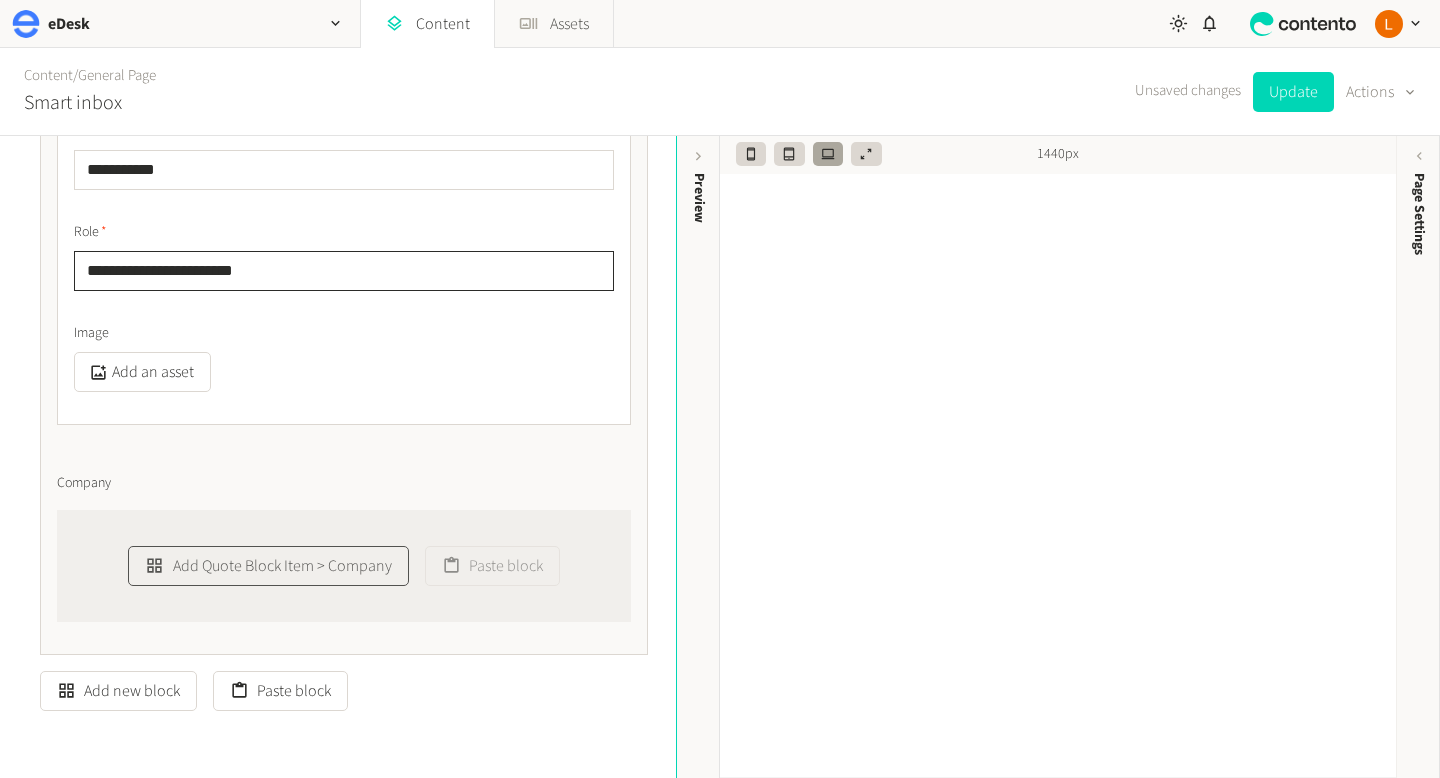 type on "**********" 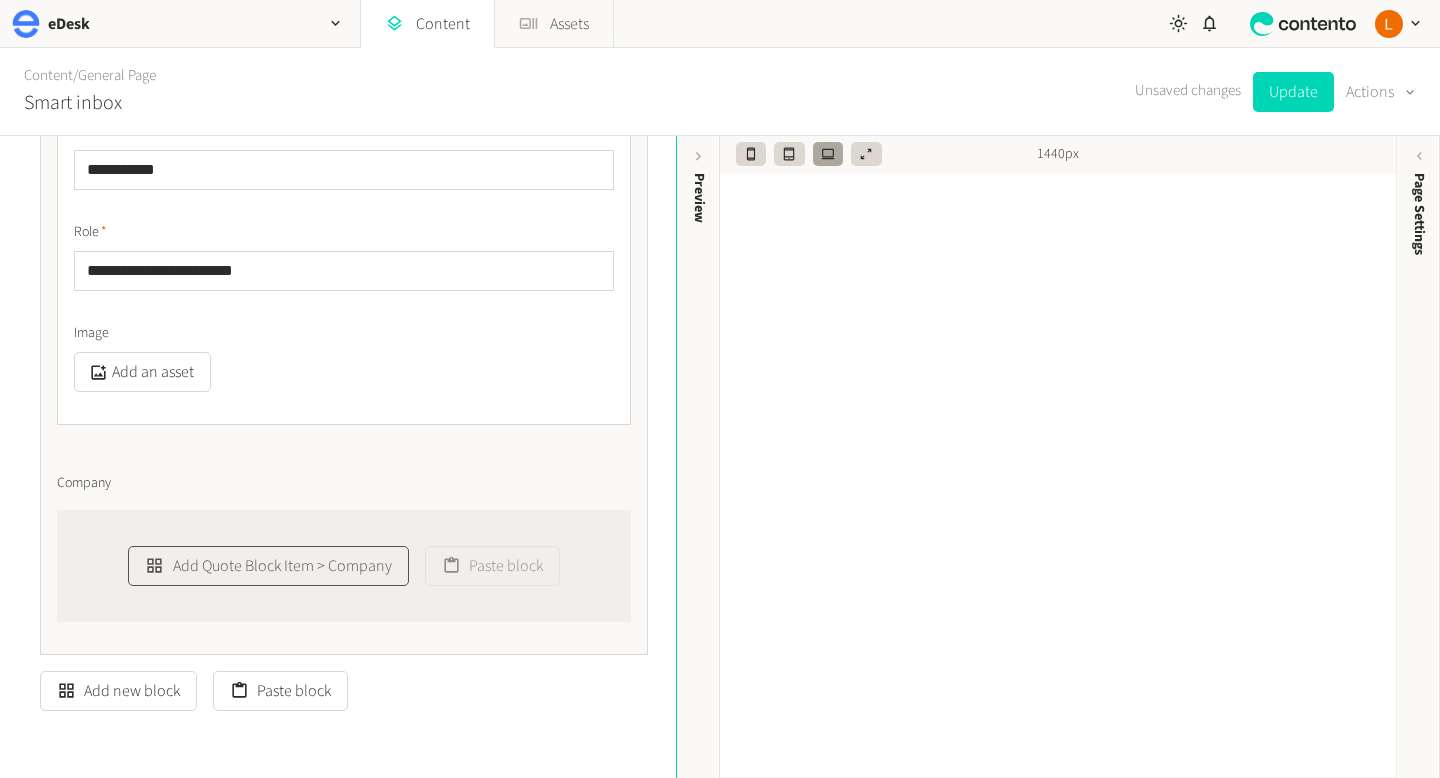 click on "Add Quote Block Item > Company" 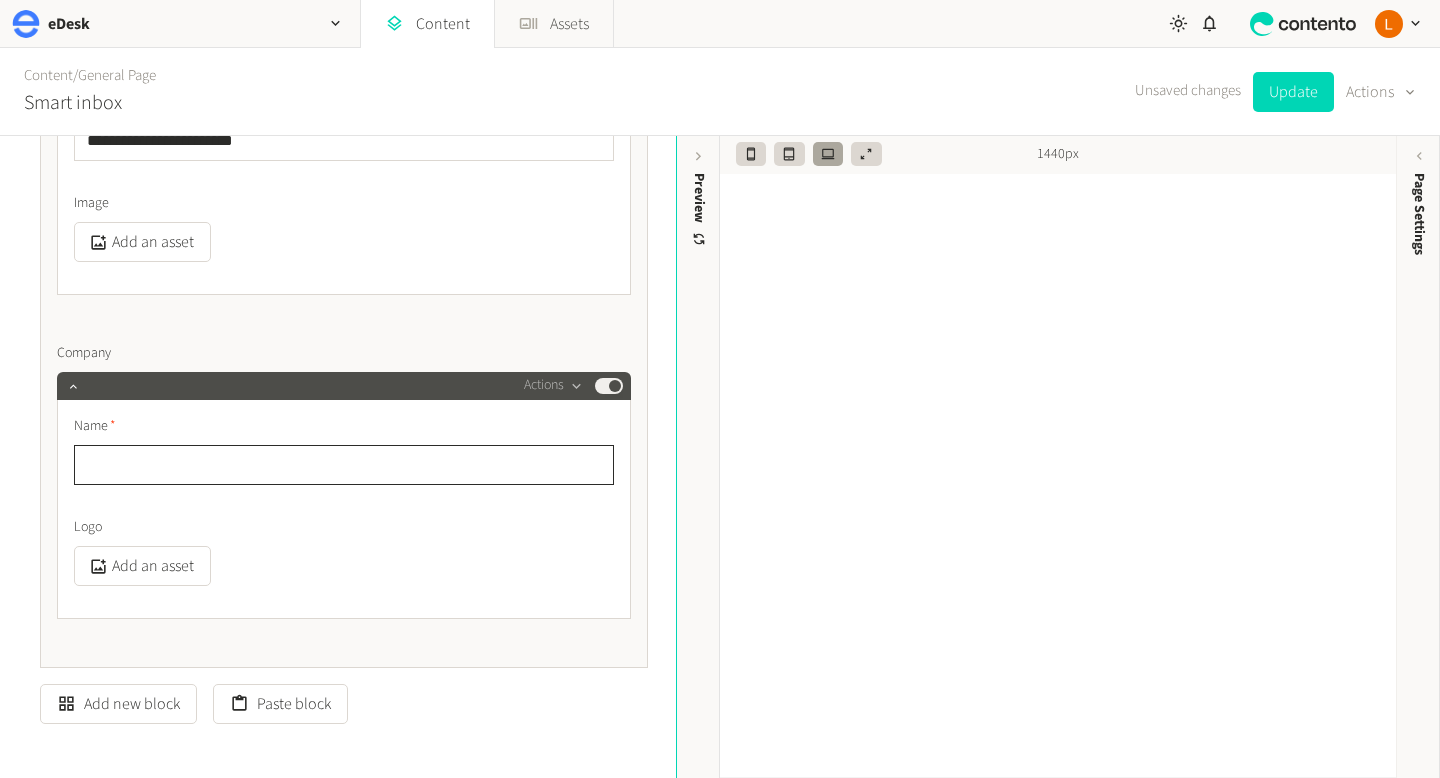 scroll, scrollTop: 4558, scrollLeft: 0, axis: vertical 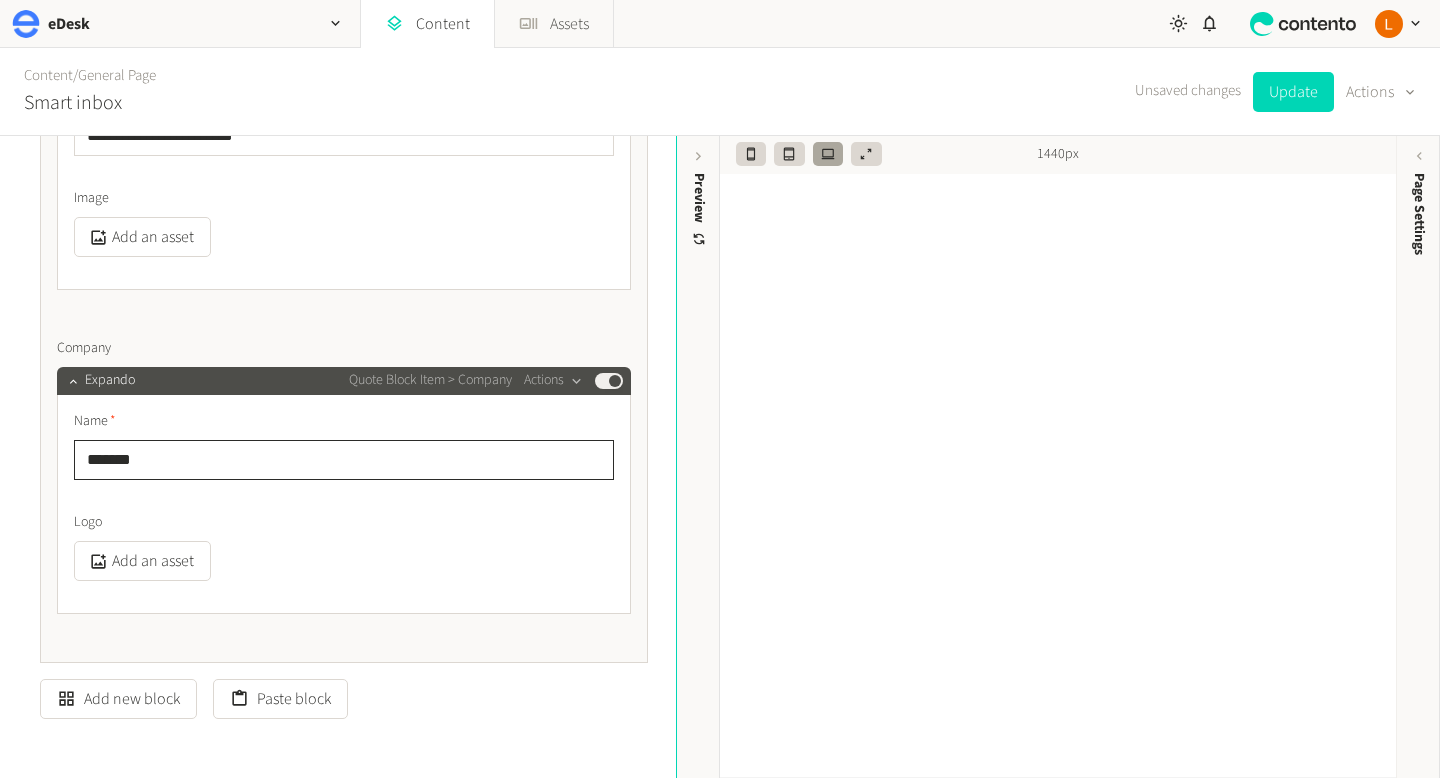 type on "*******" 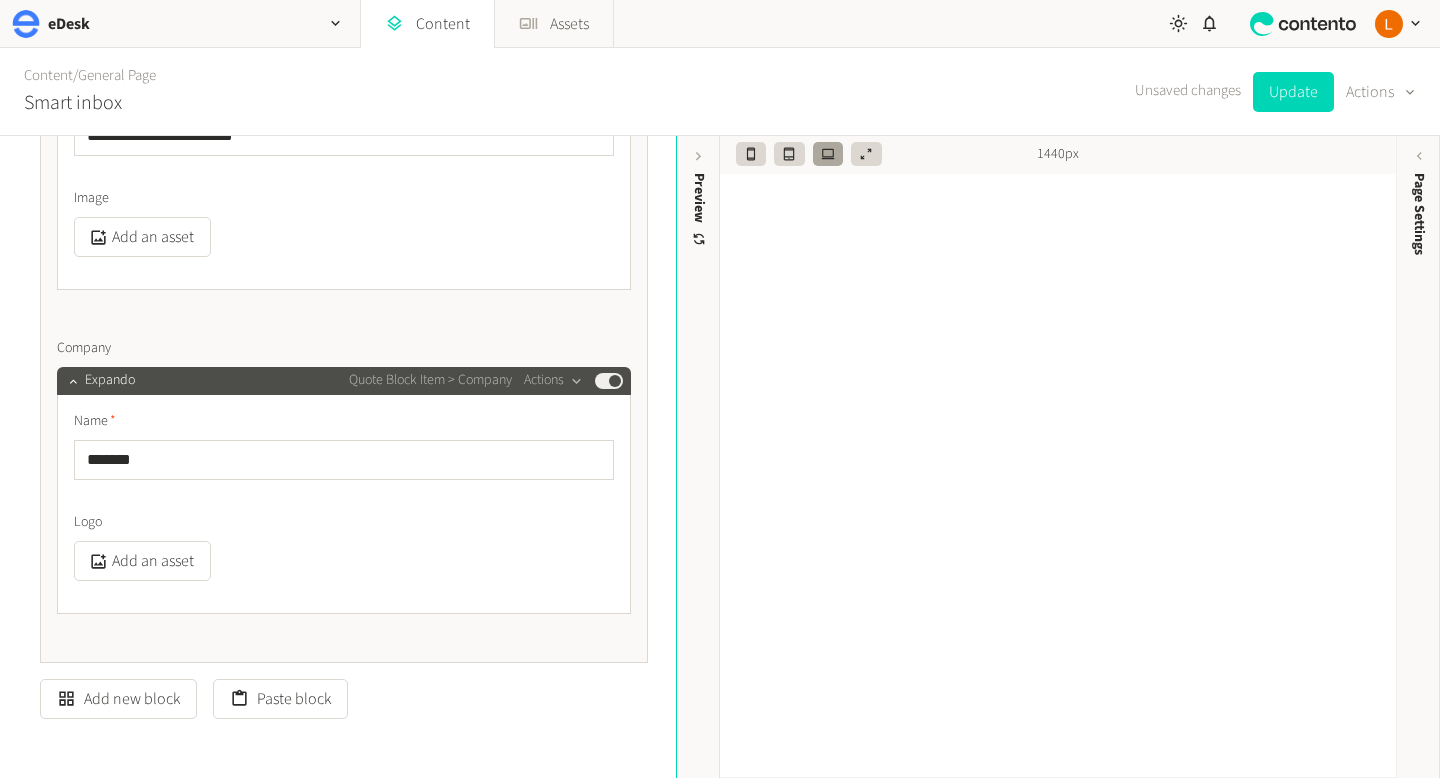 click on "Logo" 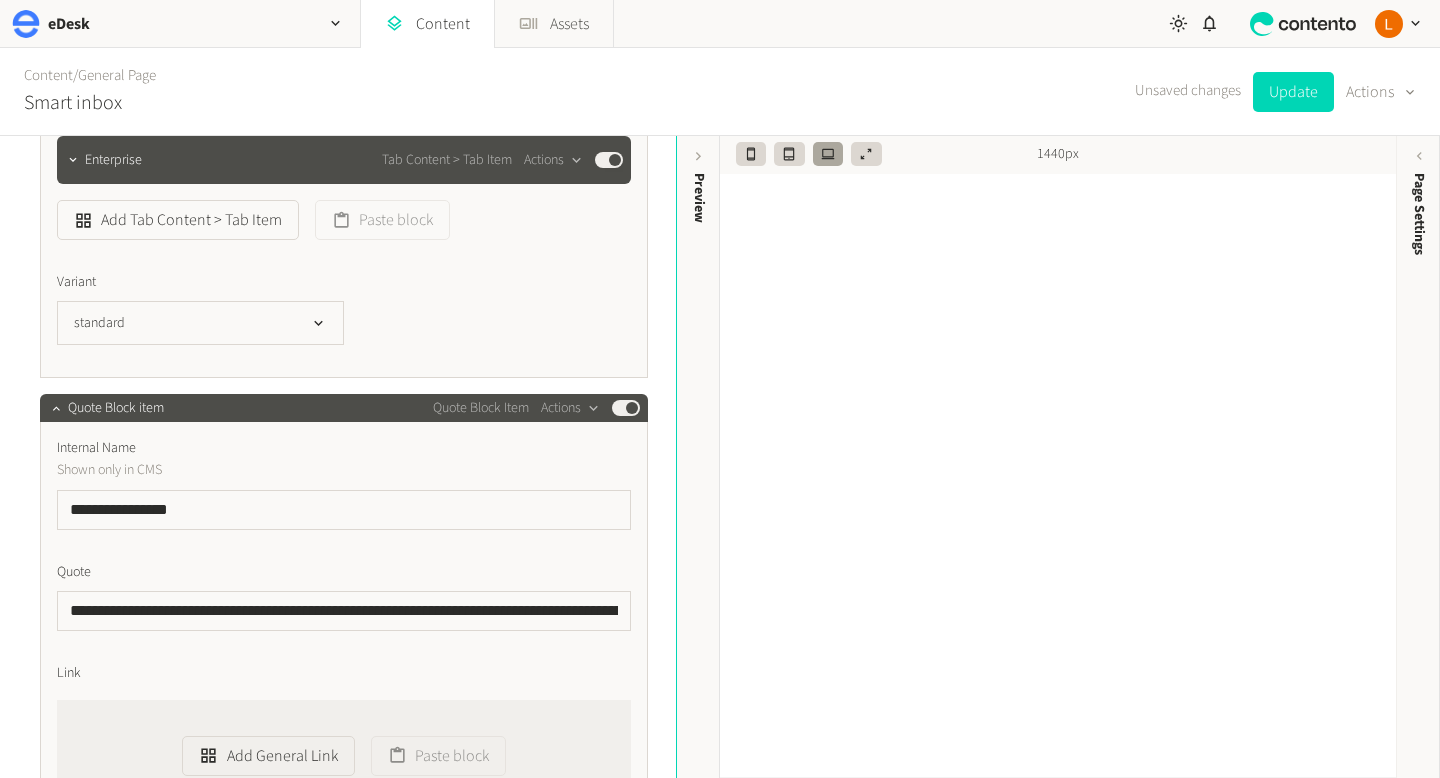 scroll, scrollTop: 3198, scrollLeft: 0, axis: vertical 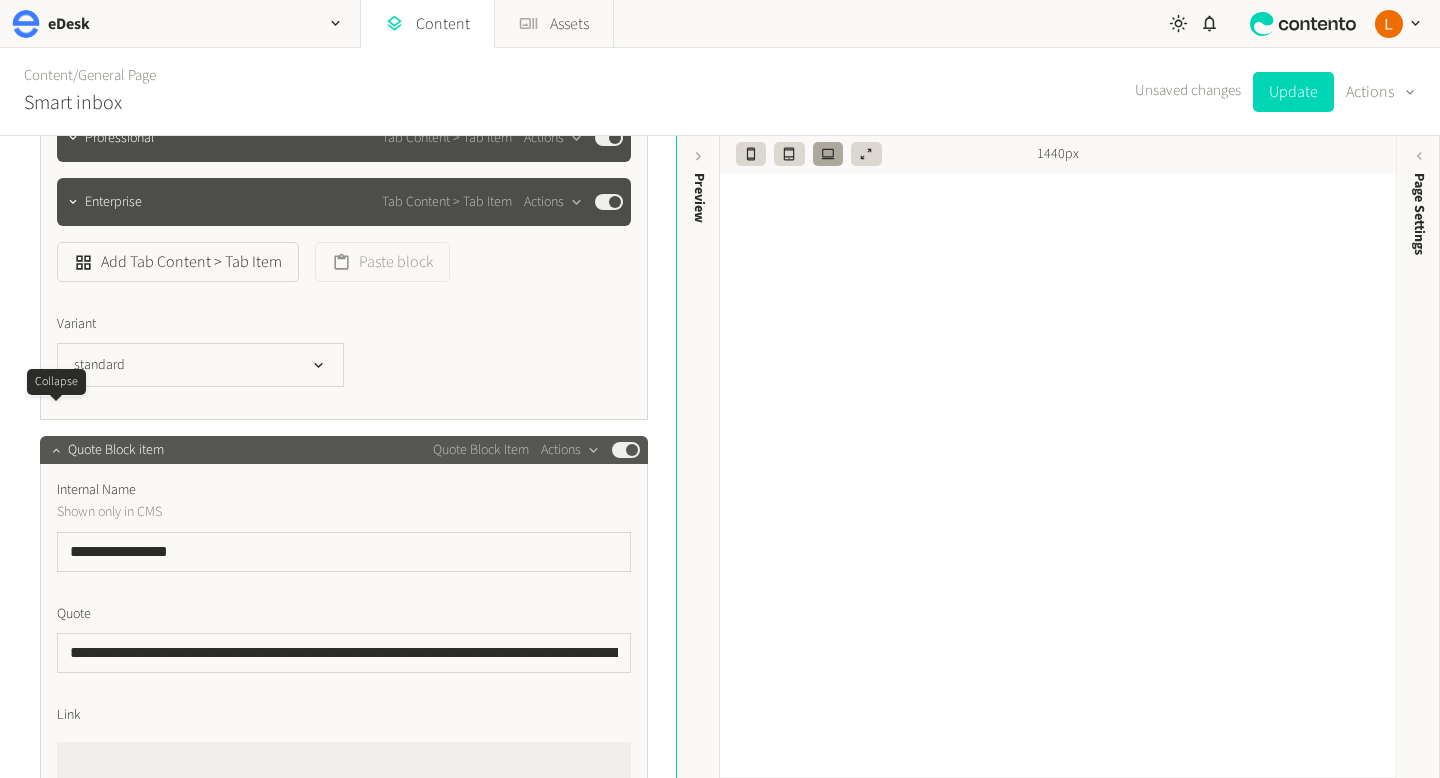click 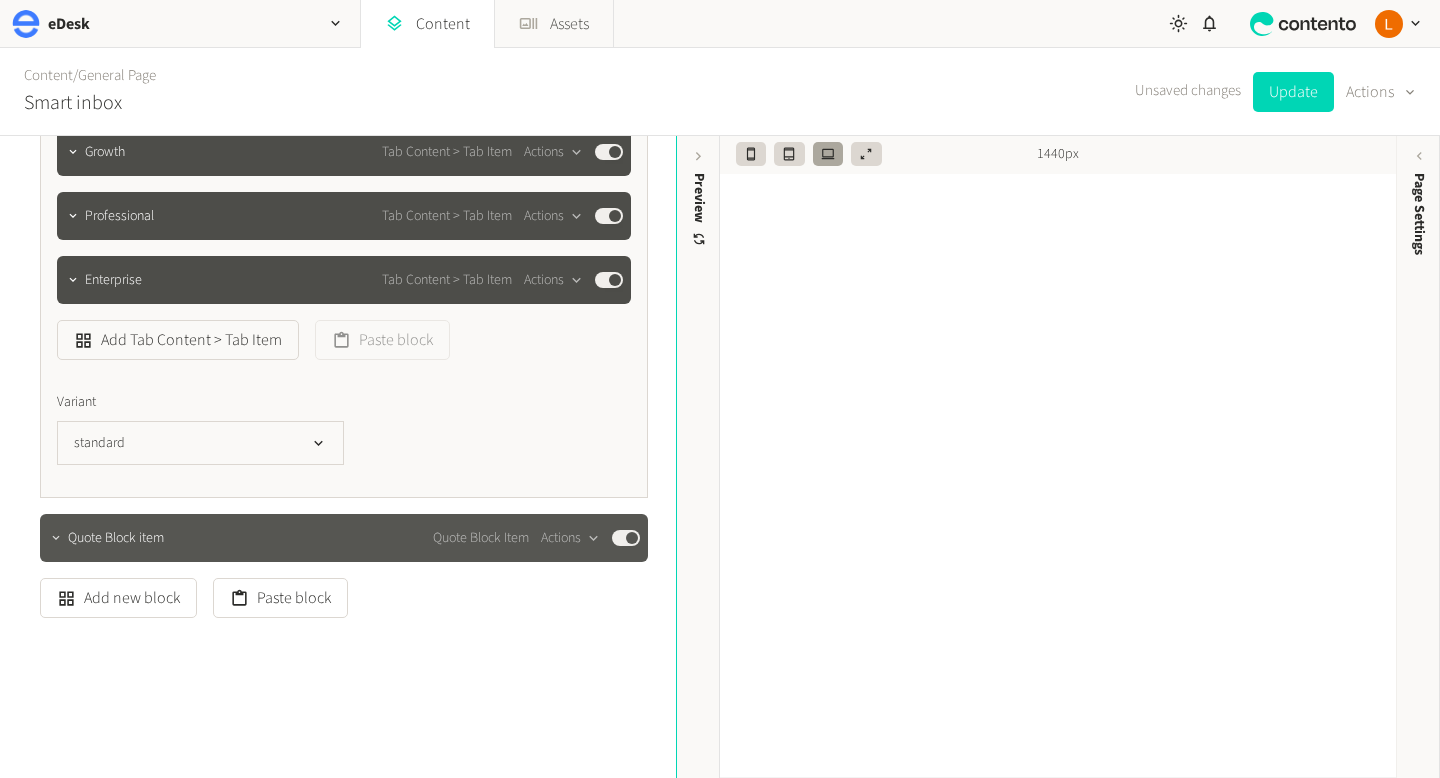 scroll, scrollTop: 3088, scrollLeft: 0, axis: vertical 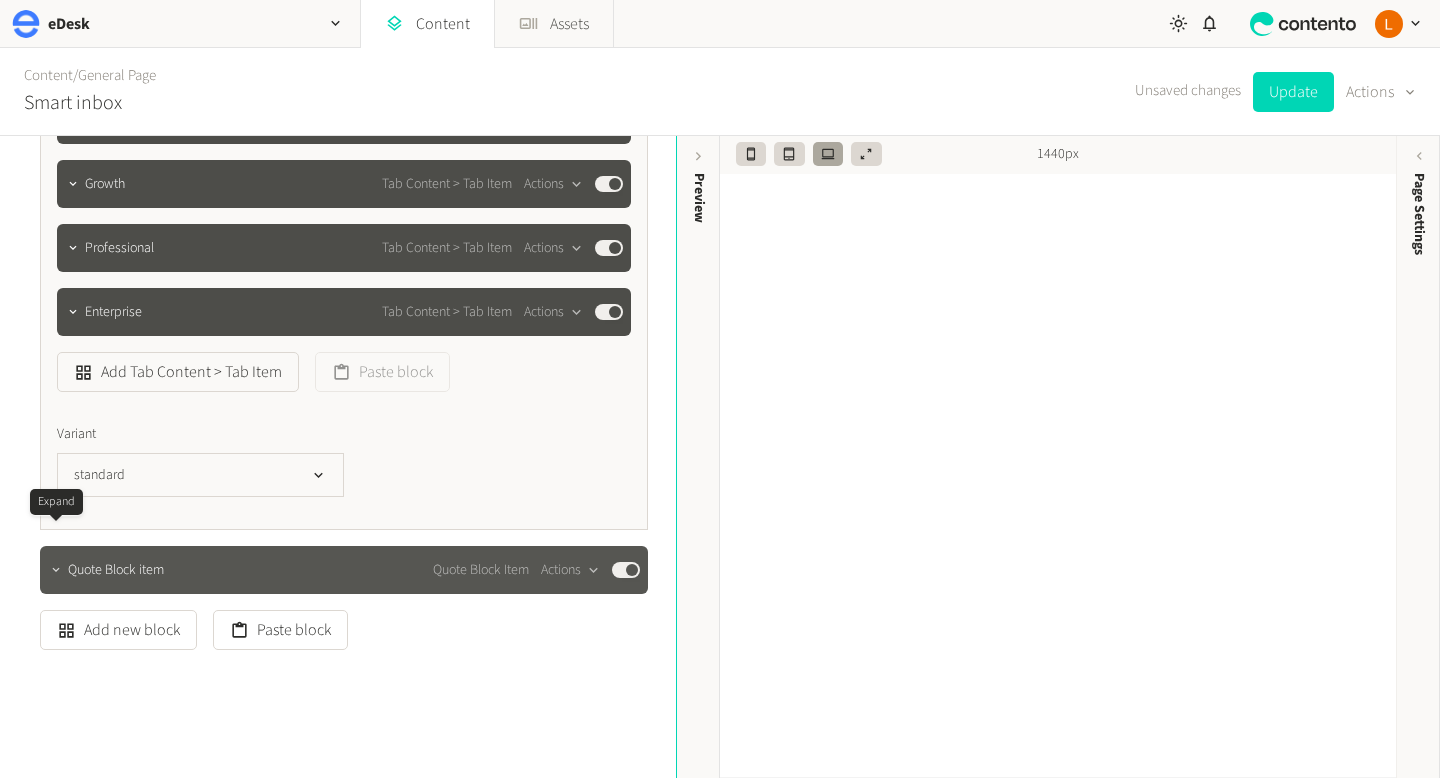 click 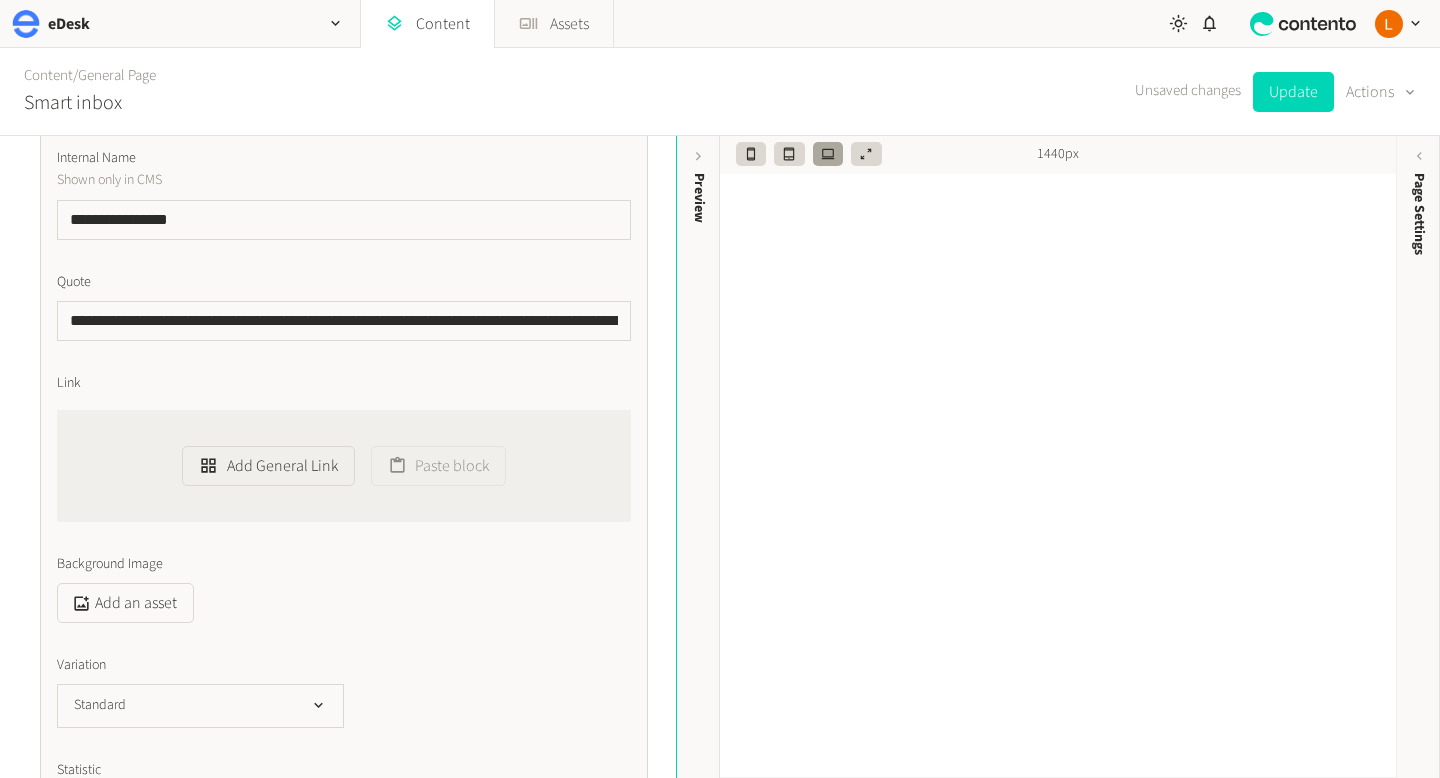scroll, scrollTop: 3533, scrollLeft: 0, axis: vertical 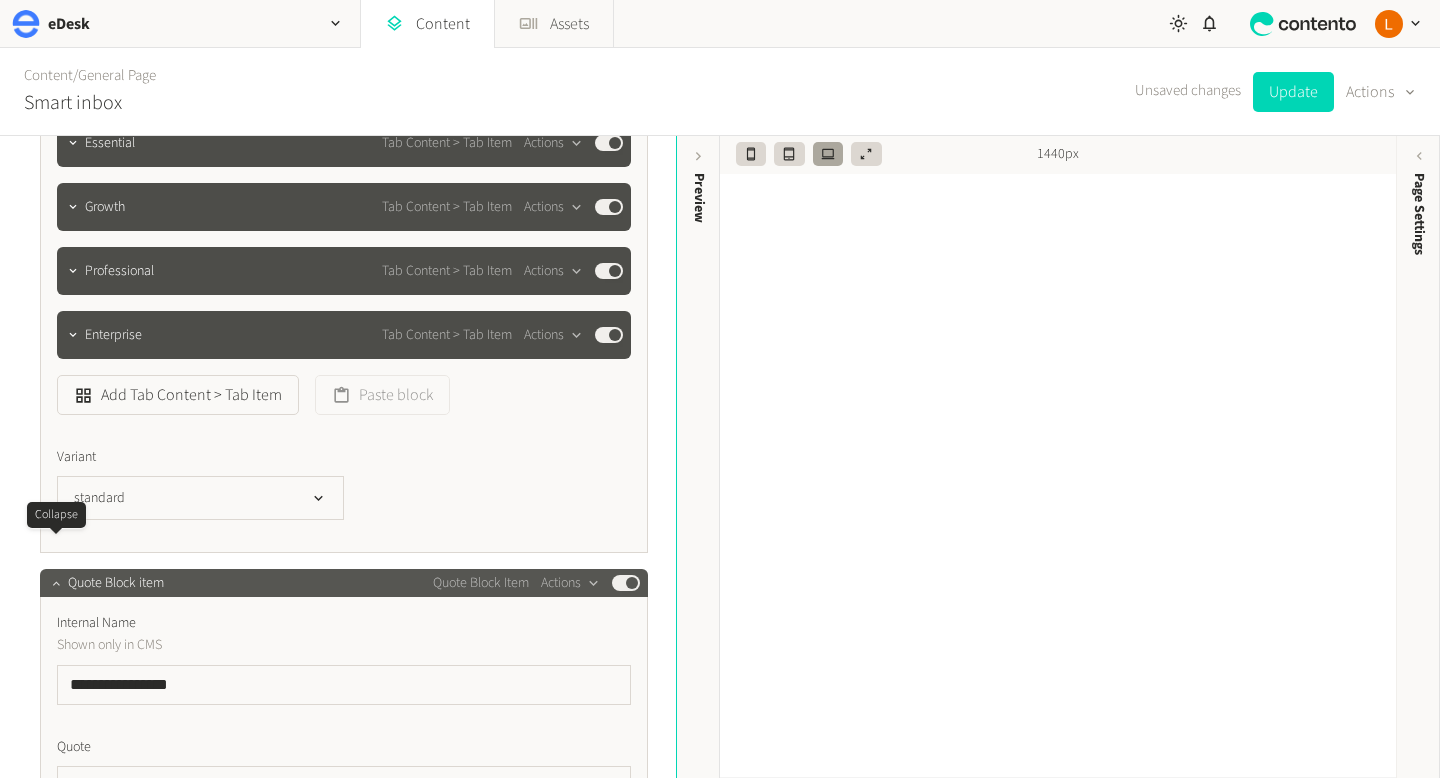 click 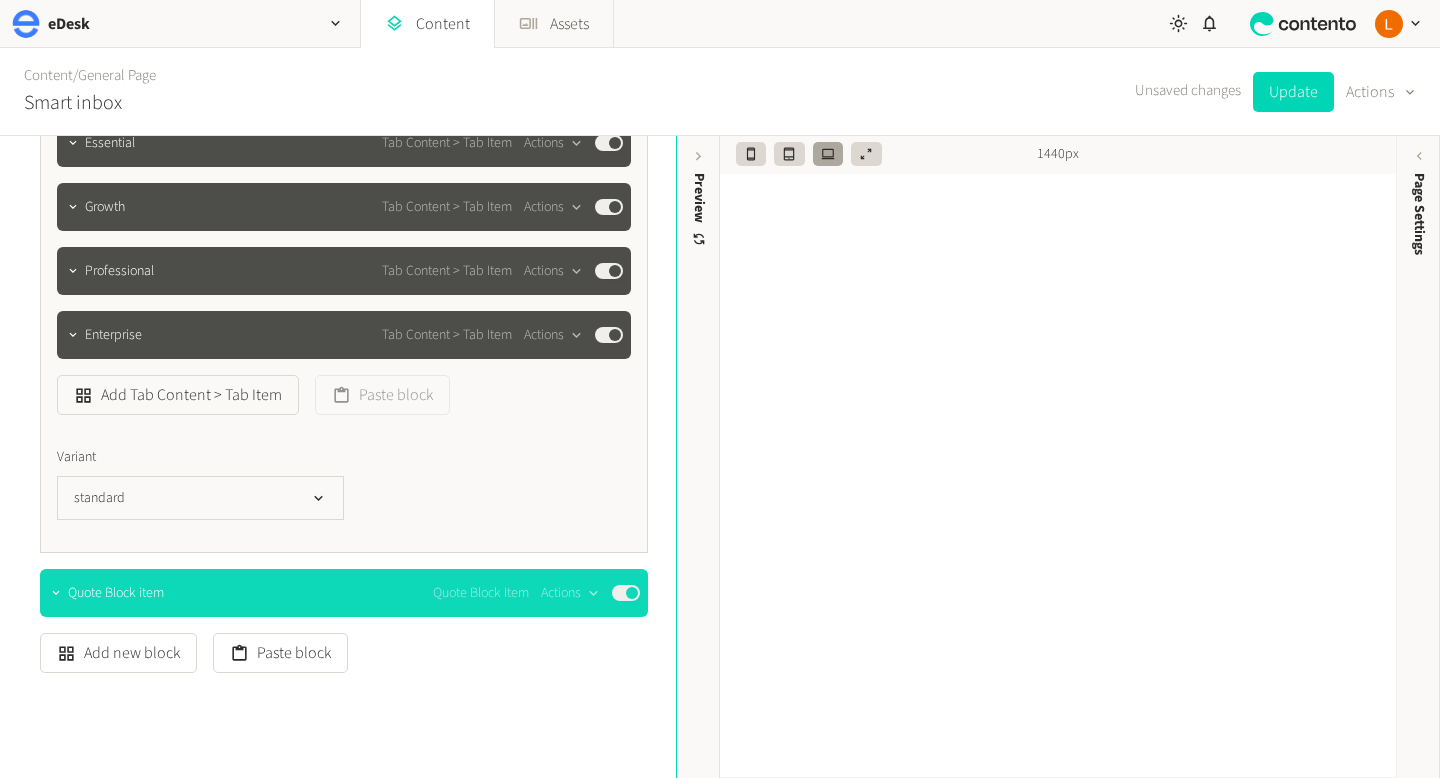 type 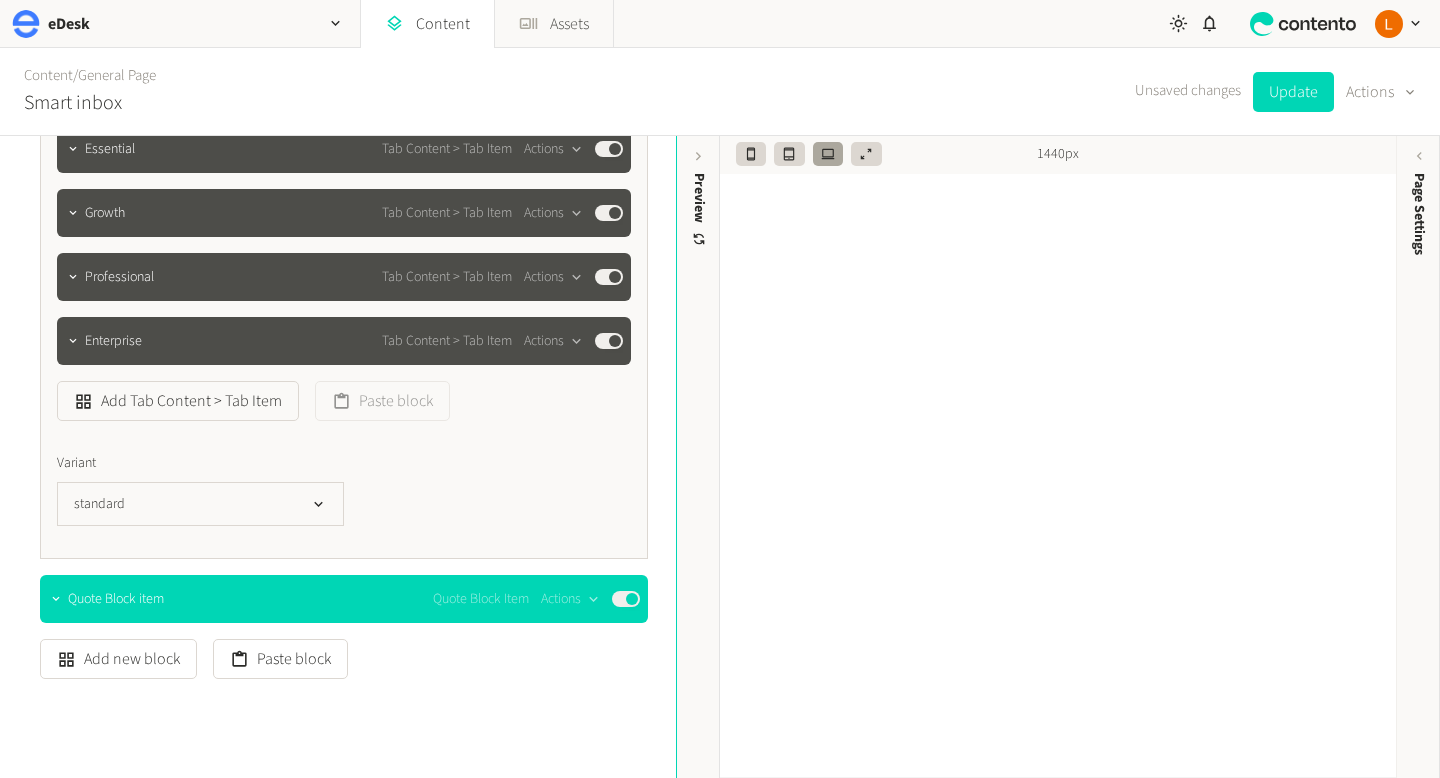 scroll, scrollTop: 3062, scrollLeft: 0, axis: vertical 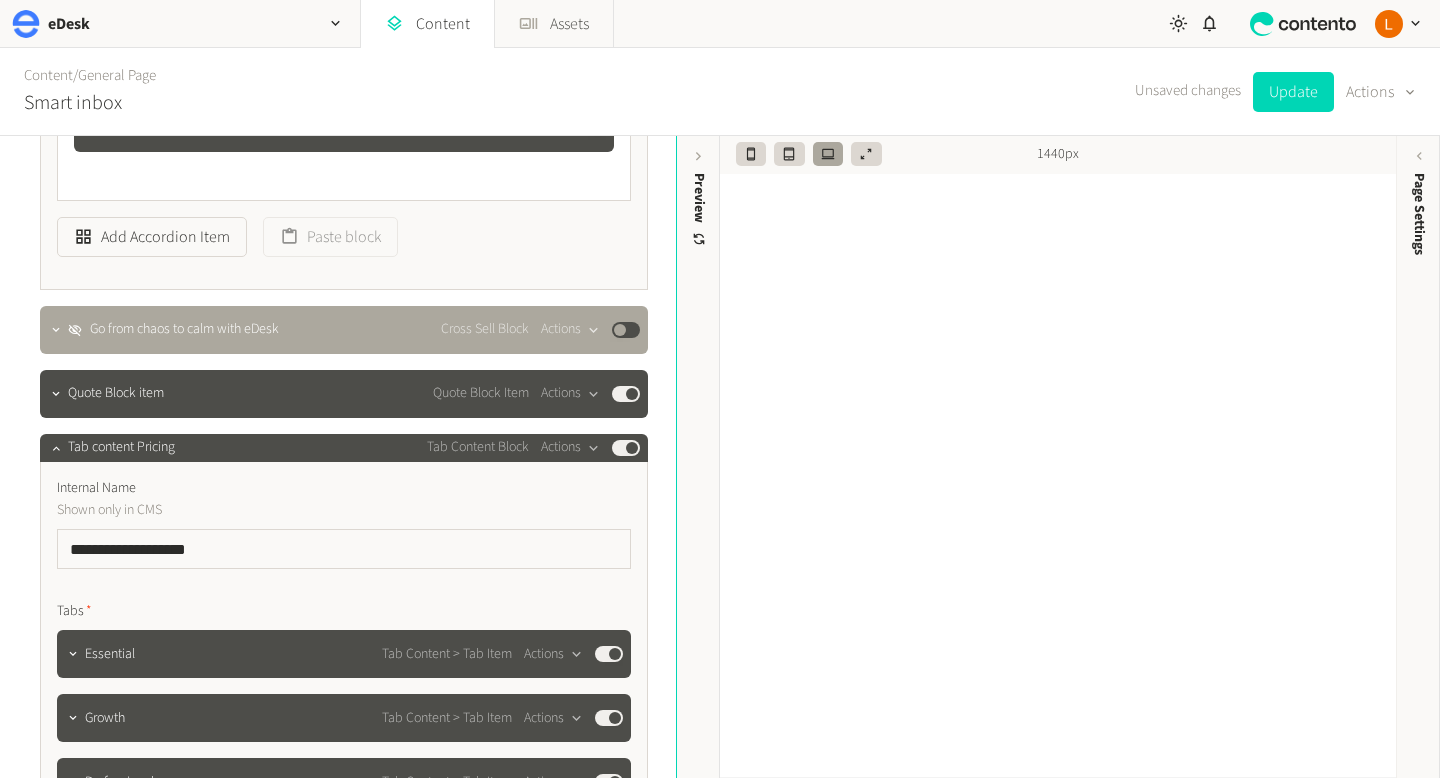 drag, startPoint x: 349, startPoint y: 571, endPoint x: 347, endPoint y: 334, distance: 237.00844 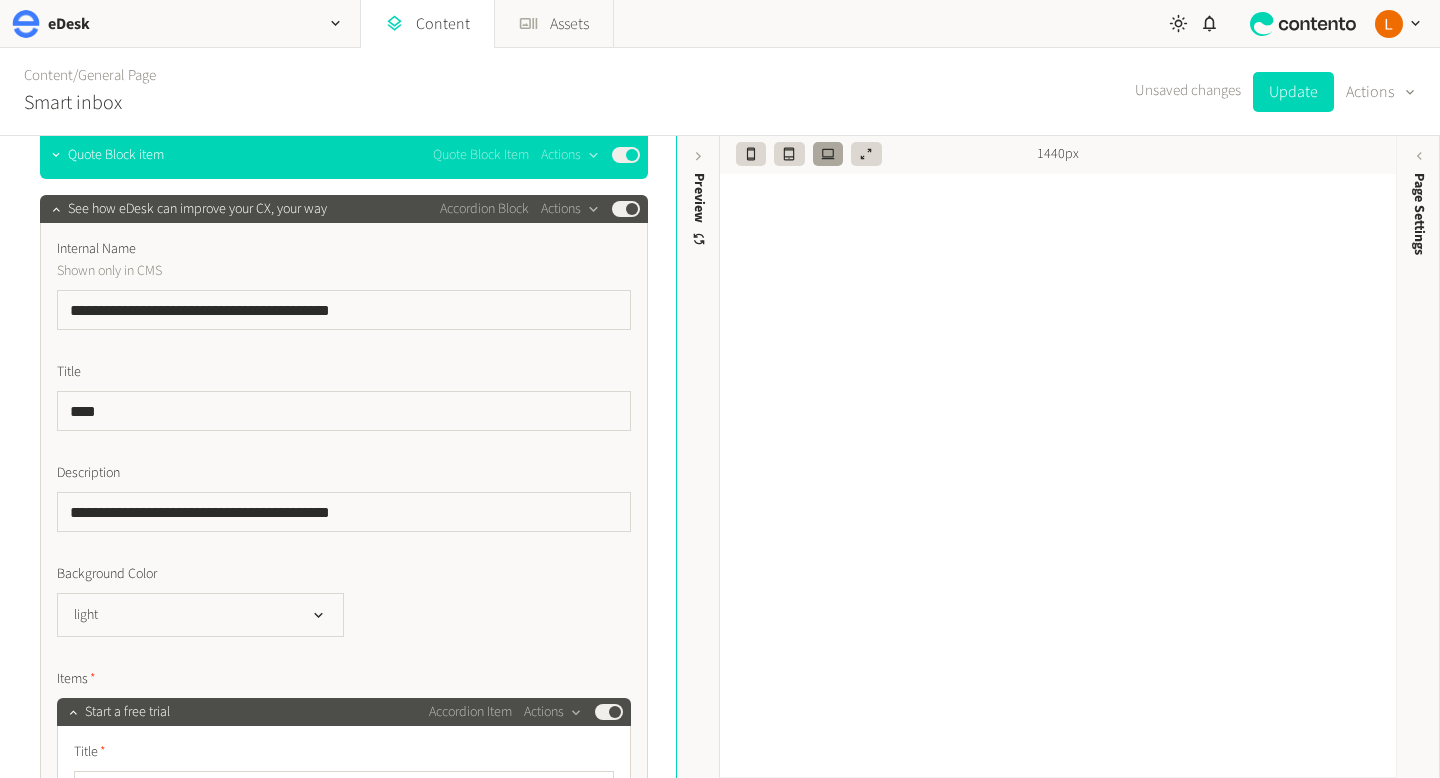 scroll, scrollTop: 794, scrollLeft: 0, axis: vertical 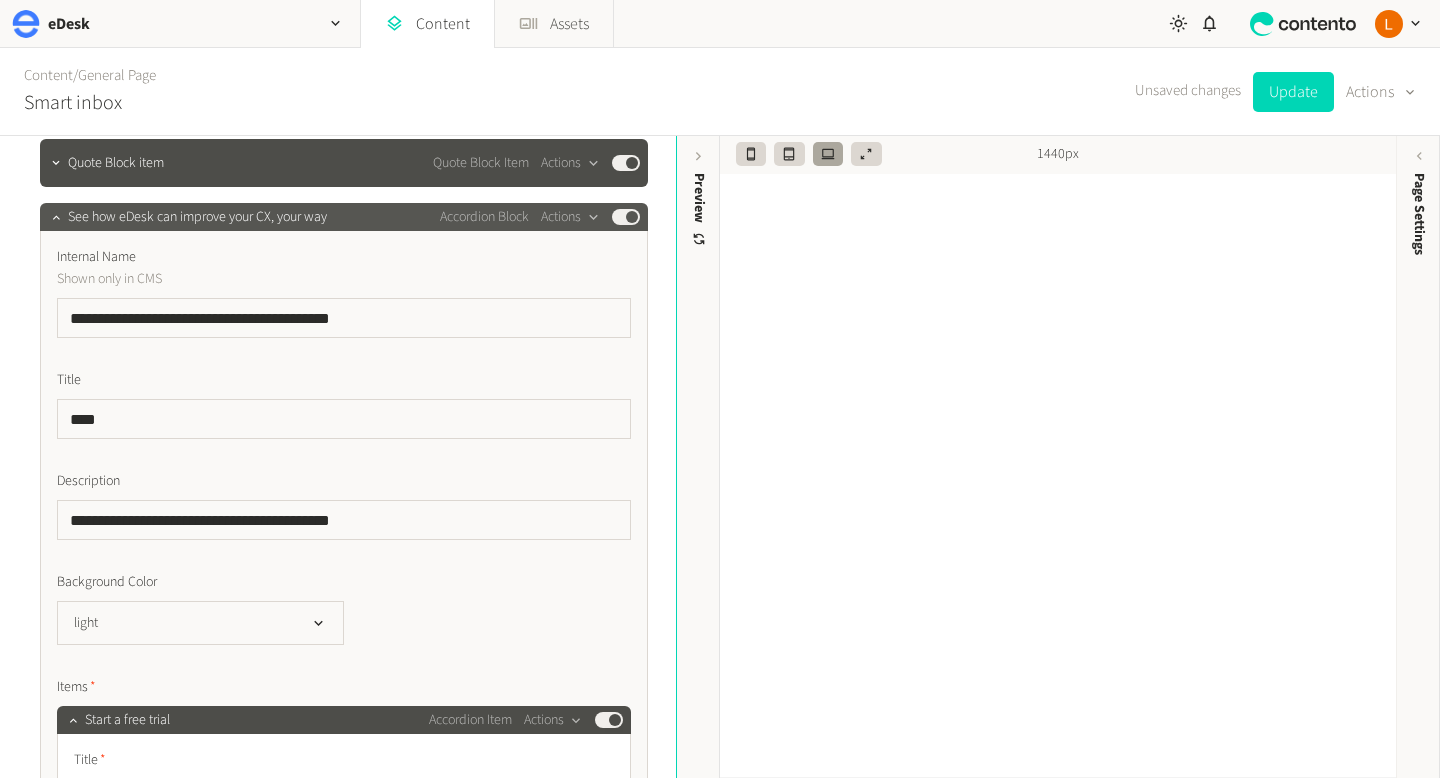 drag, startPoint x: 333, startPoint y: 360, endPoint x: 325, endPoint y: 226, distance: 134.23859 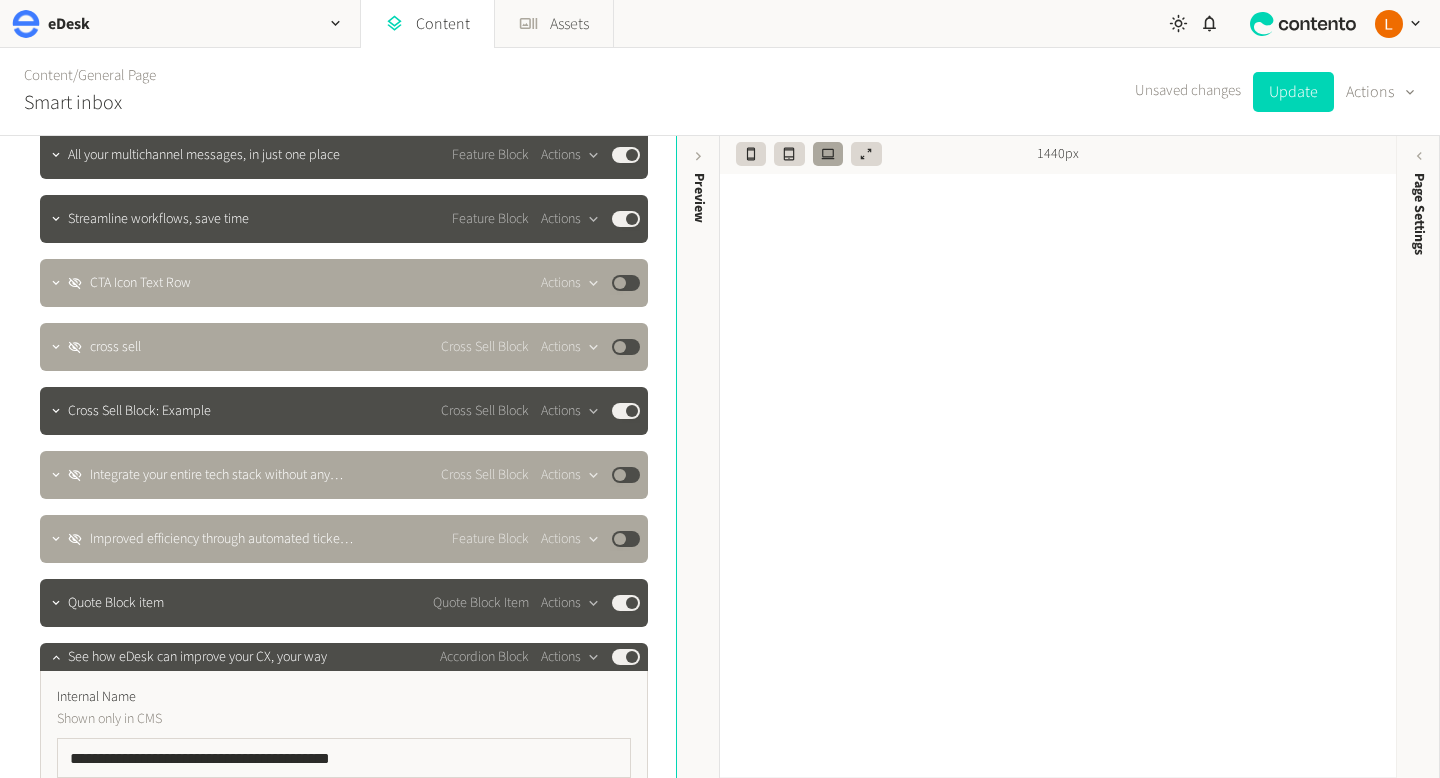 scroll, scrollTop: 349, scrollLeft: 0, axis: vertical 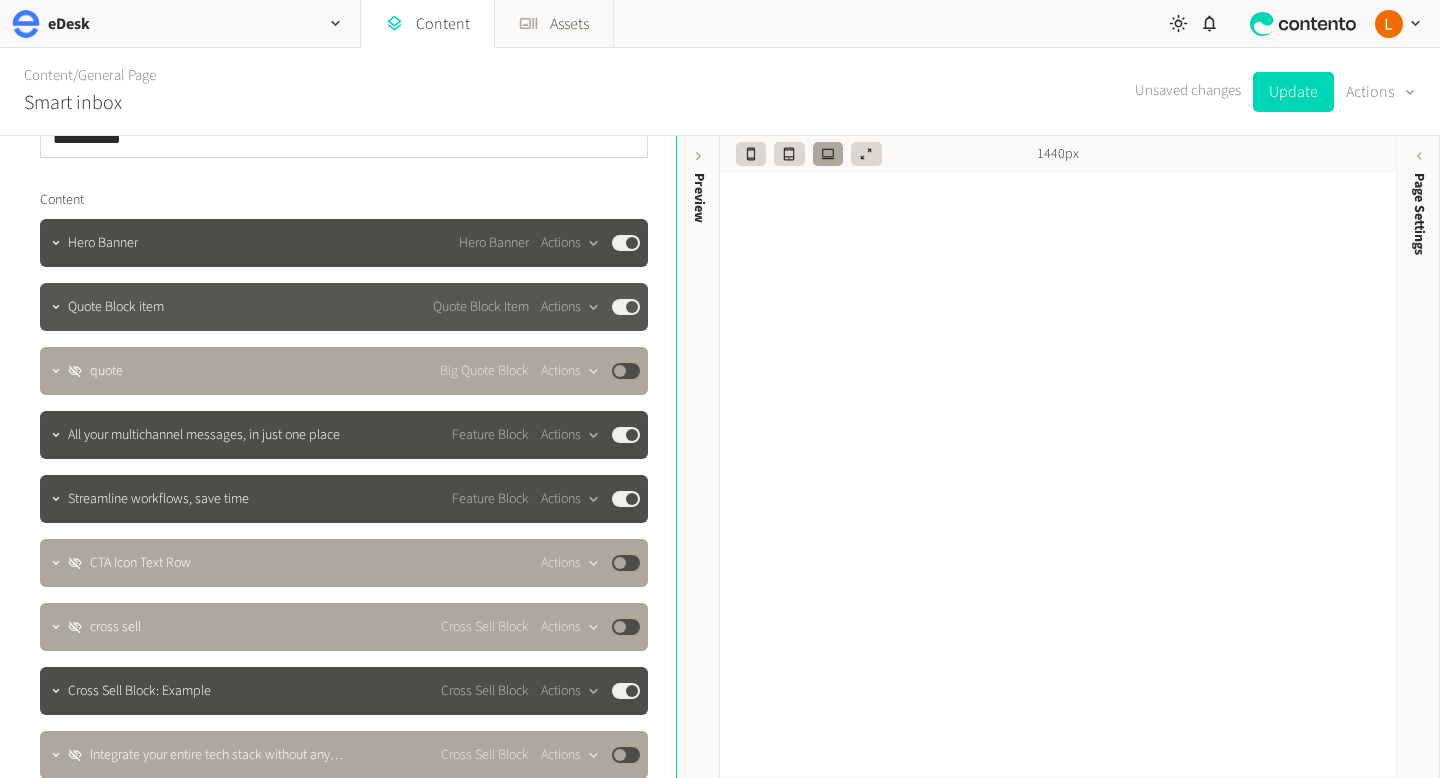 click on "Quote Block item Quote Block Item  Actions  Published" 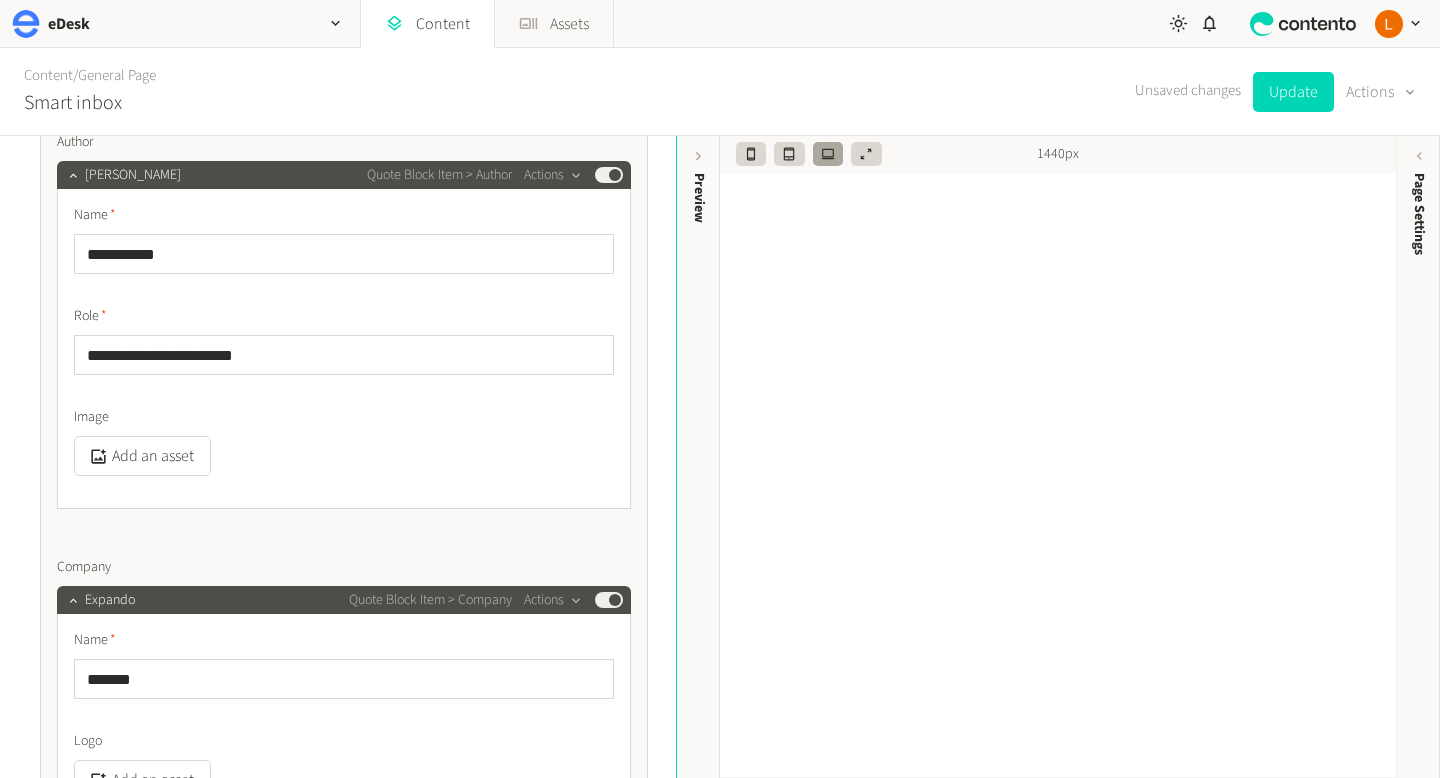 scroll, scrollTop: 1139, scrollLeft: 0, axis: vertical 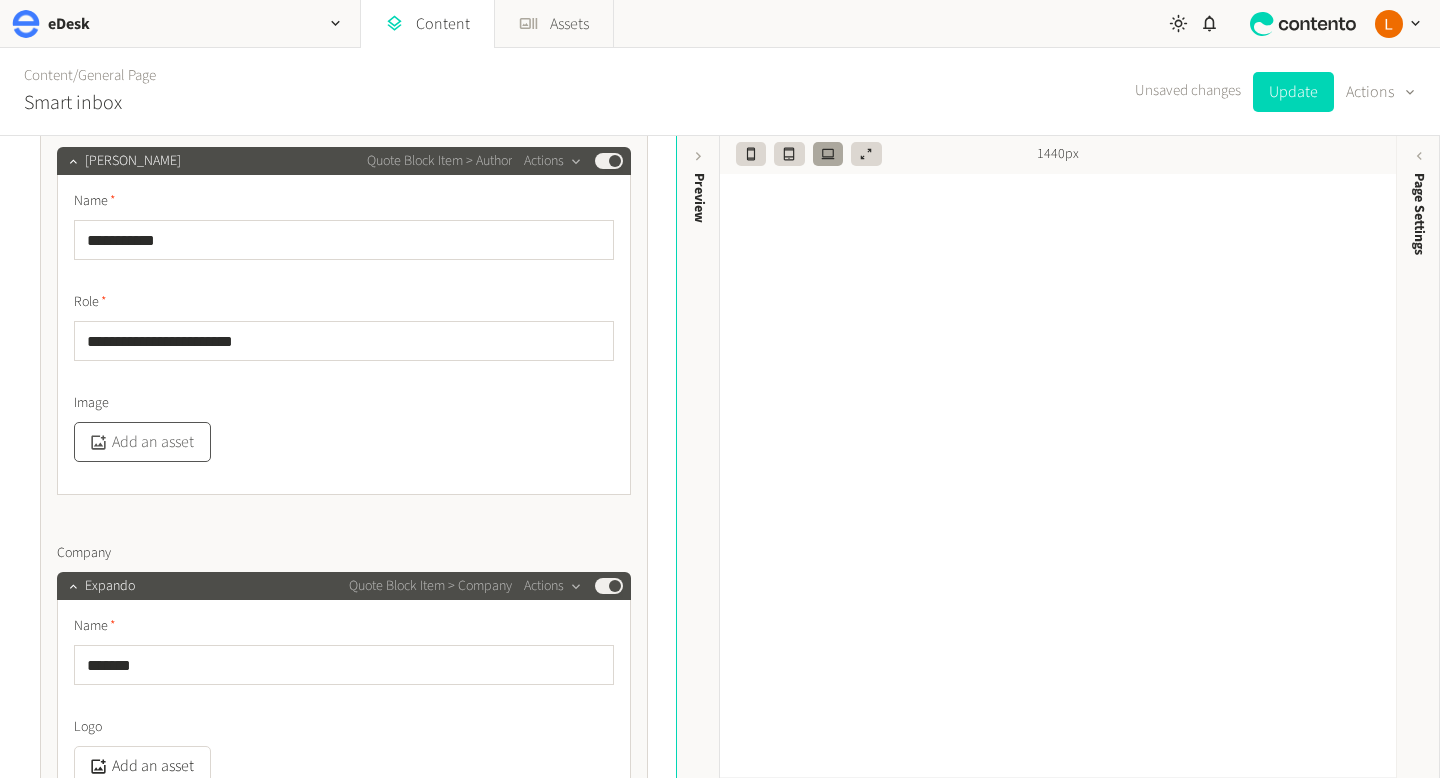 click on "Add an asset" 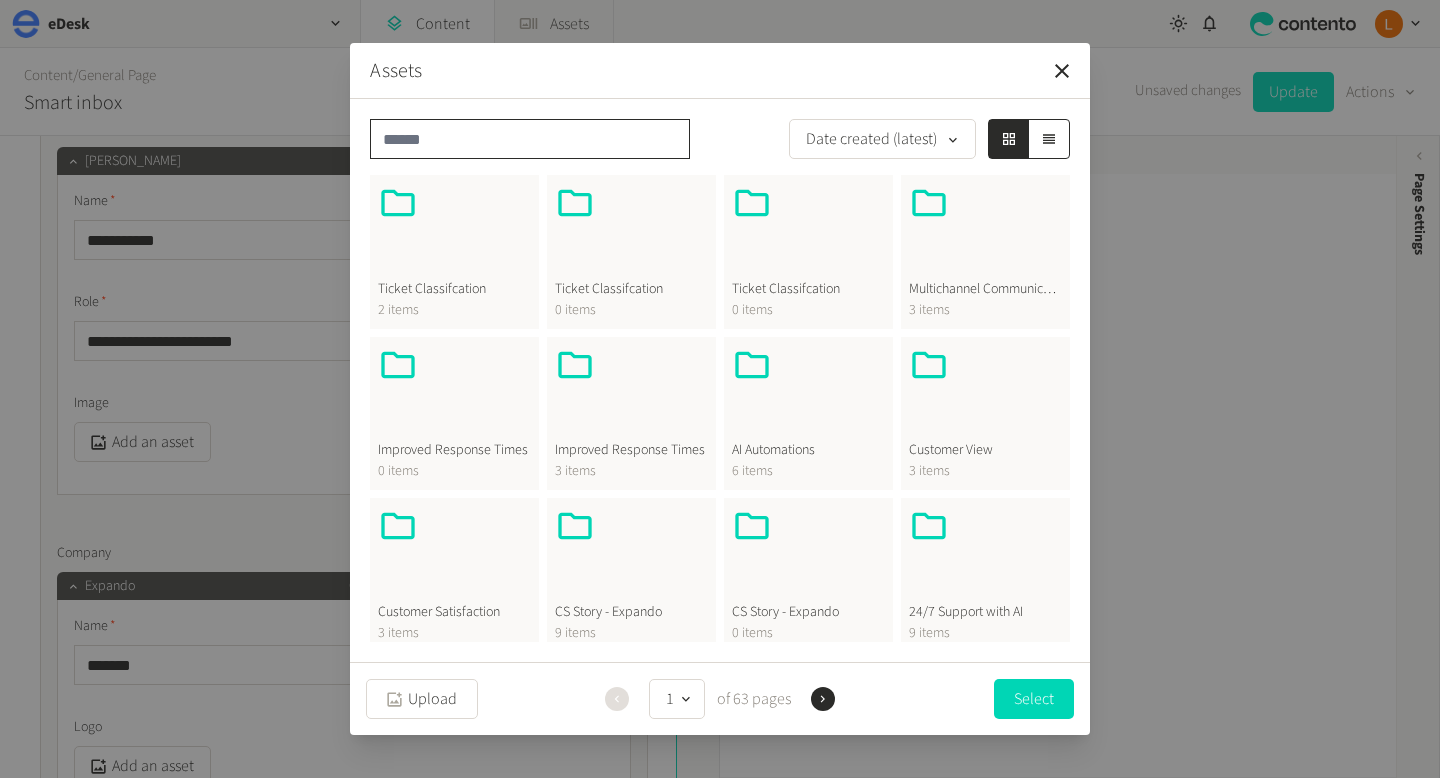 click at bounding box center (530, 139) 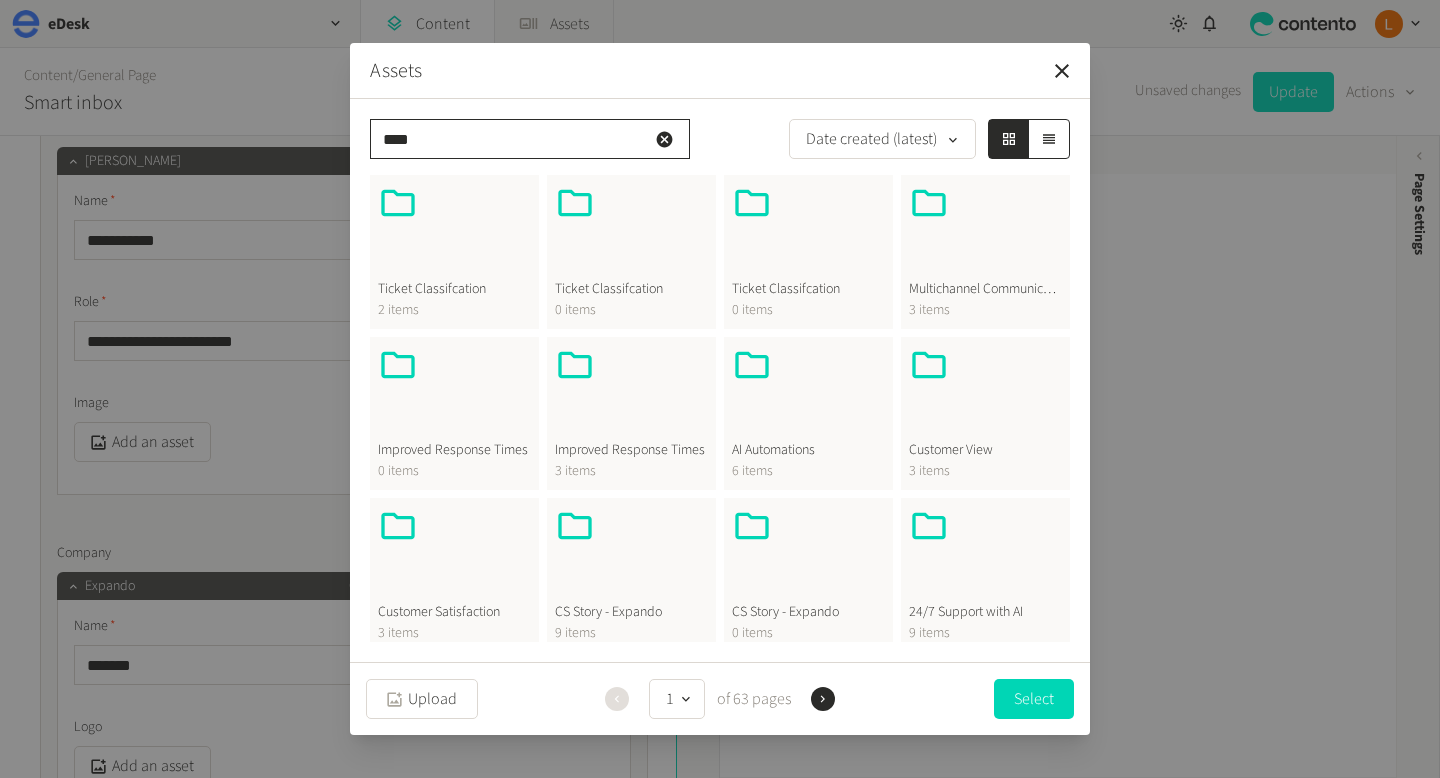 type on "****" 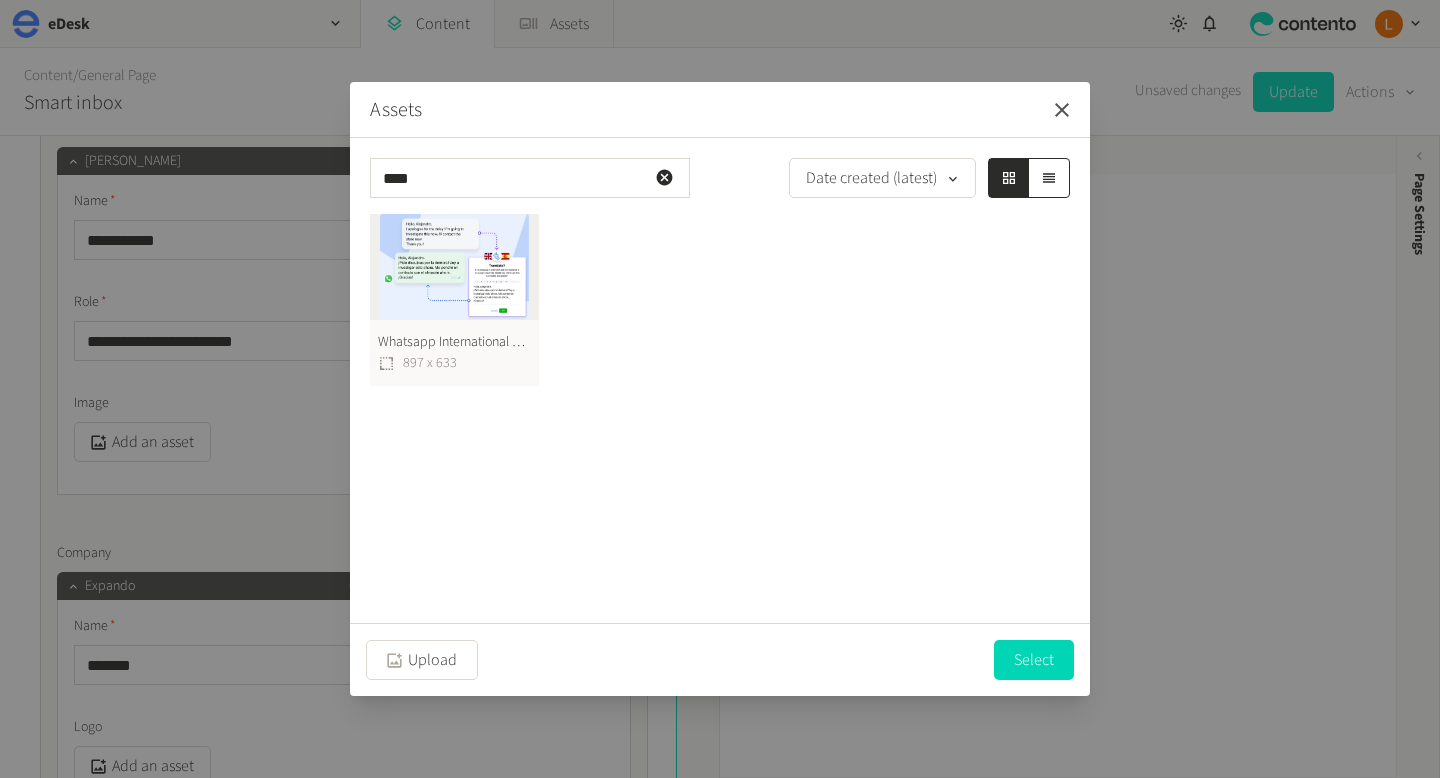 click 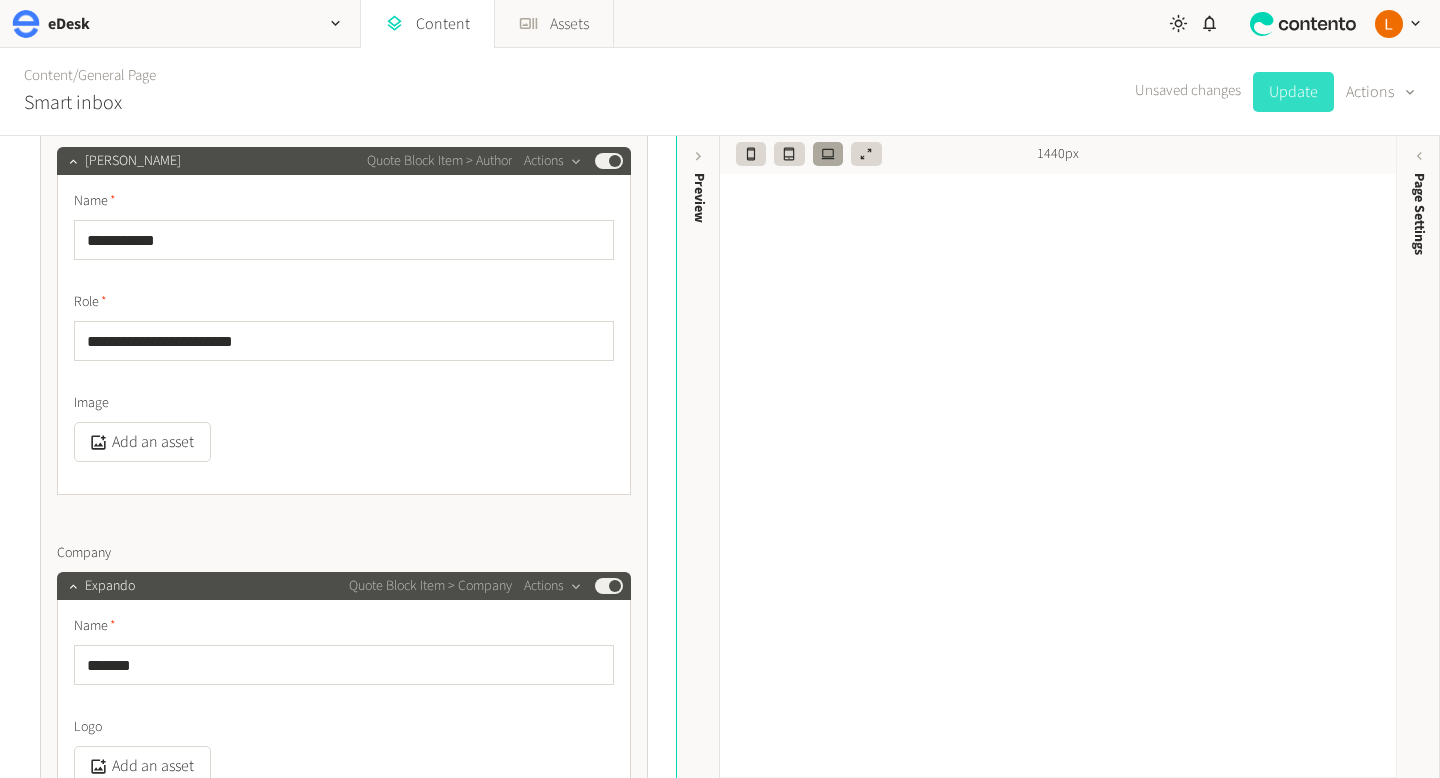 click on "Update" 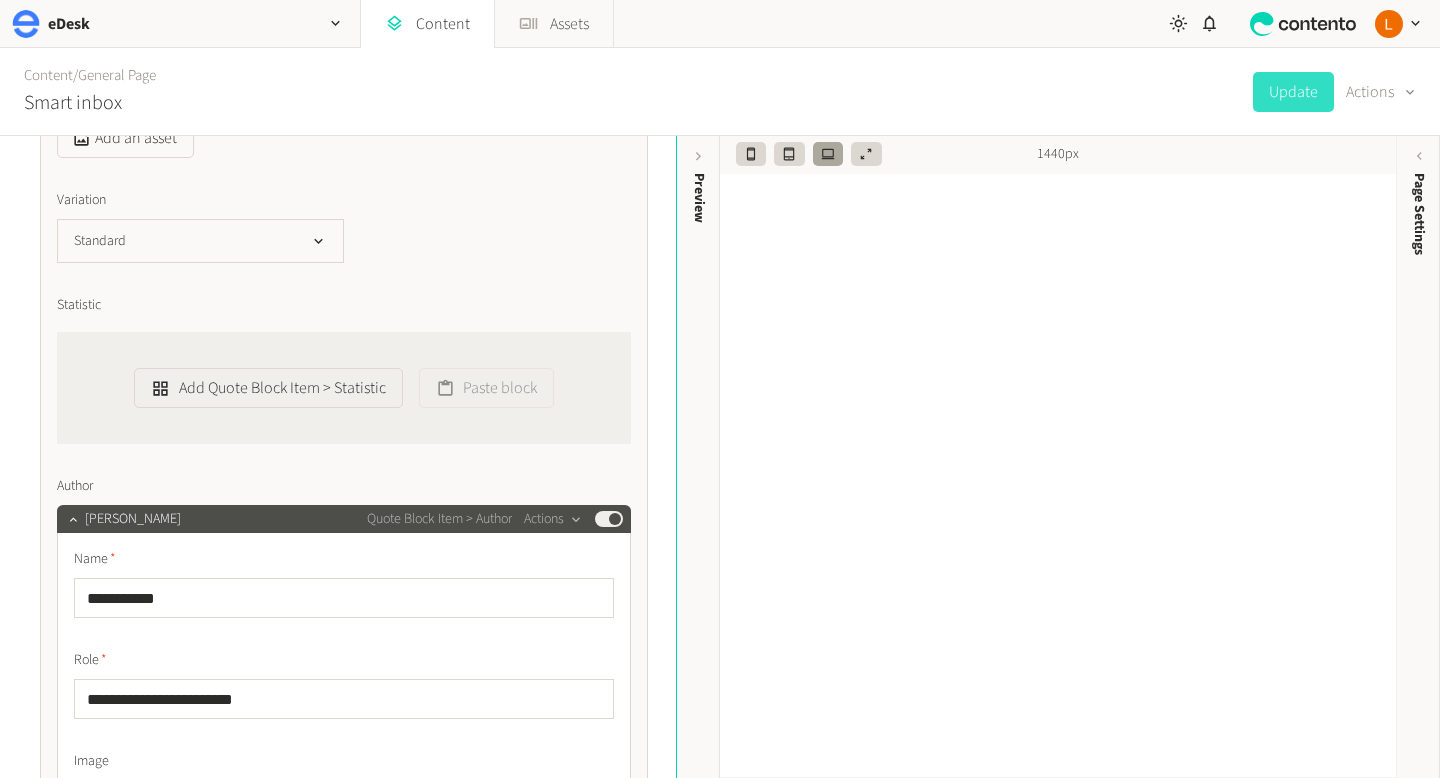 scroll, scrollTop: 337, scrollLeft: 0, axis: vertical 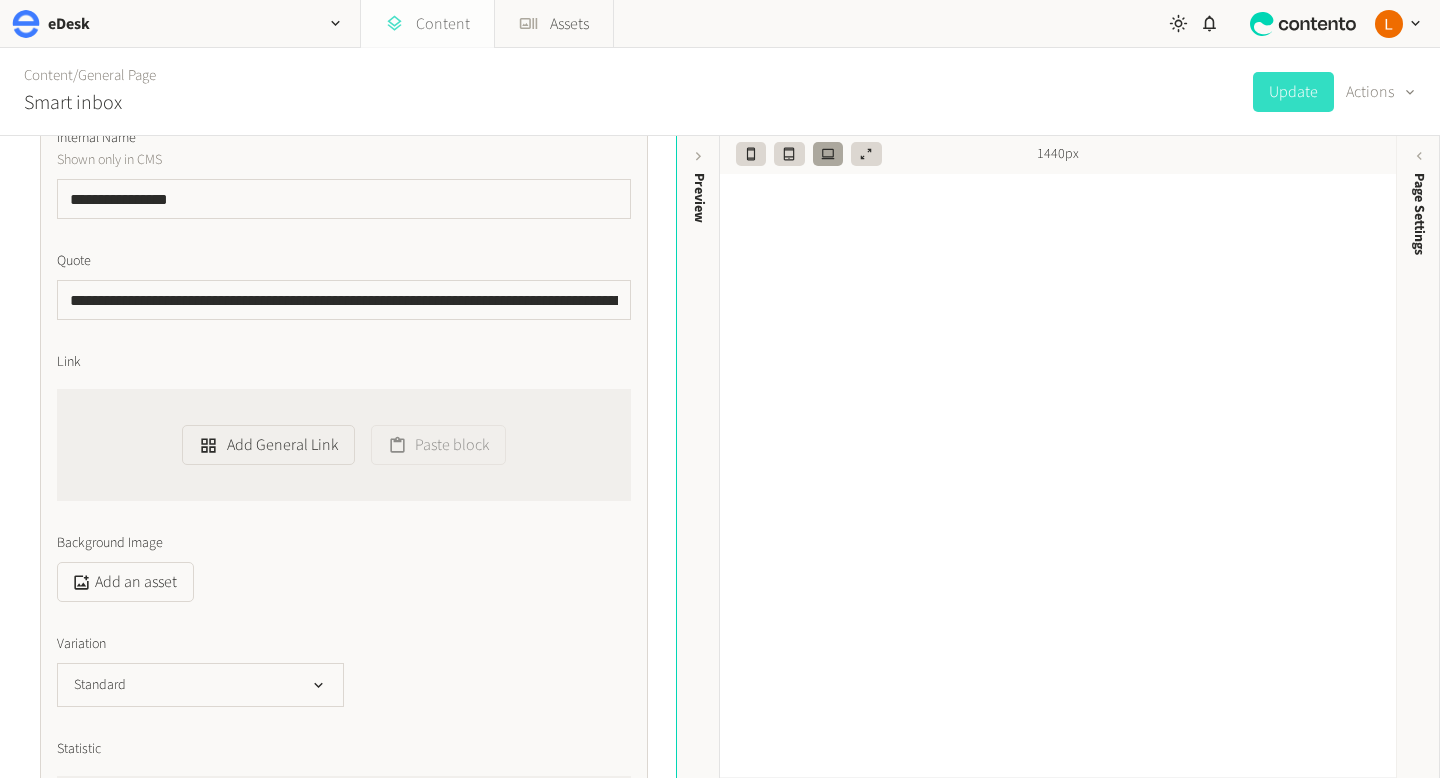 click on "Content" 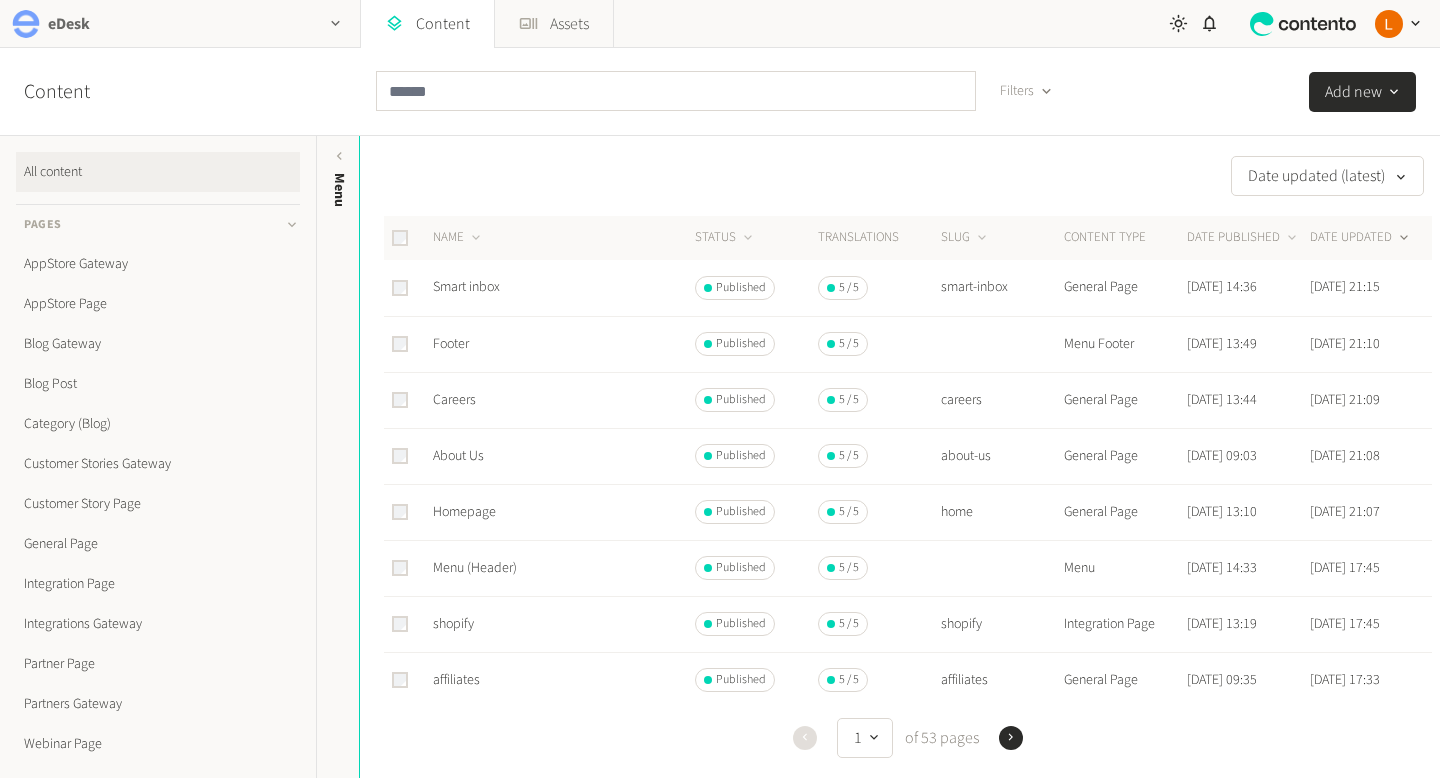 click 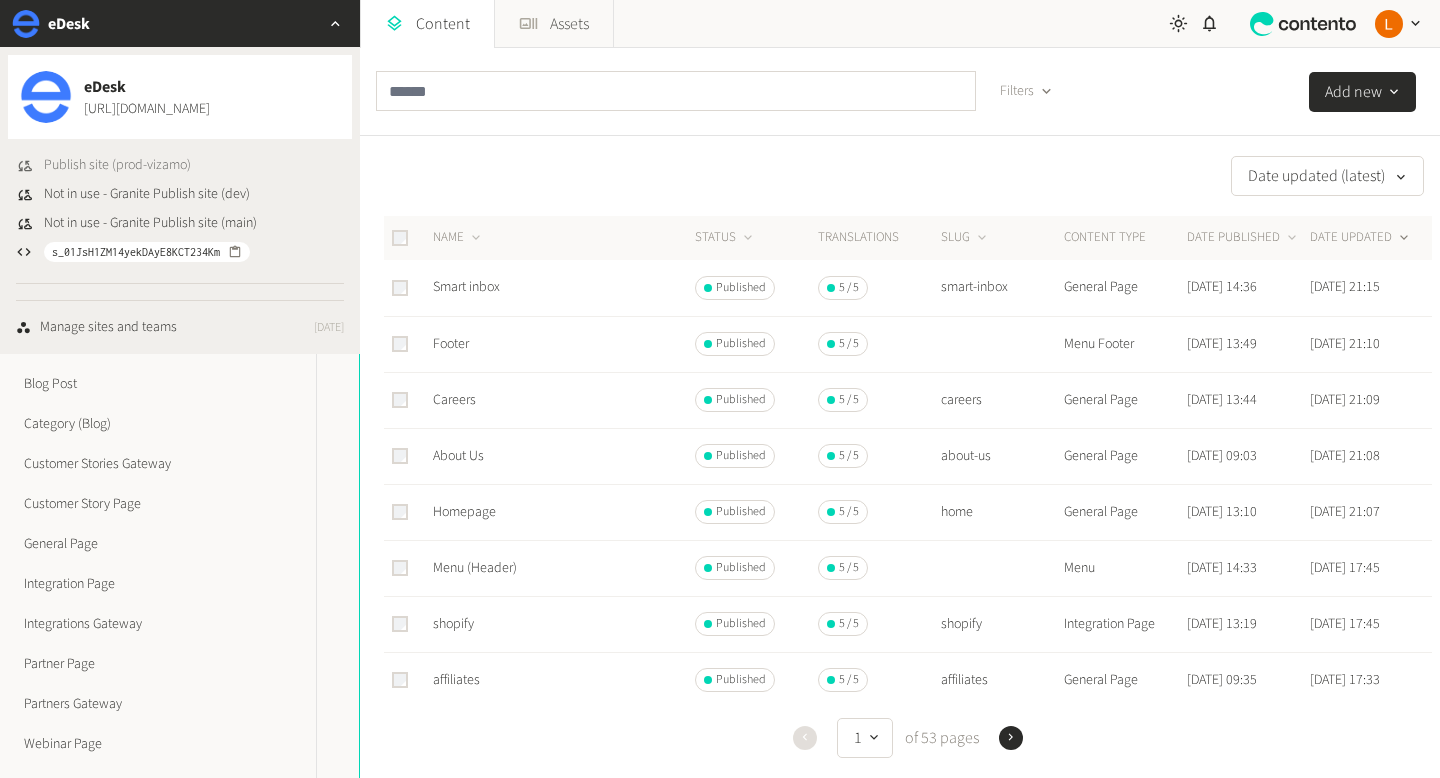 click on "Publish site (prod-vizamo)" 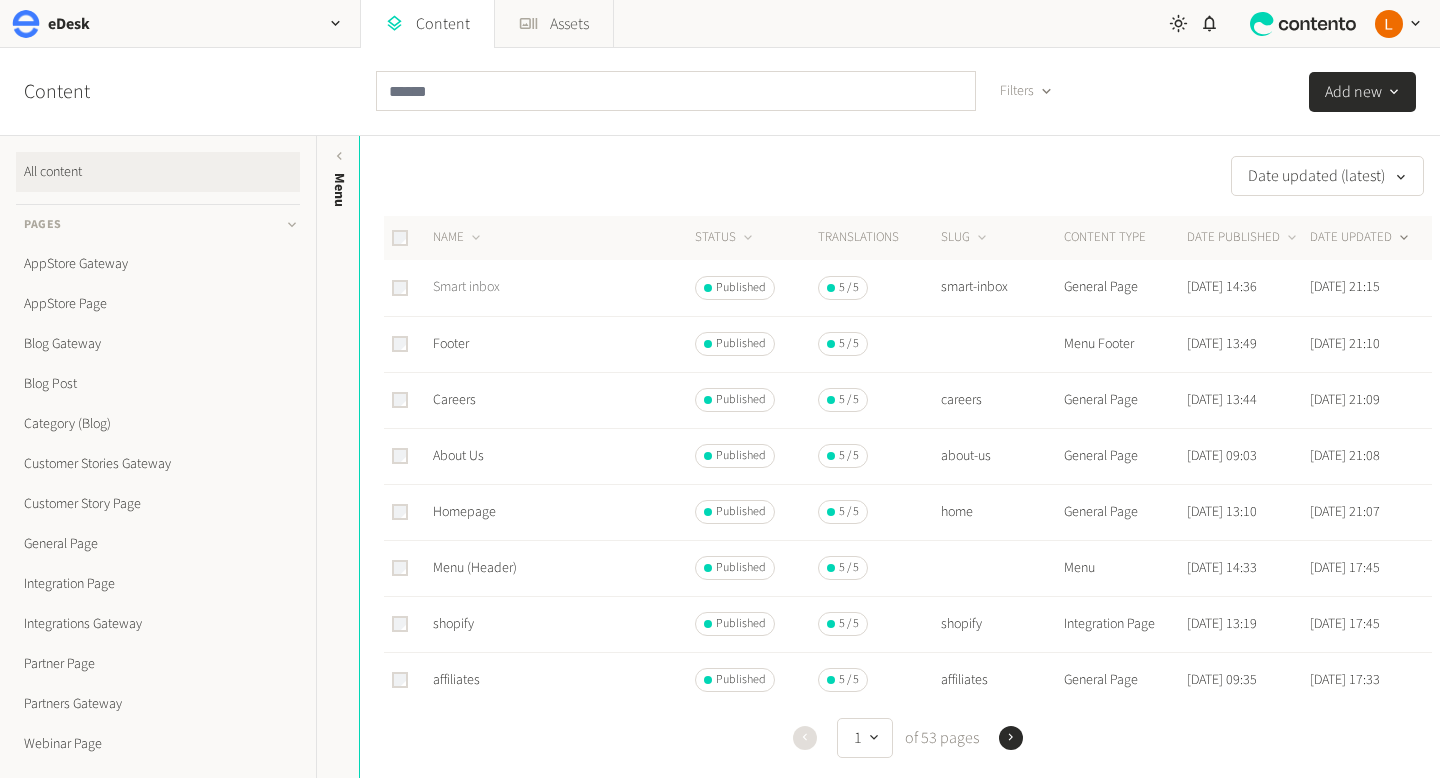 click on "Smart inbox" 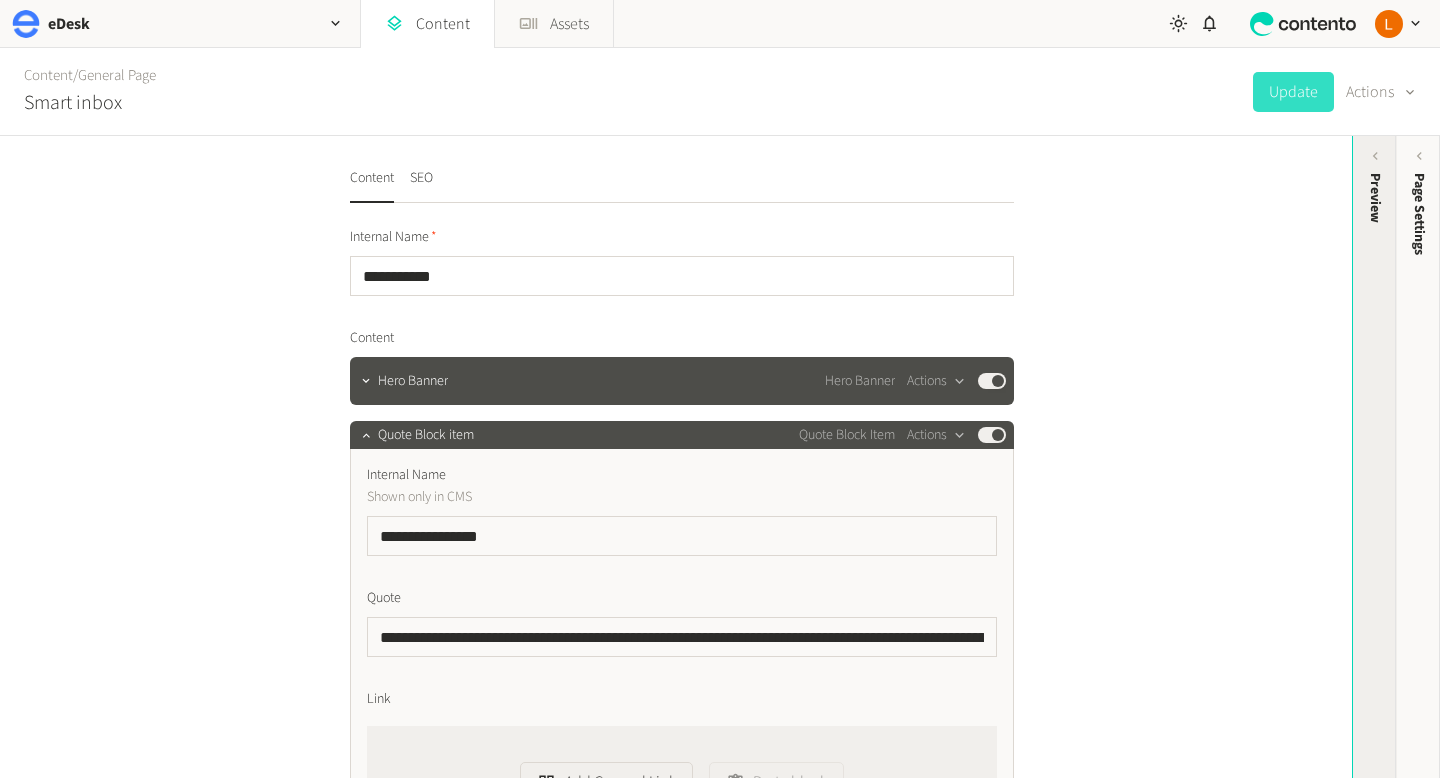 click on "Preview" 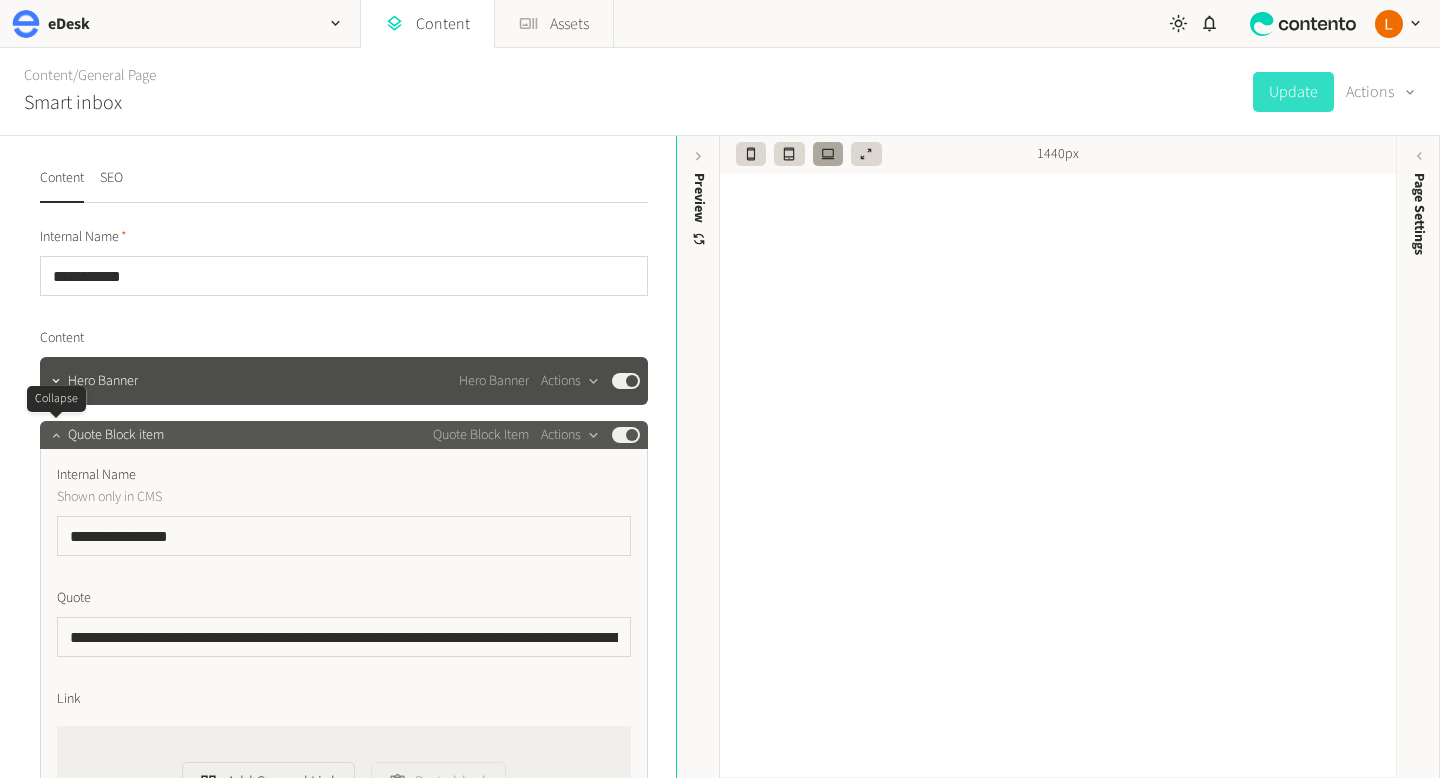 click 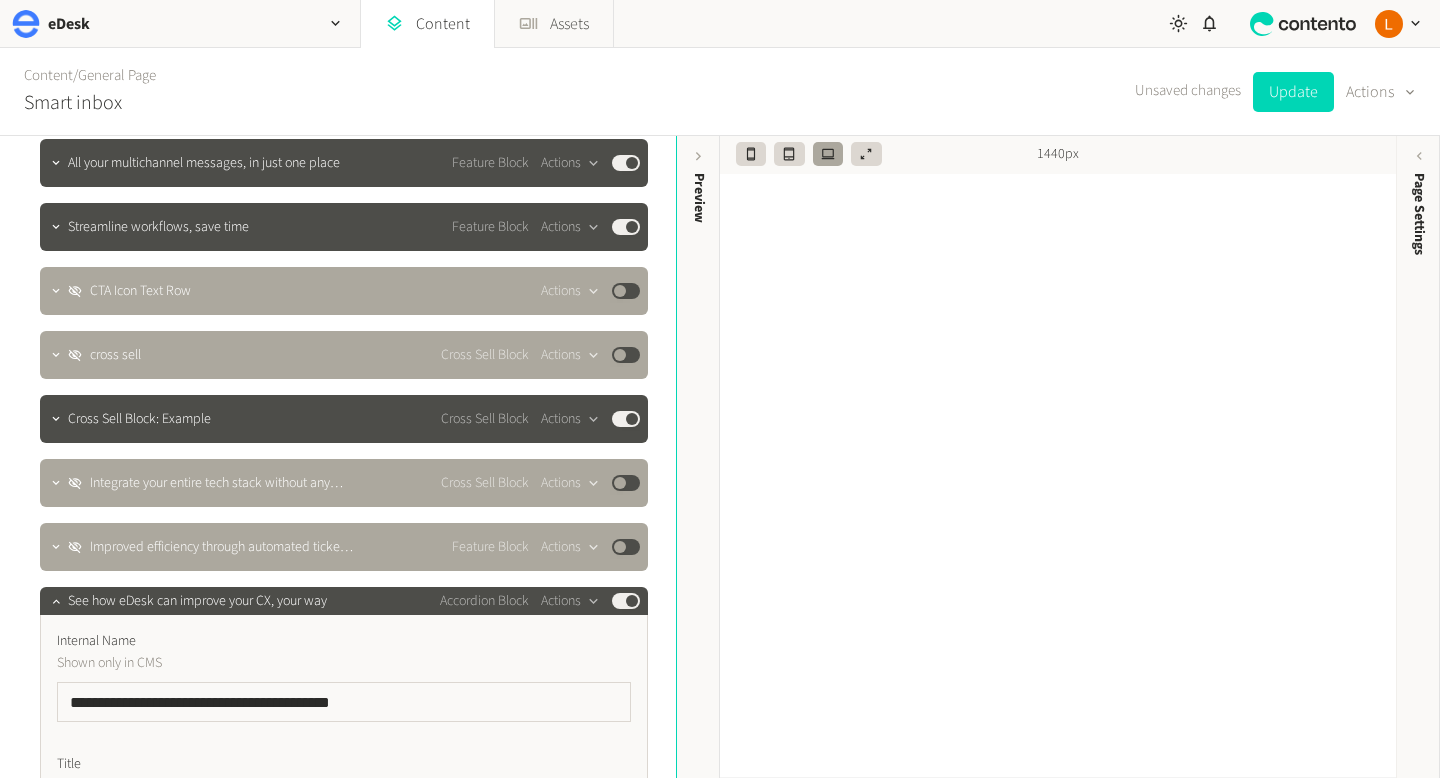 scroll, scrollTop: 413, scrollLeft: 0, axis: vertical 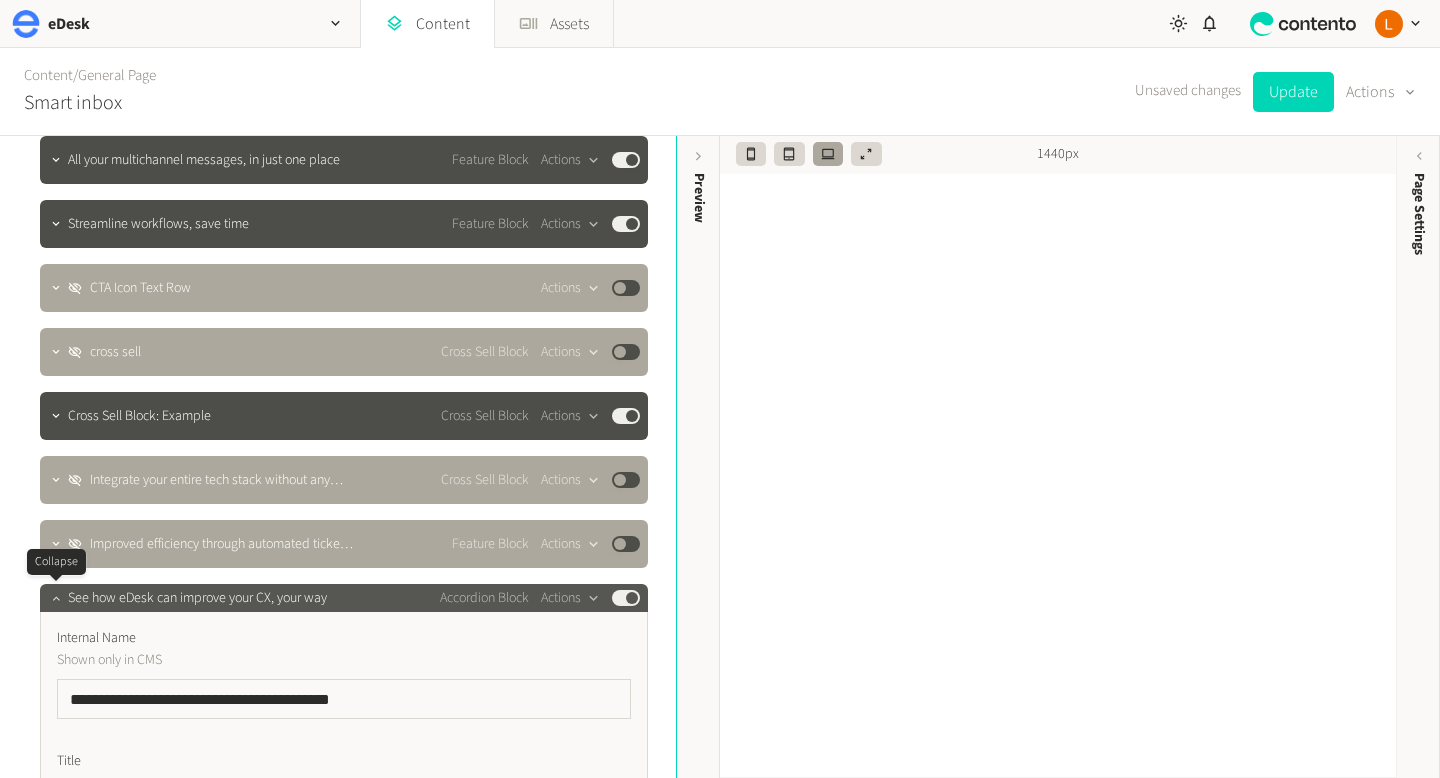 click 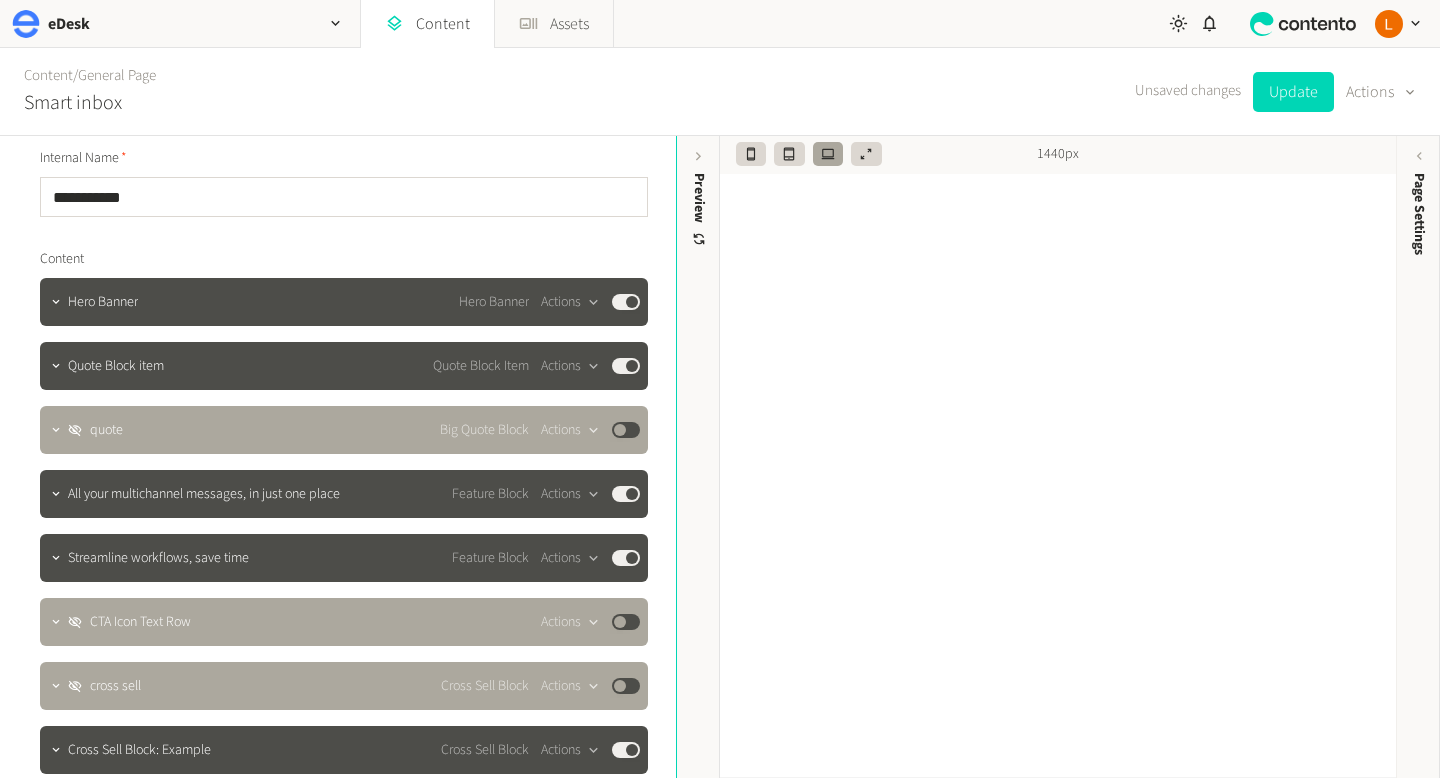 scroll, scrollTop: 0, scrollLeft: 0, axis: both 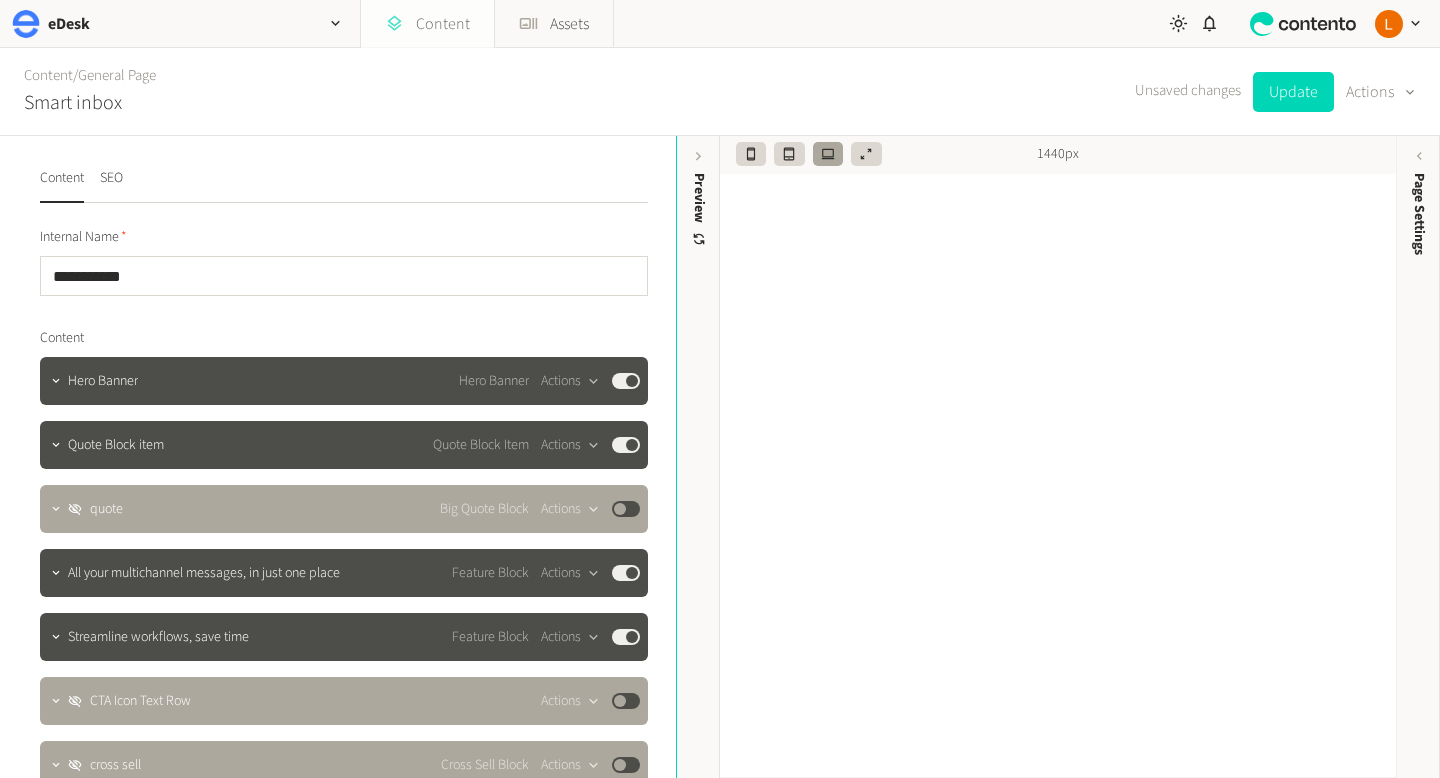 click on "Content" 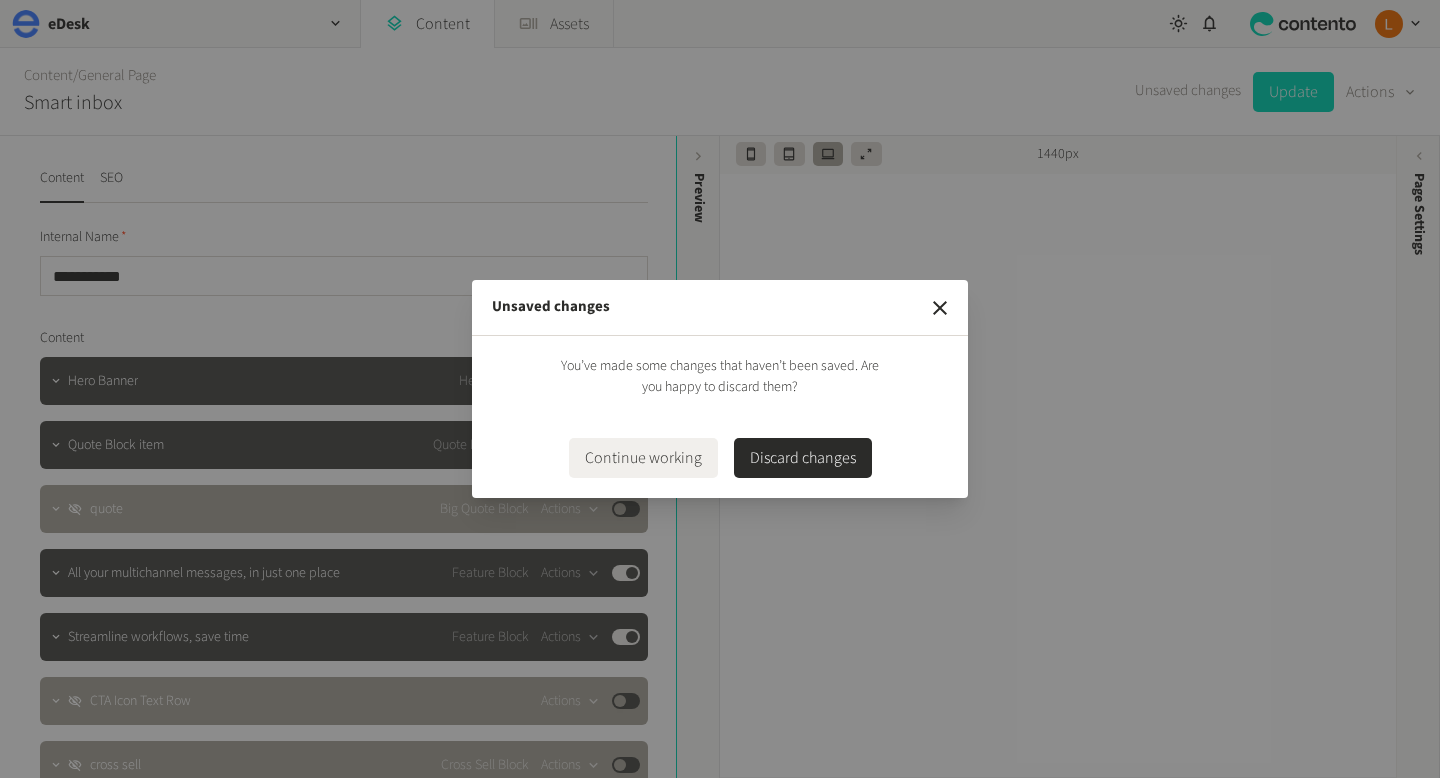 click on "Discard changes" at bounding box center [803, 458] 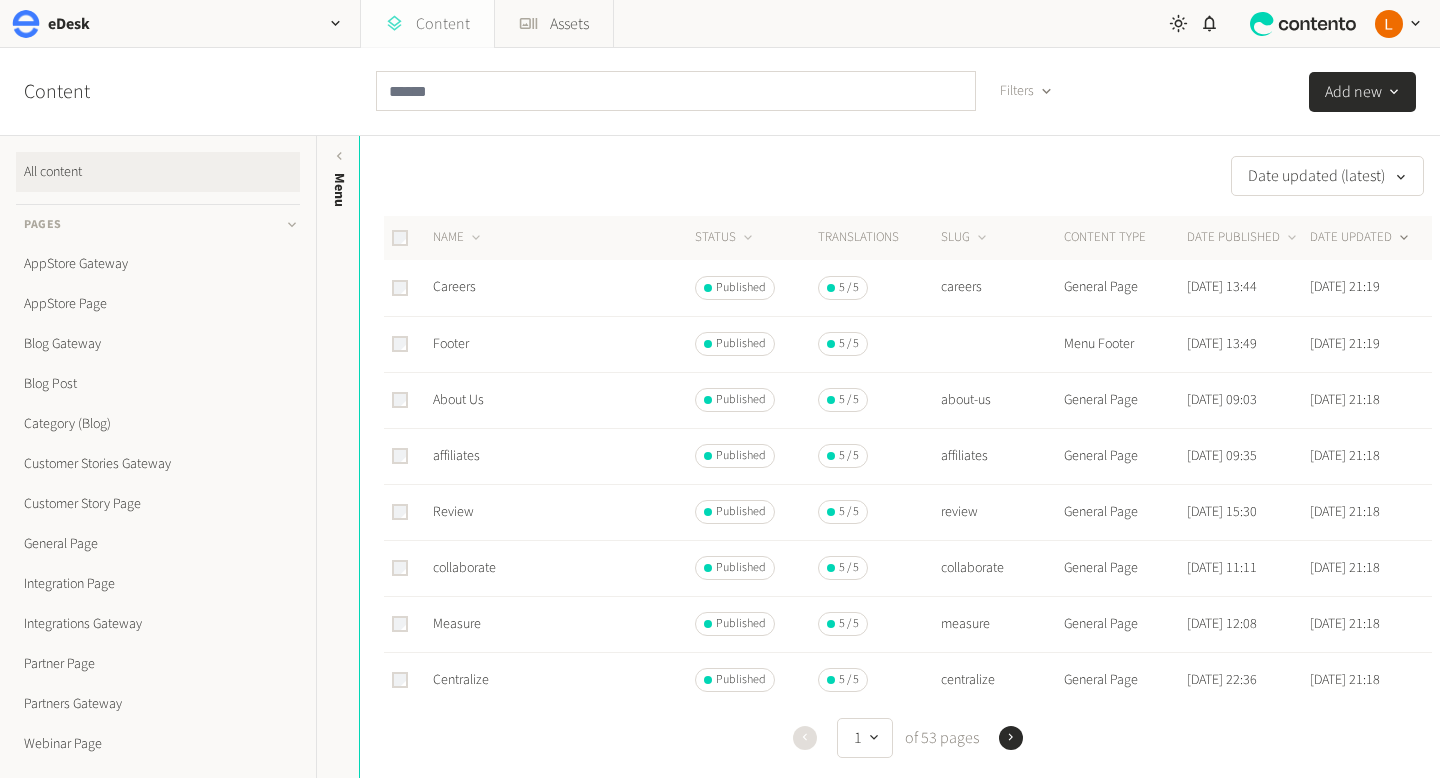 click on "Content" 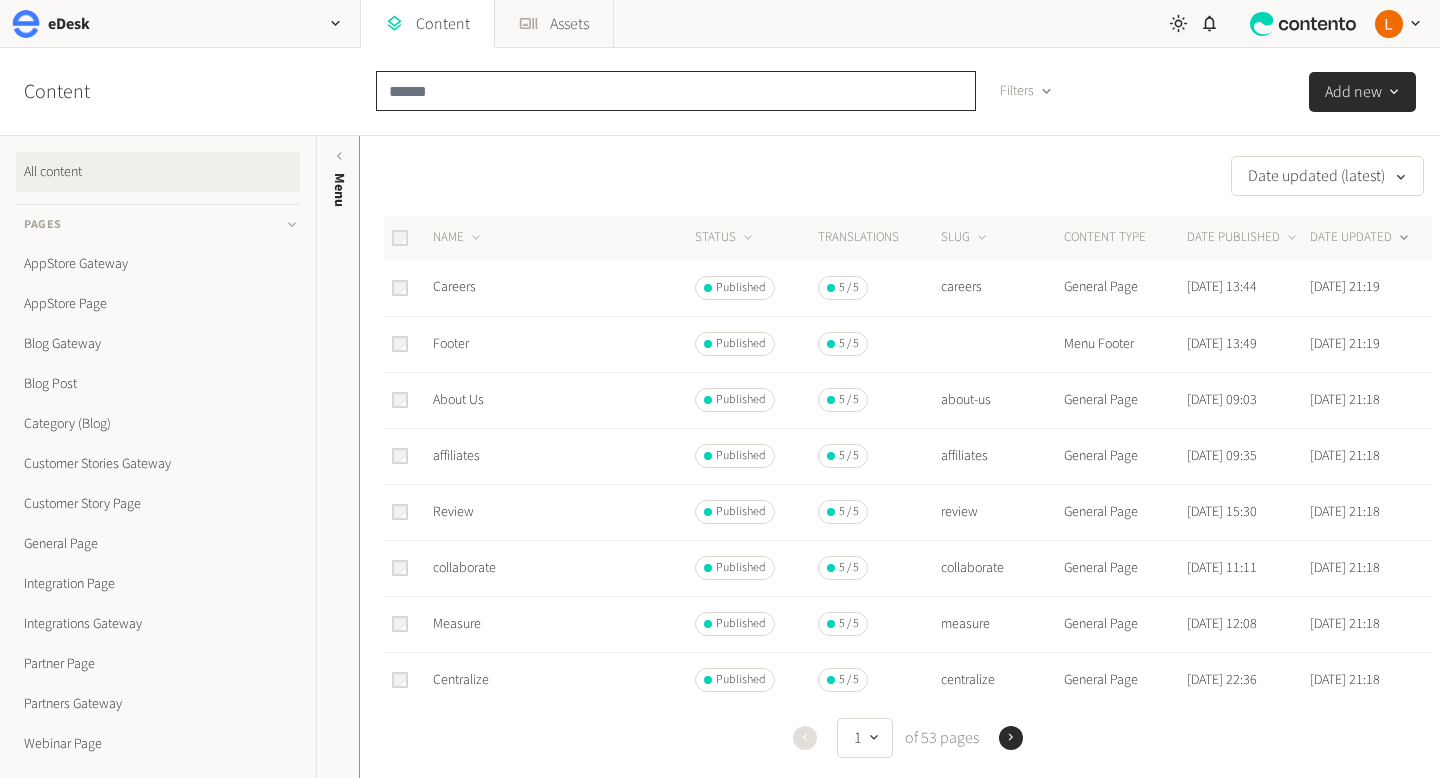 click 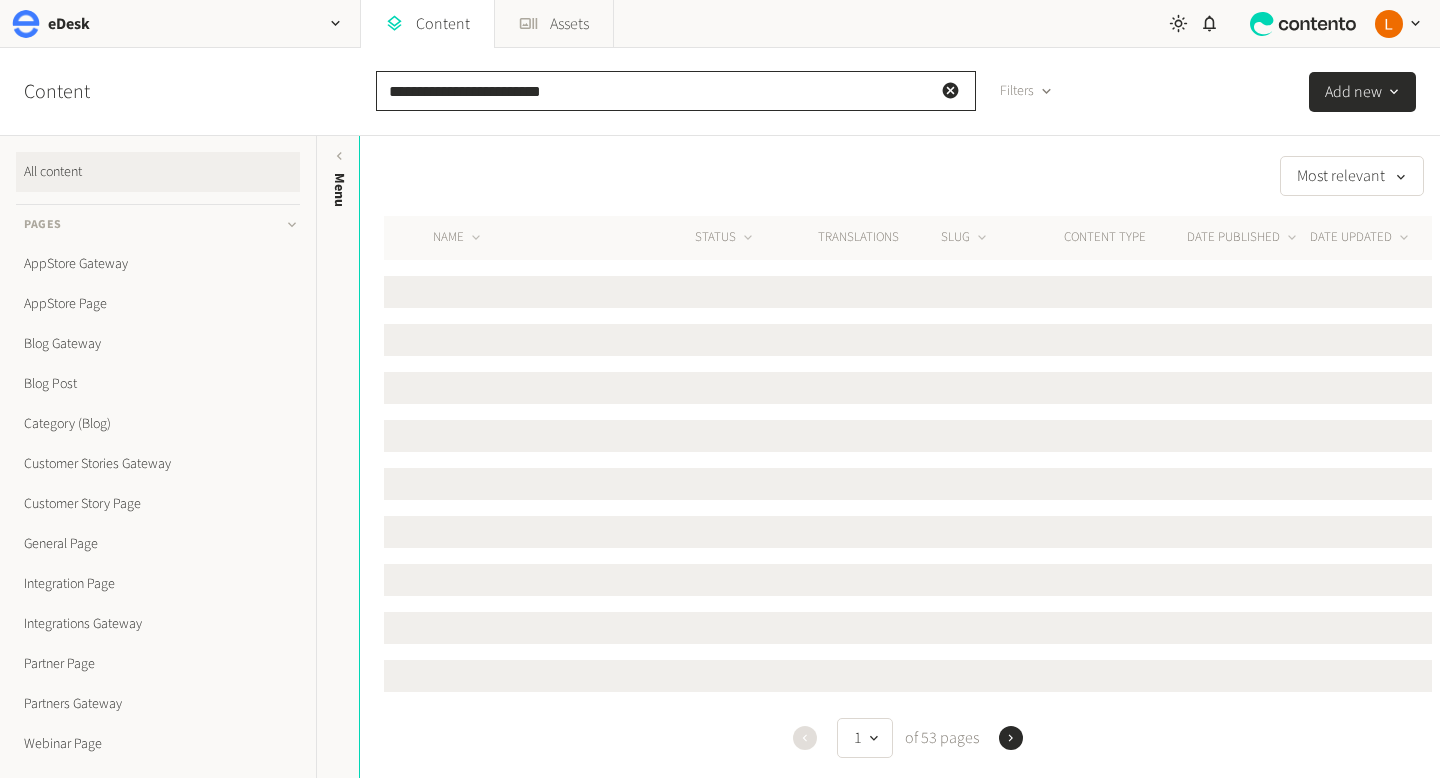 type on "**********" 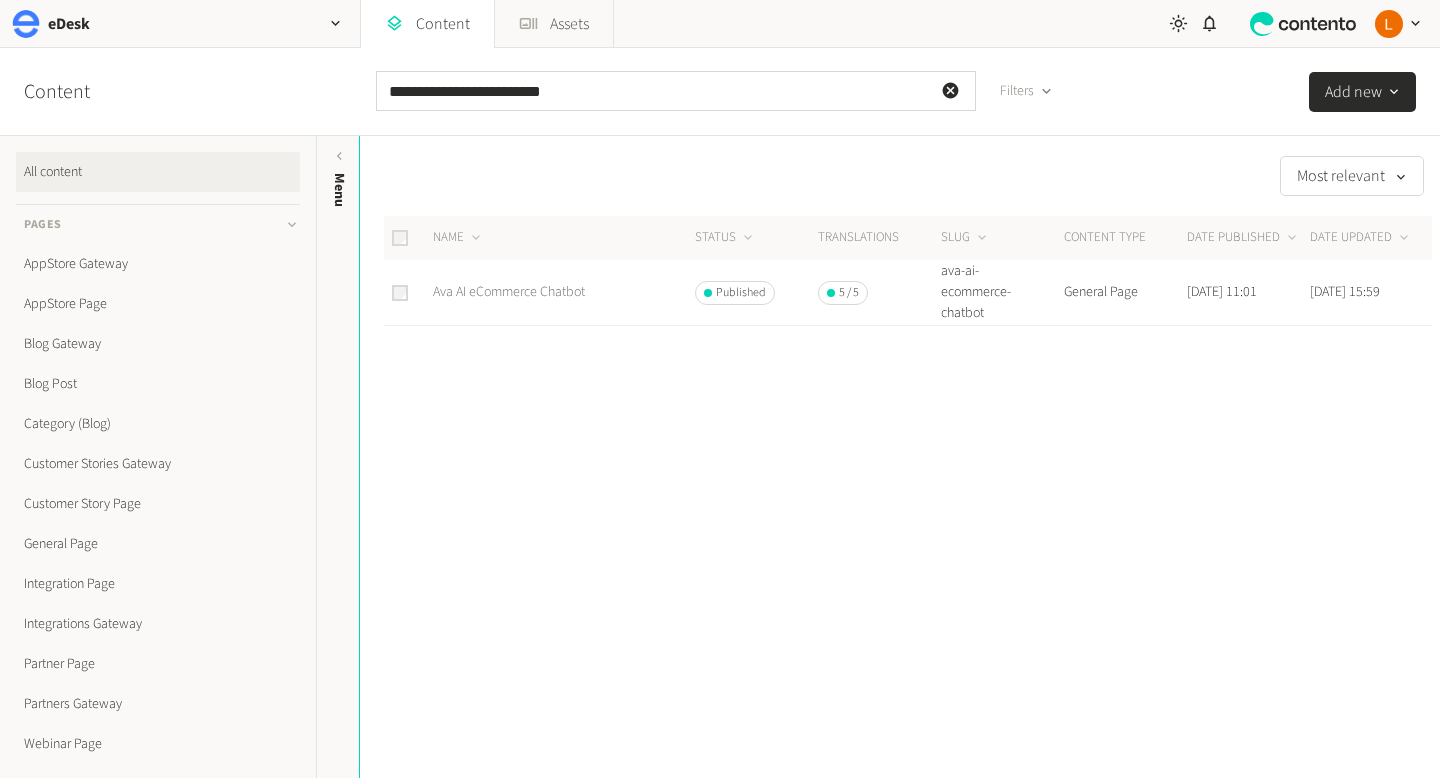click on "Ava AI eCommerce Chatbot" 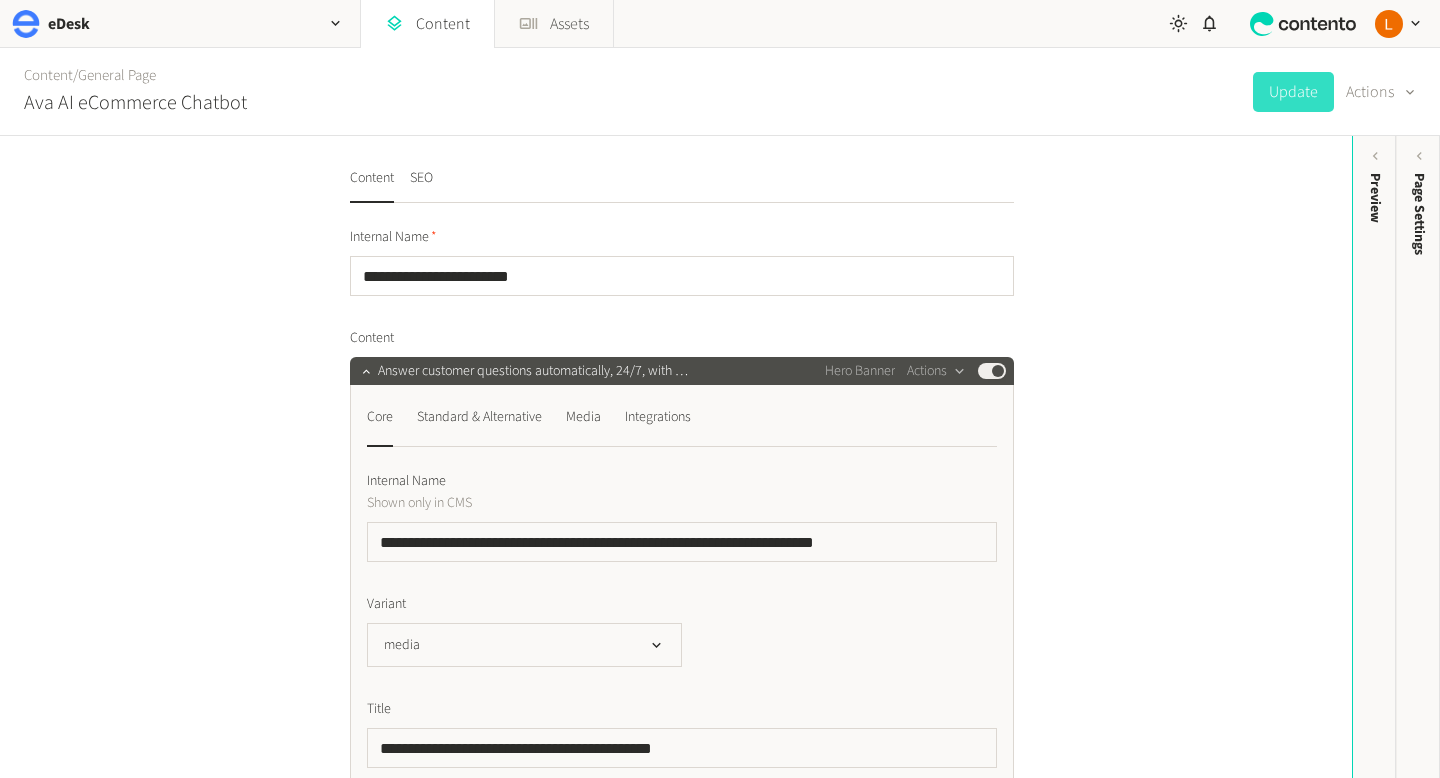 scroll, scrollTop: 23, scrollLeft: 0, axis: vertical 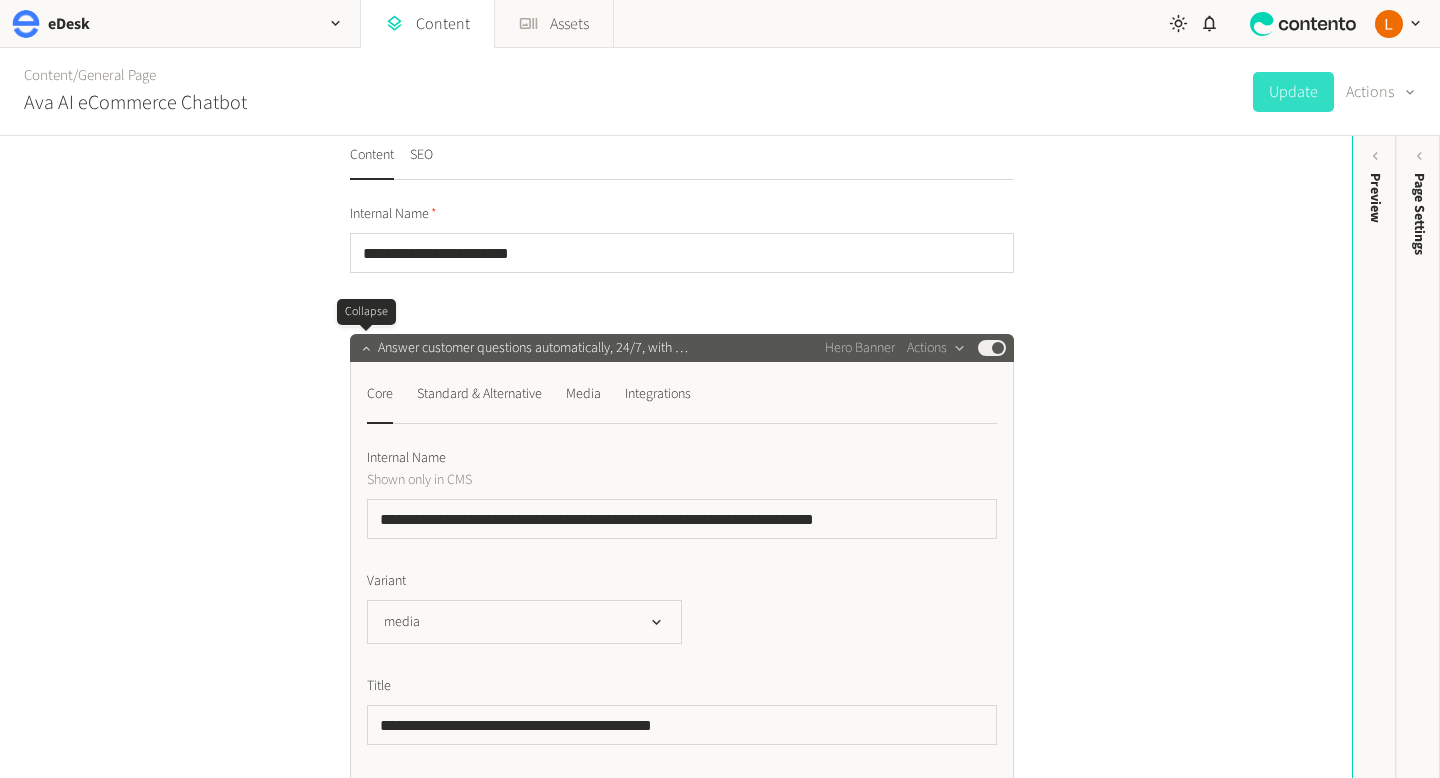 click 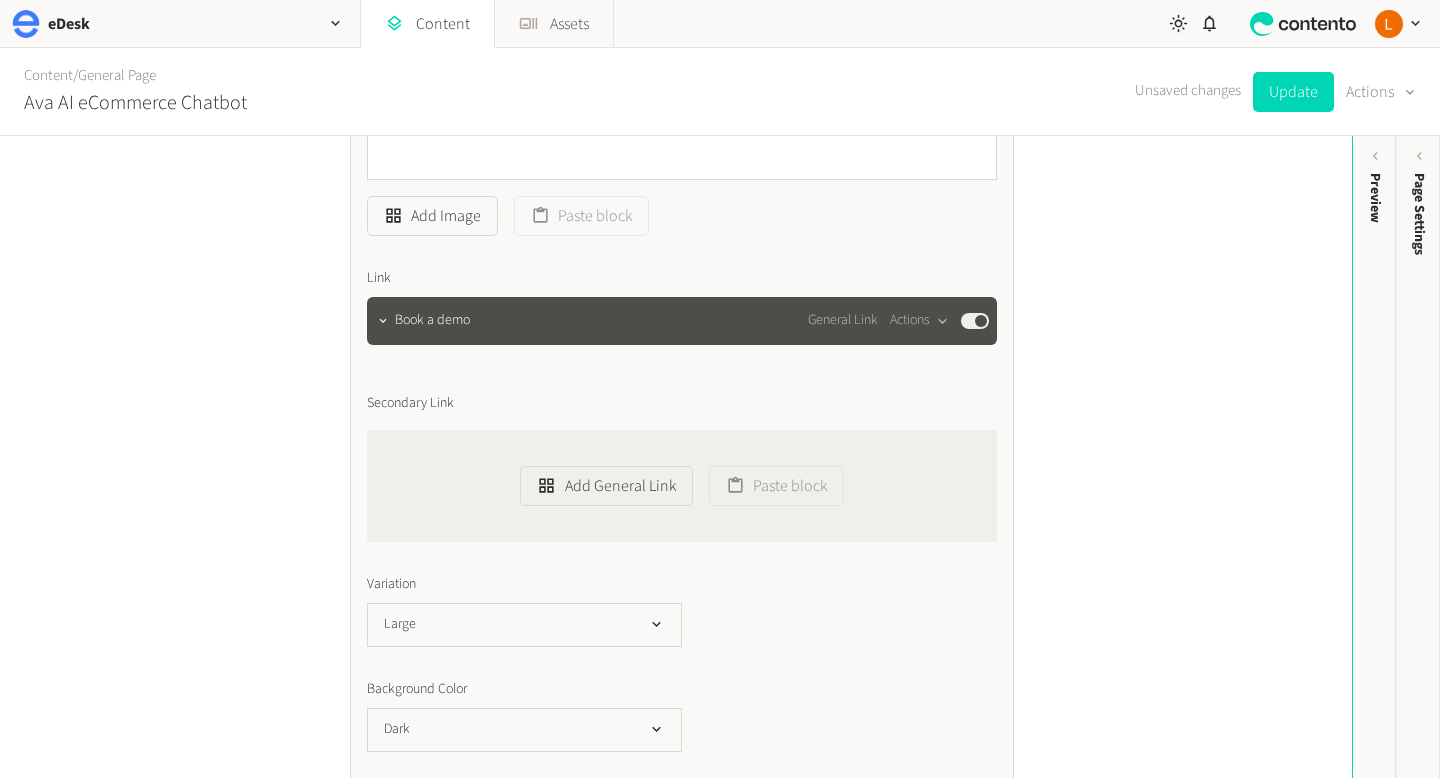 scroll, scrollTop: 9230, scrollLeft: 0, axis: vertical 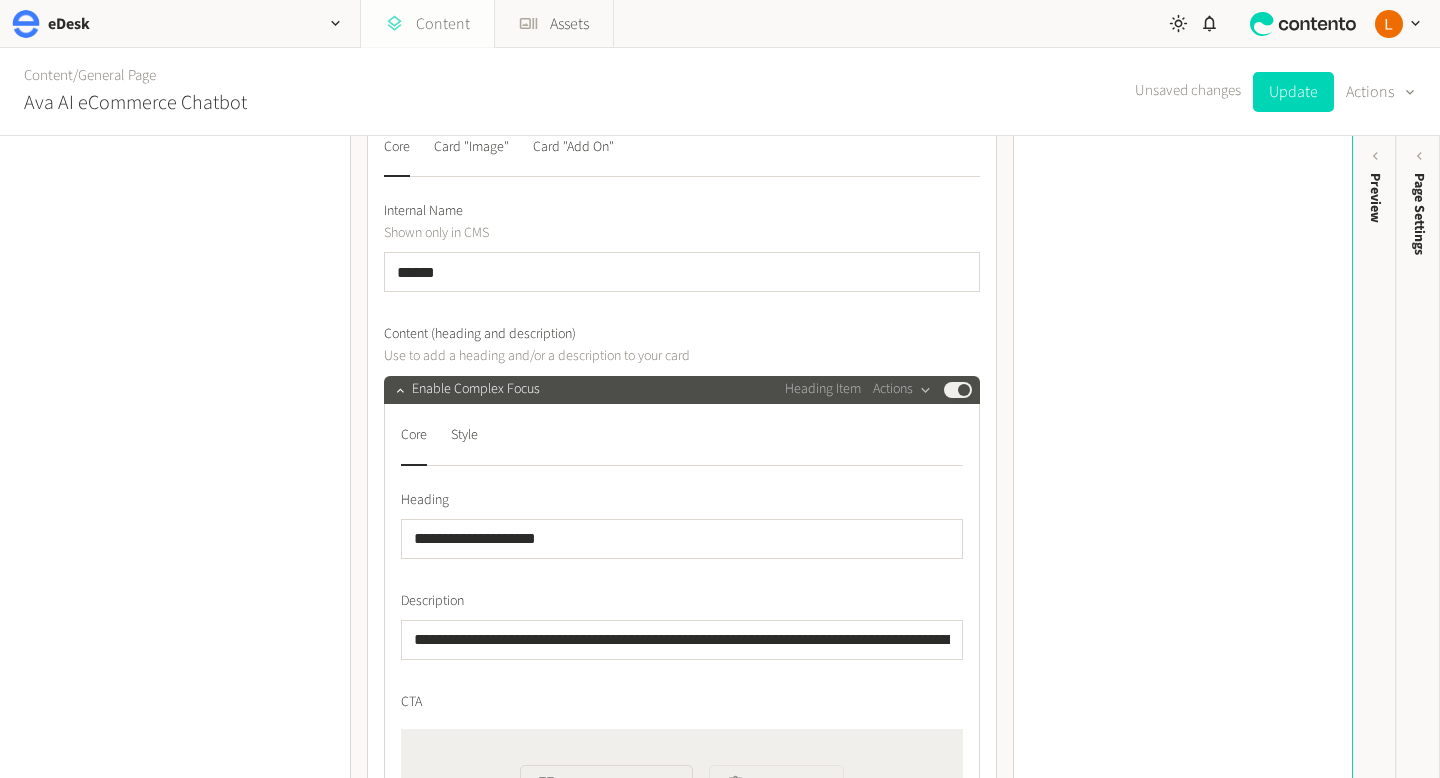 click on "Content" 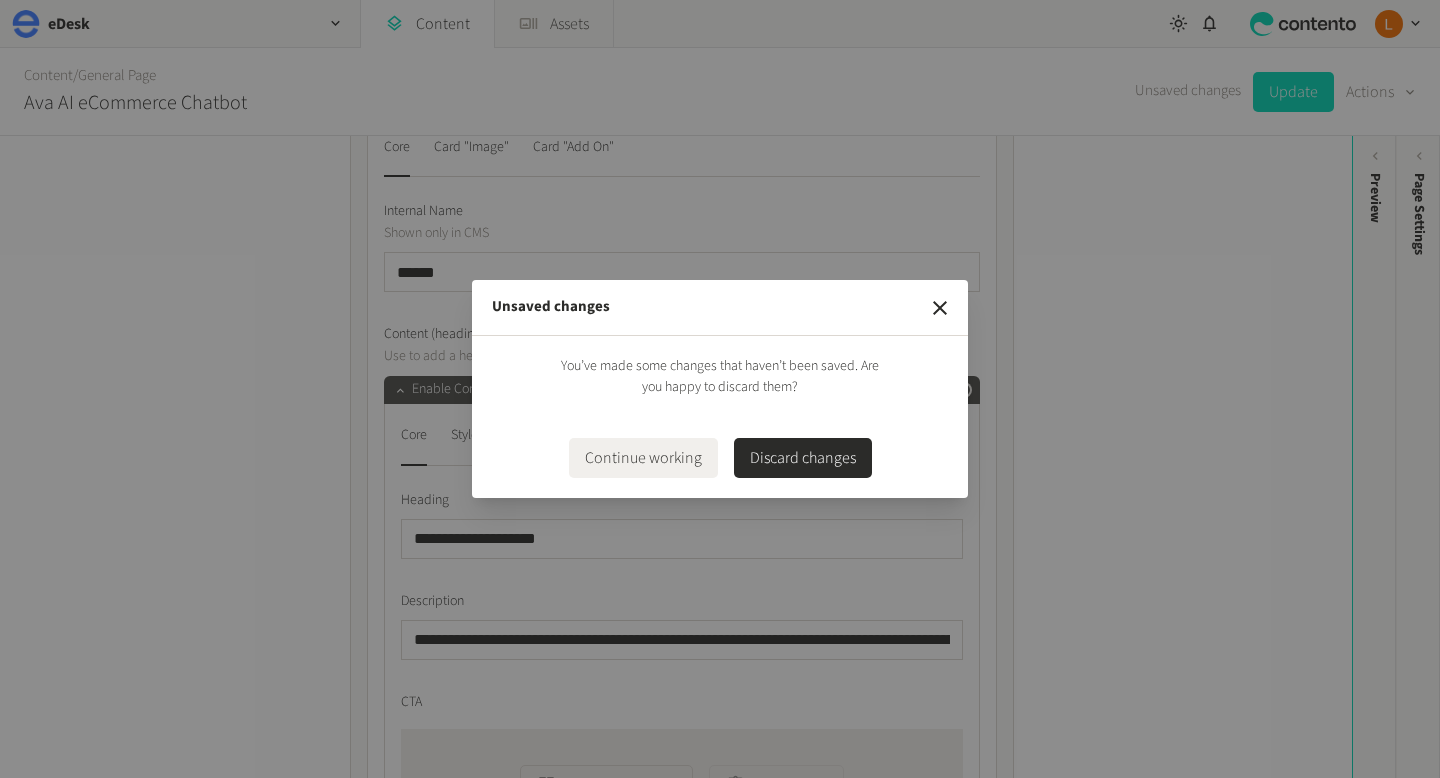 click on "Discard changes" at bounding box center [803, 458] 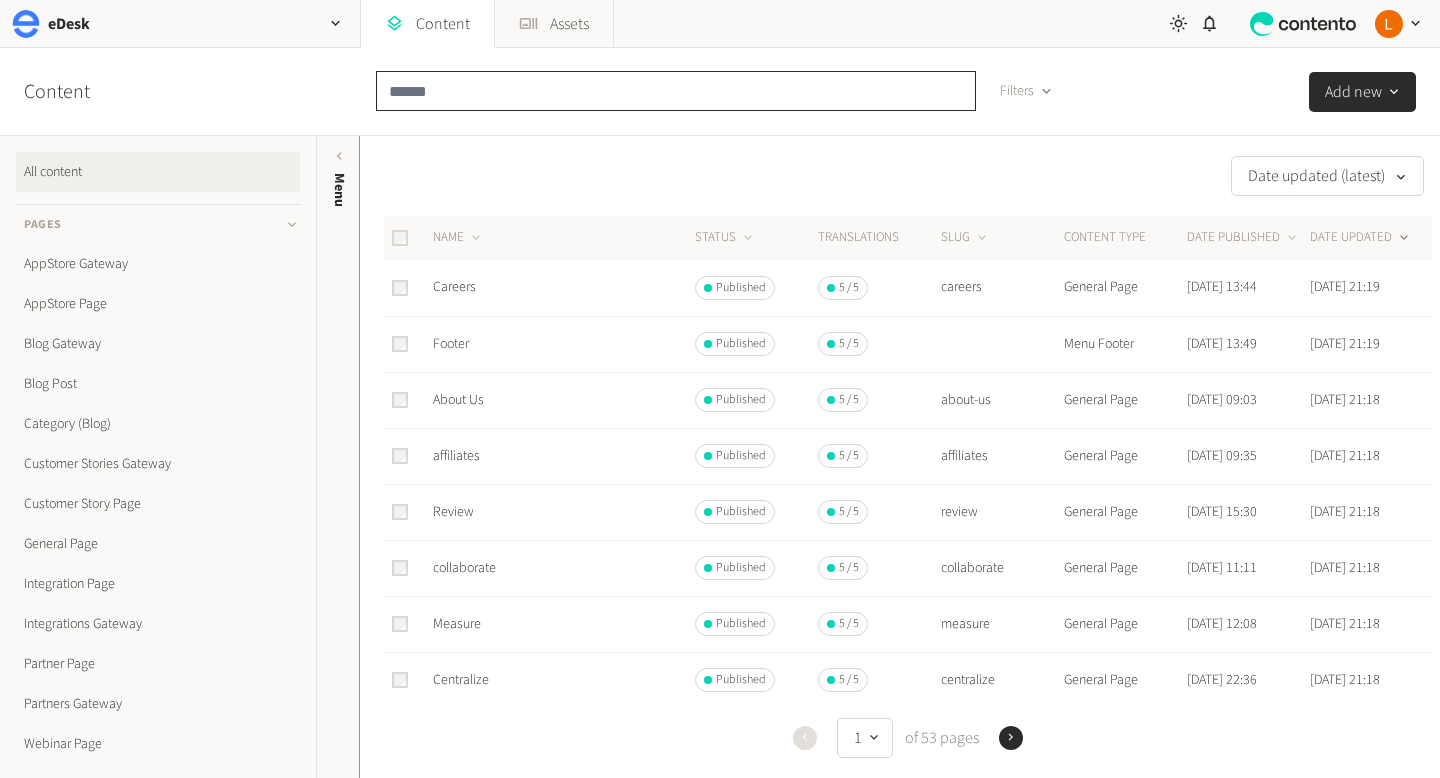 click 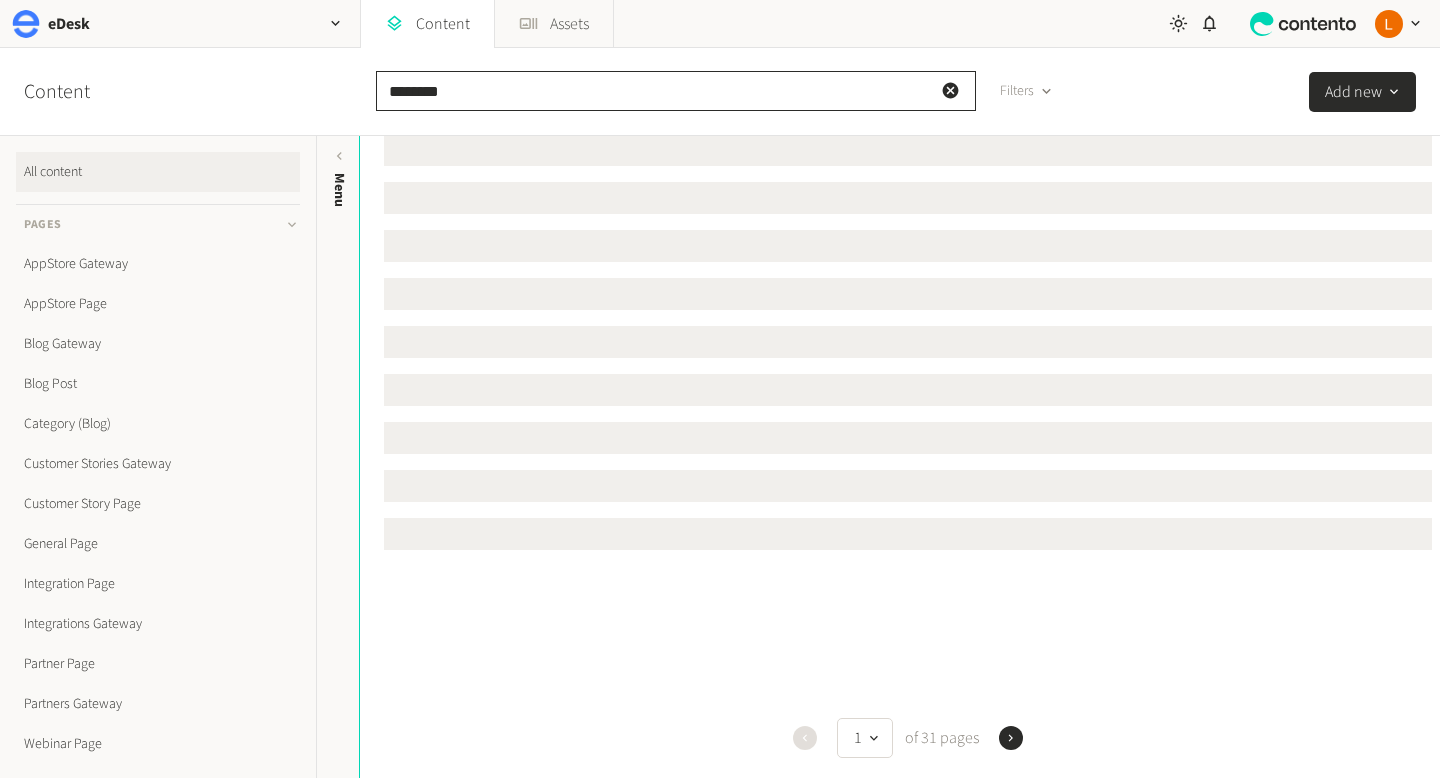 scroll, scrollTop: 0, scrollLeft: 0, axis: both 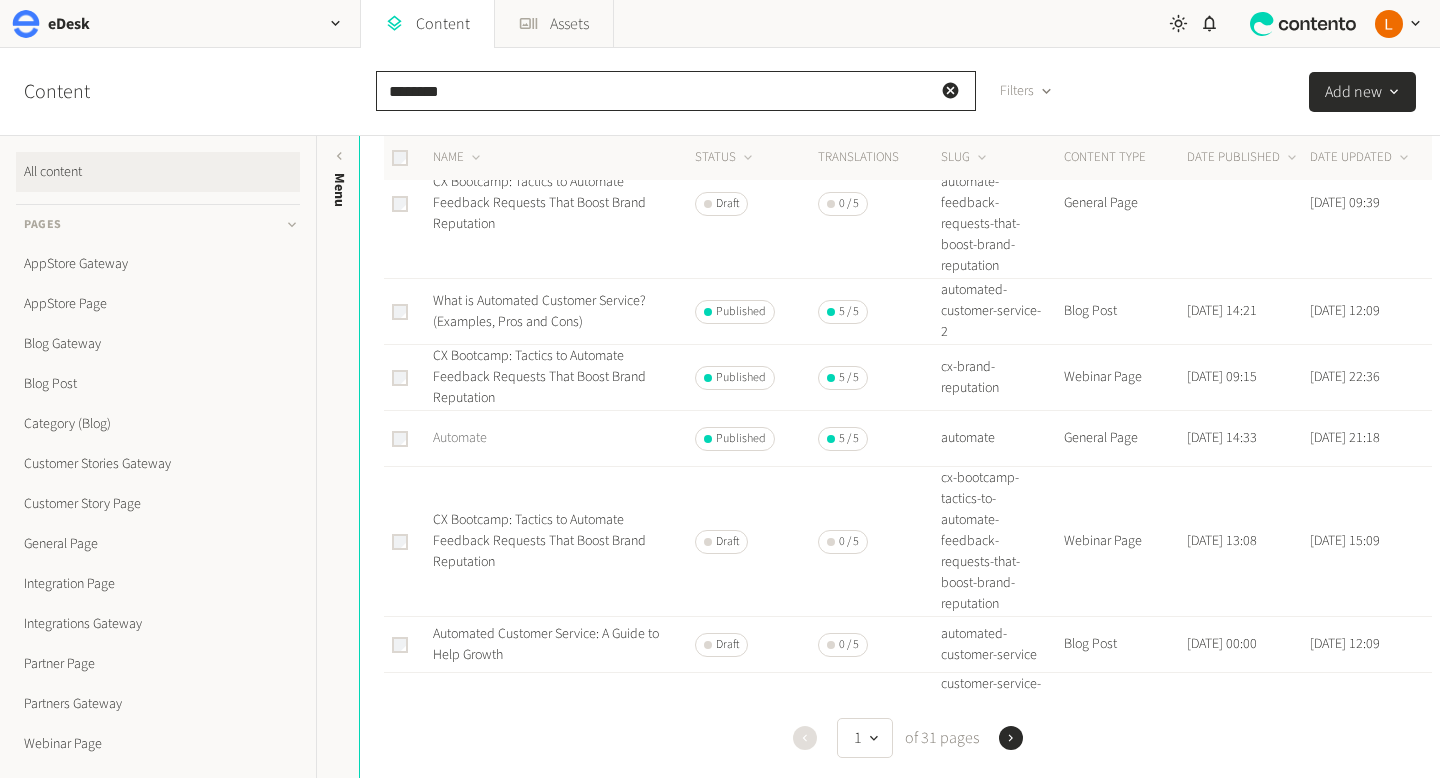 type on "********" 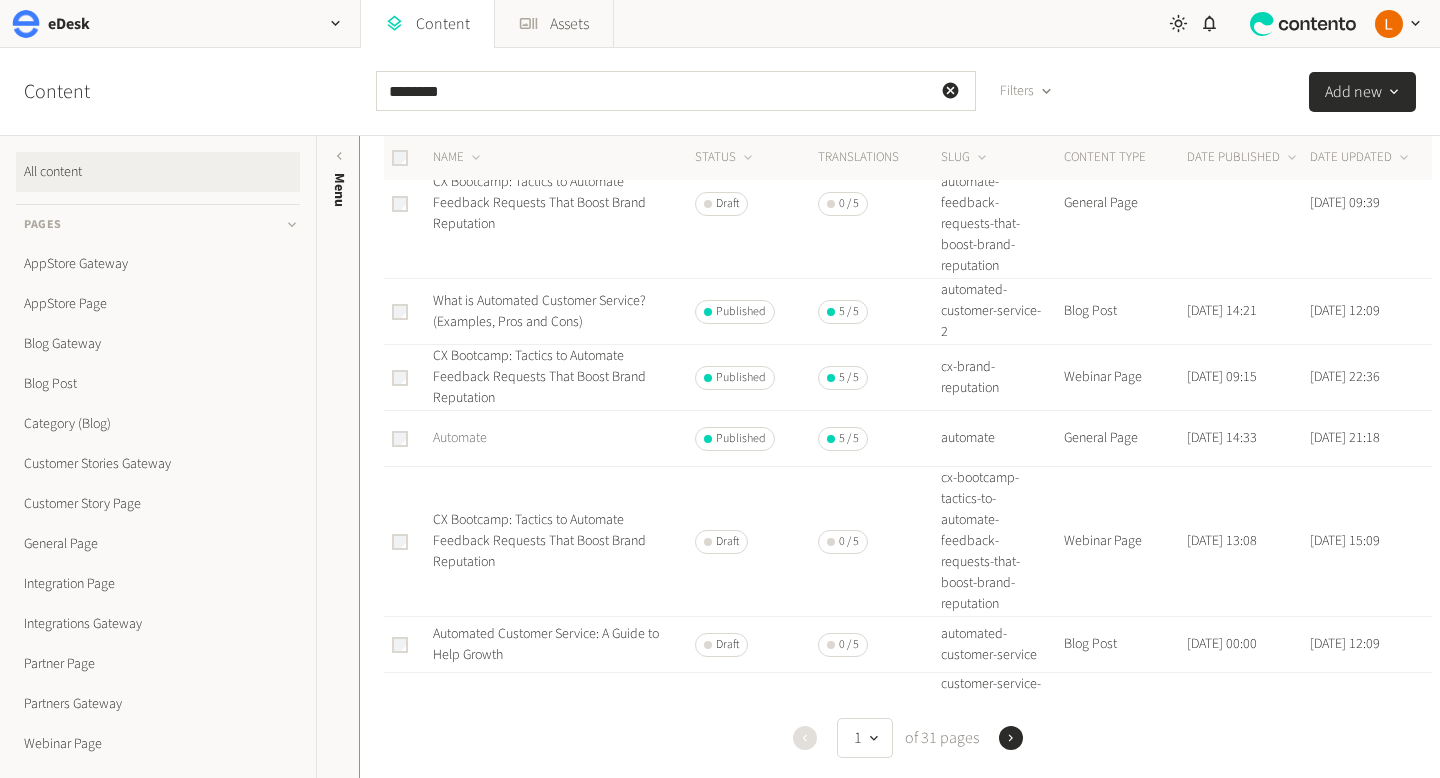 click on "Automate" 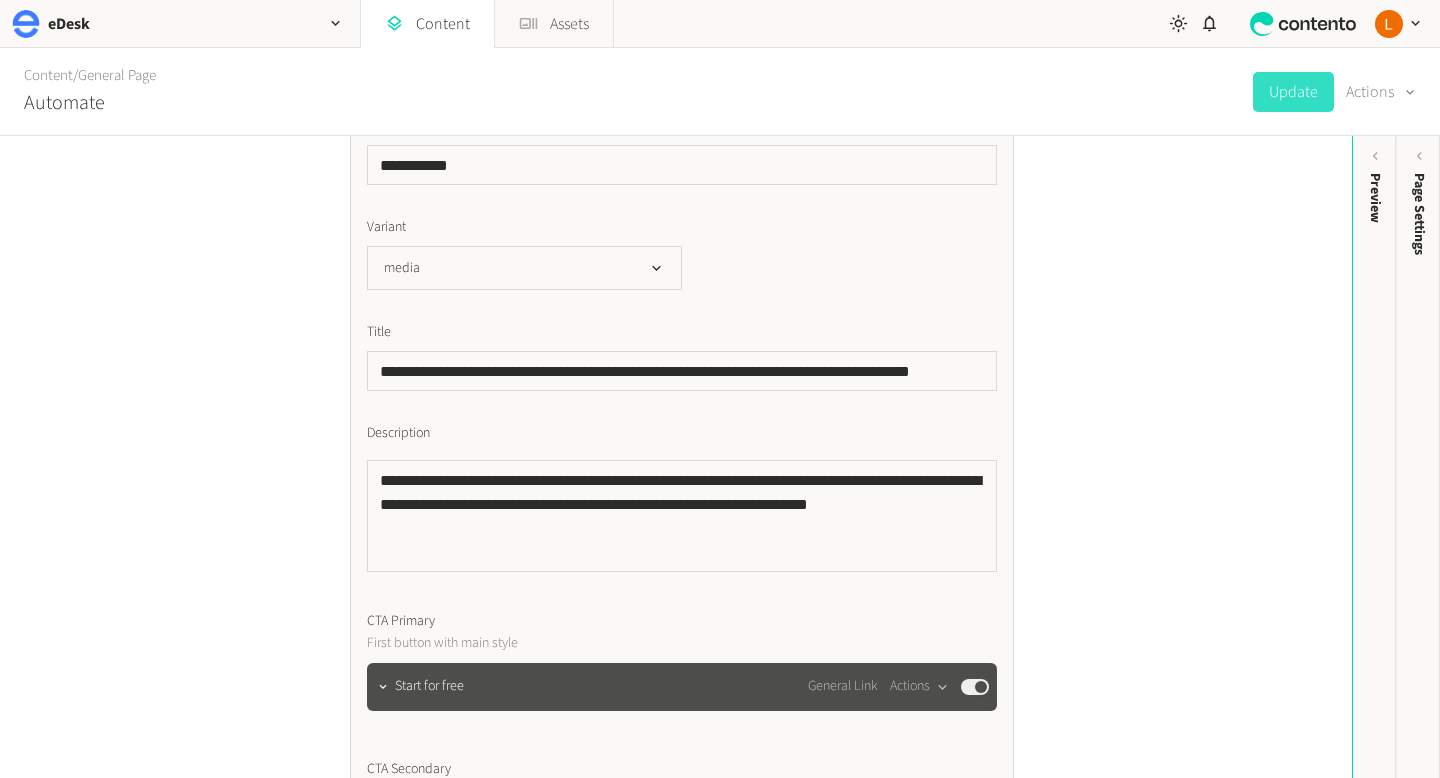 scroll, scrollTop: 382, scrollLeft: 0, axis: vertical 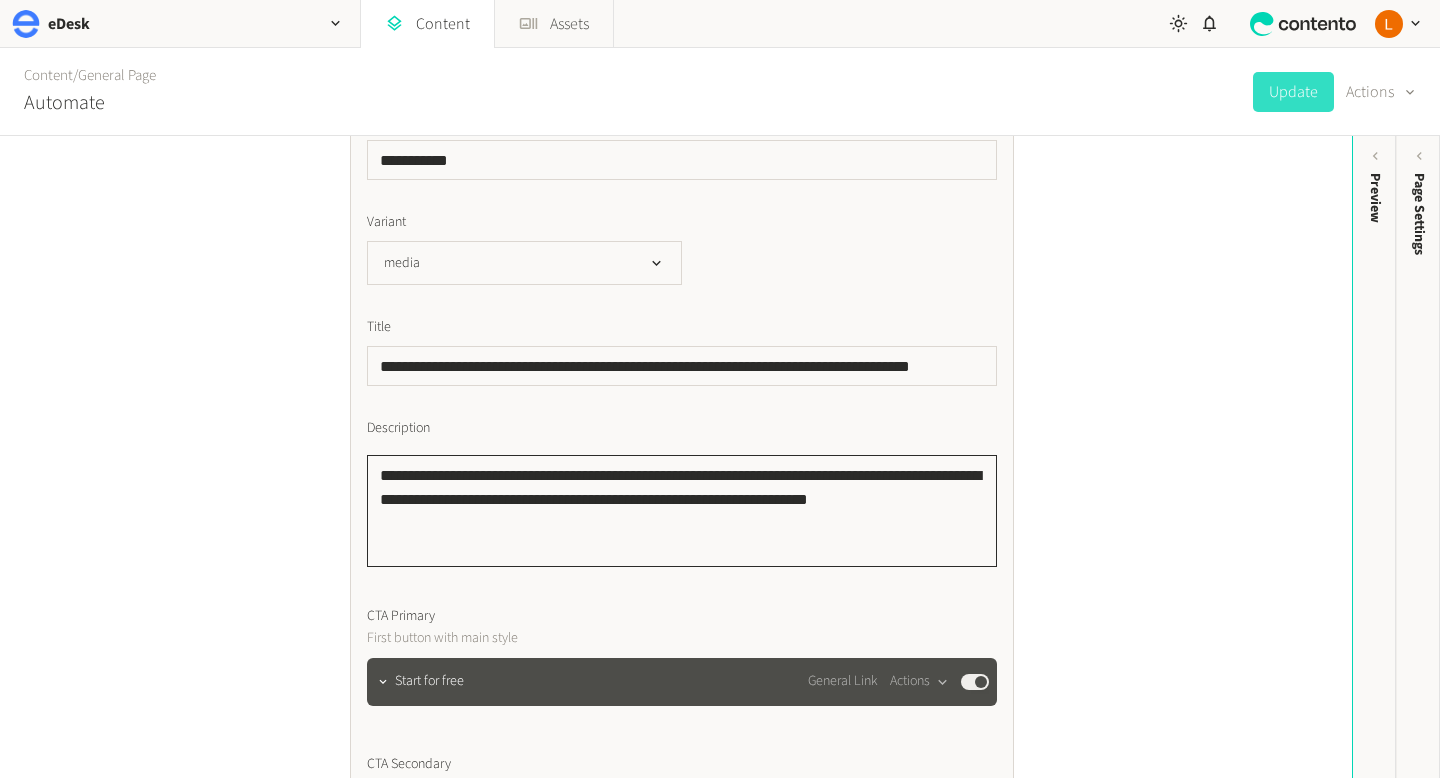 click on "**********" 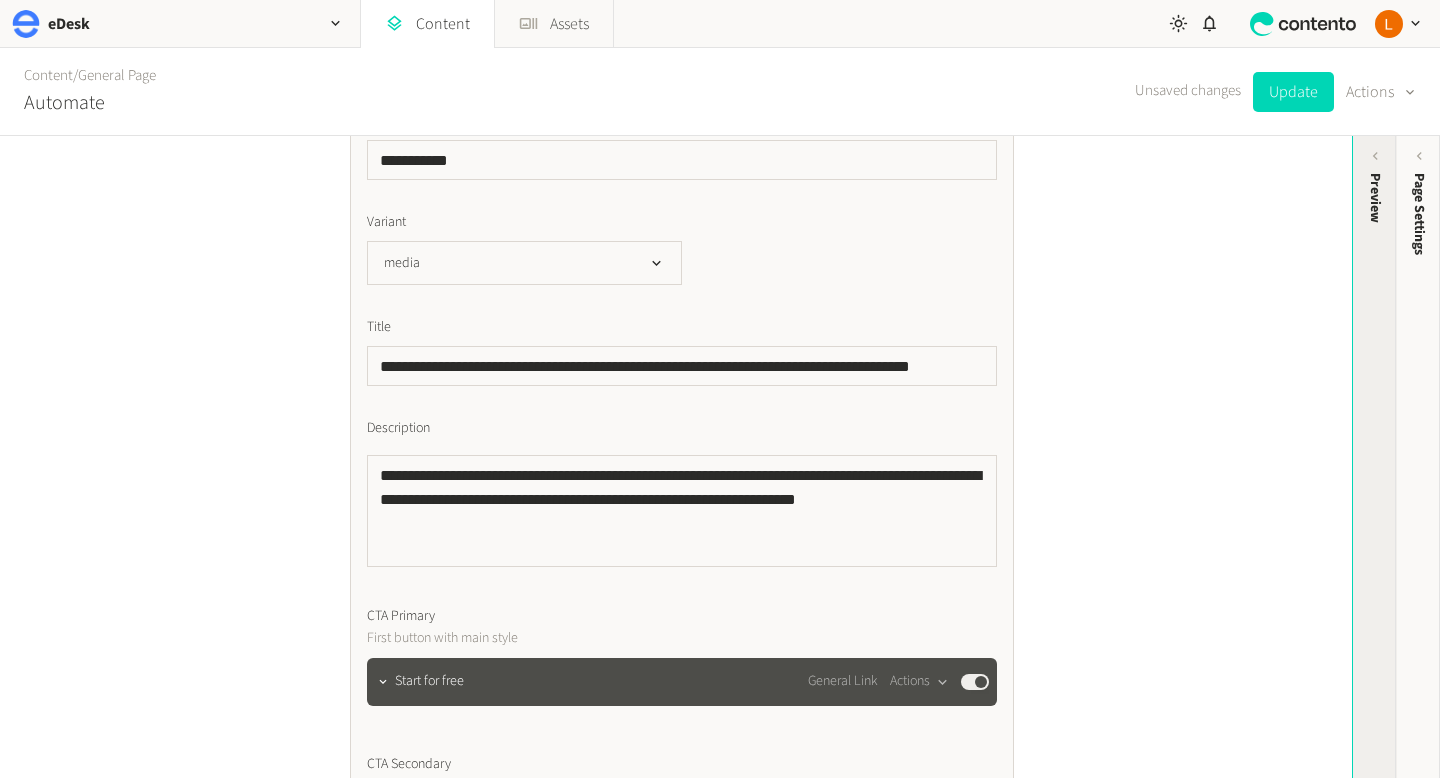 click on "Preview" 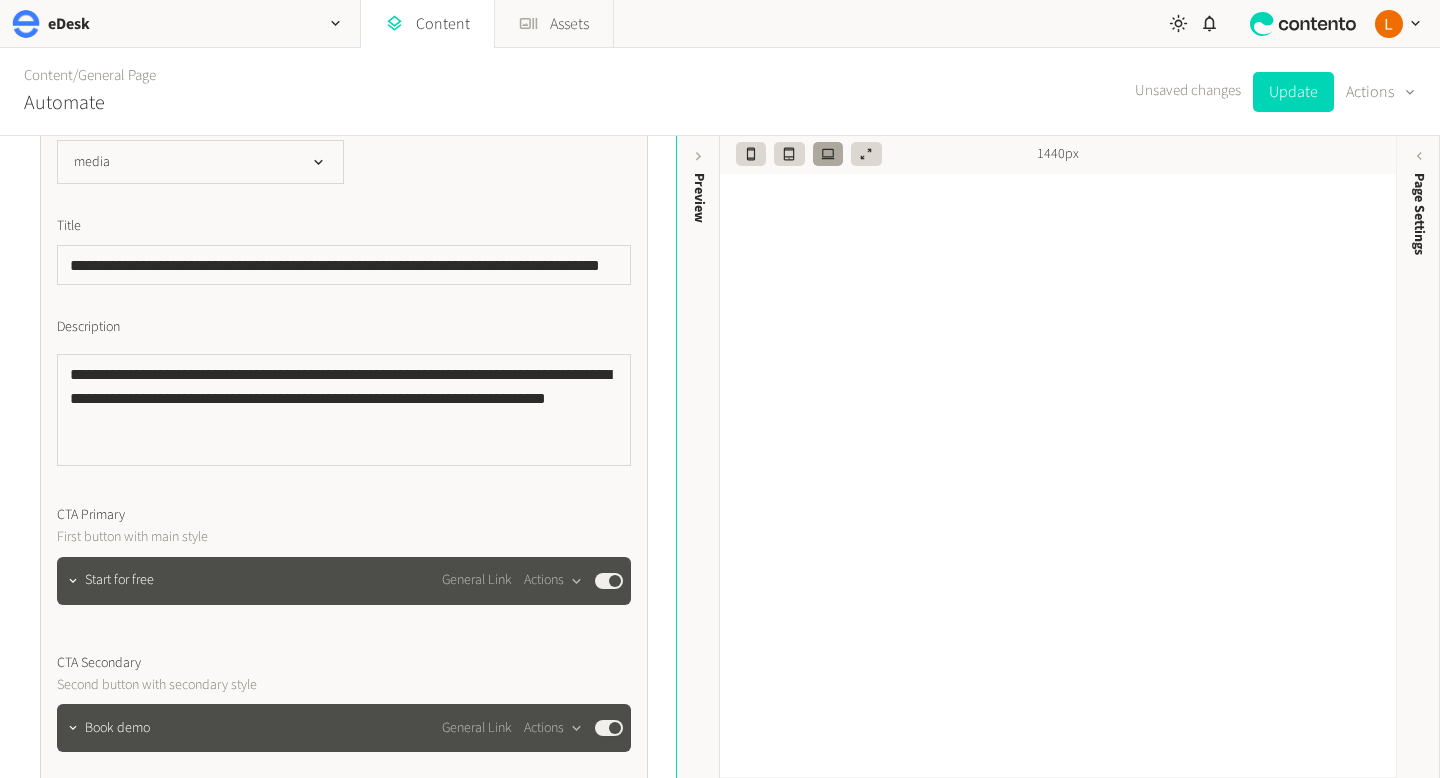 scroll, scrollTop: 471, scrollLeft: 0, axis: vertical 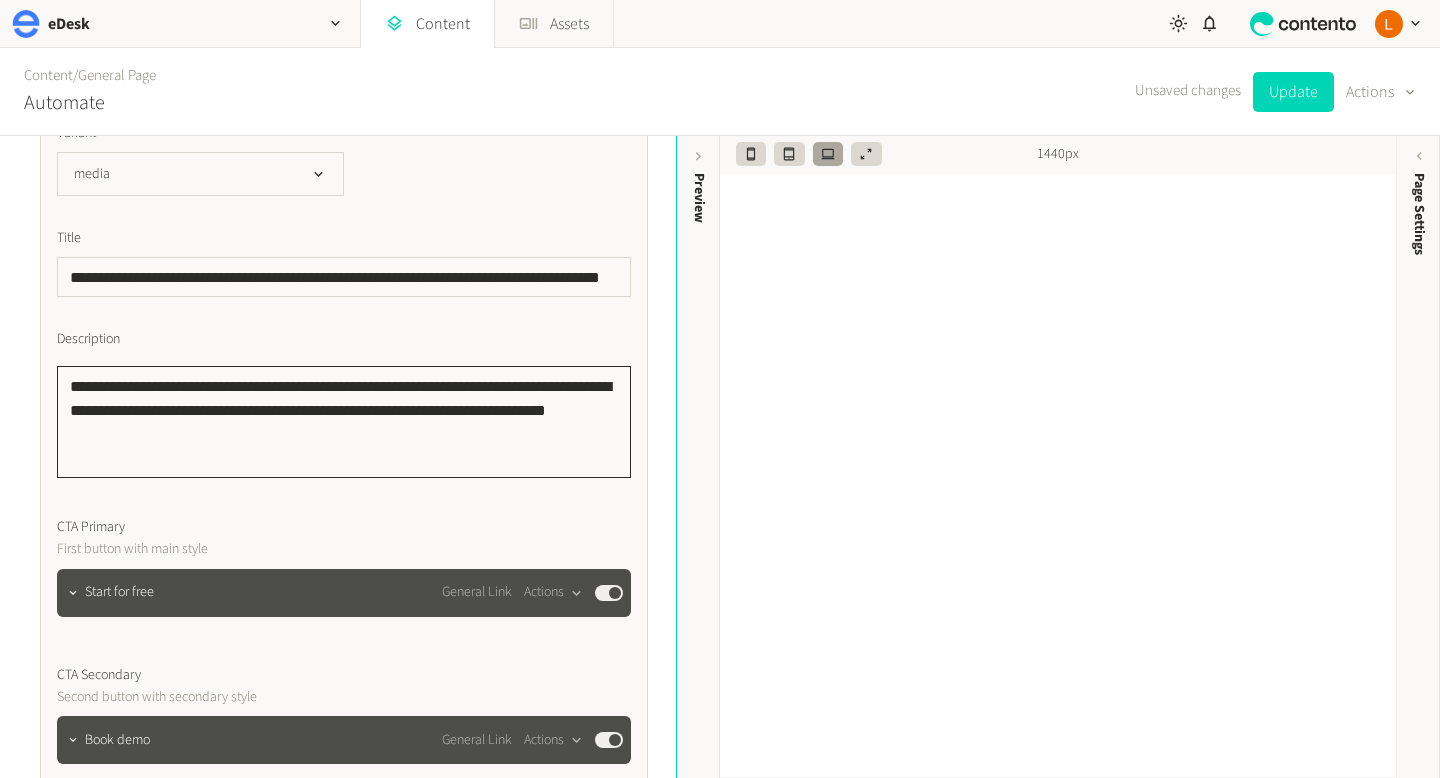 drag, startPoint x: 195, startPoint y: 444, endPoint x: 61, endPoint y: 397, distance: 142.00352 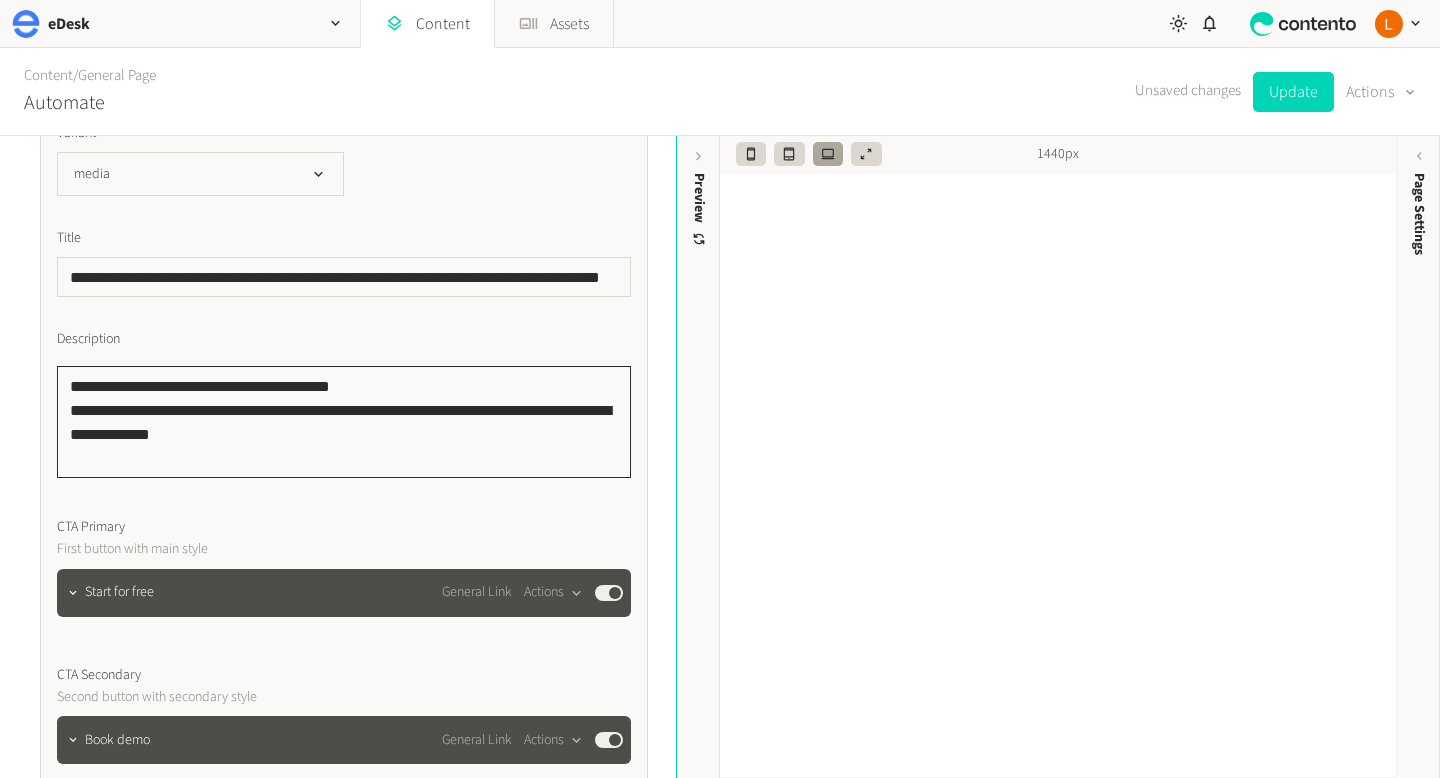 drag, startPoint x: 420, startPoint y: 388, endPoint x: 50, endPoint y: 396, distance: 370.0865 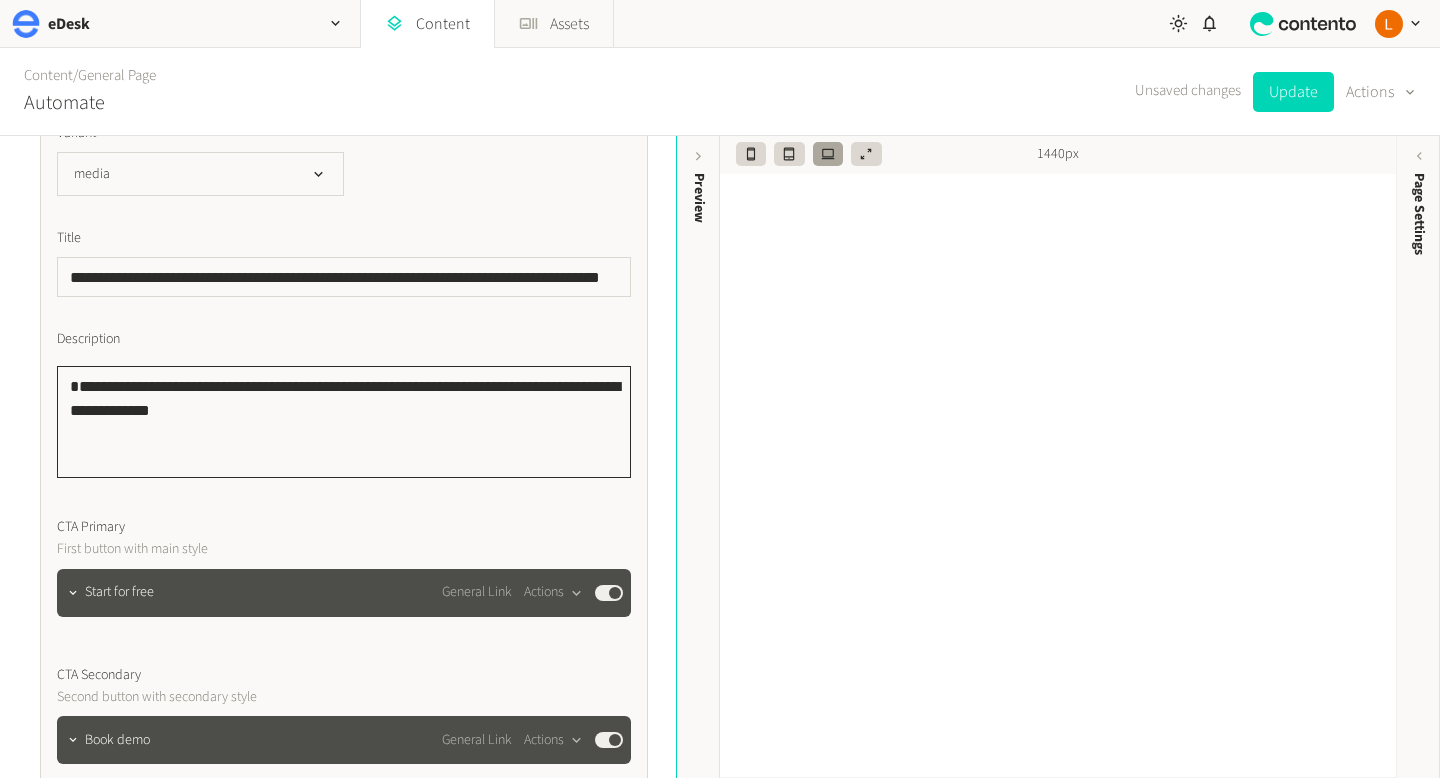 type on "**********" 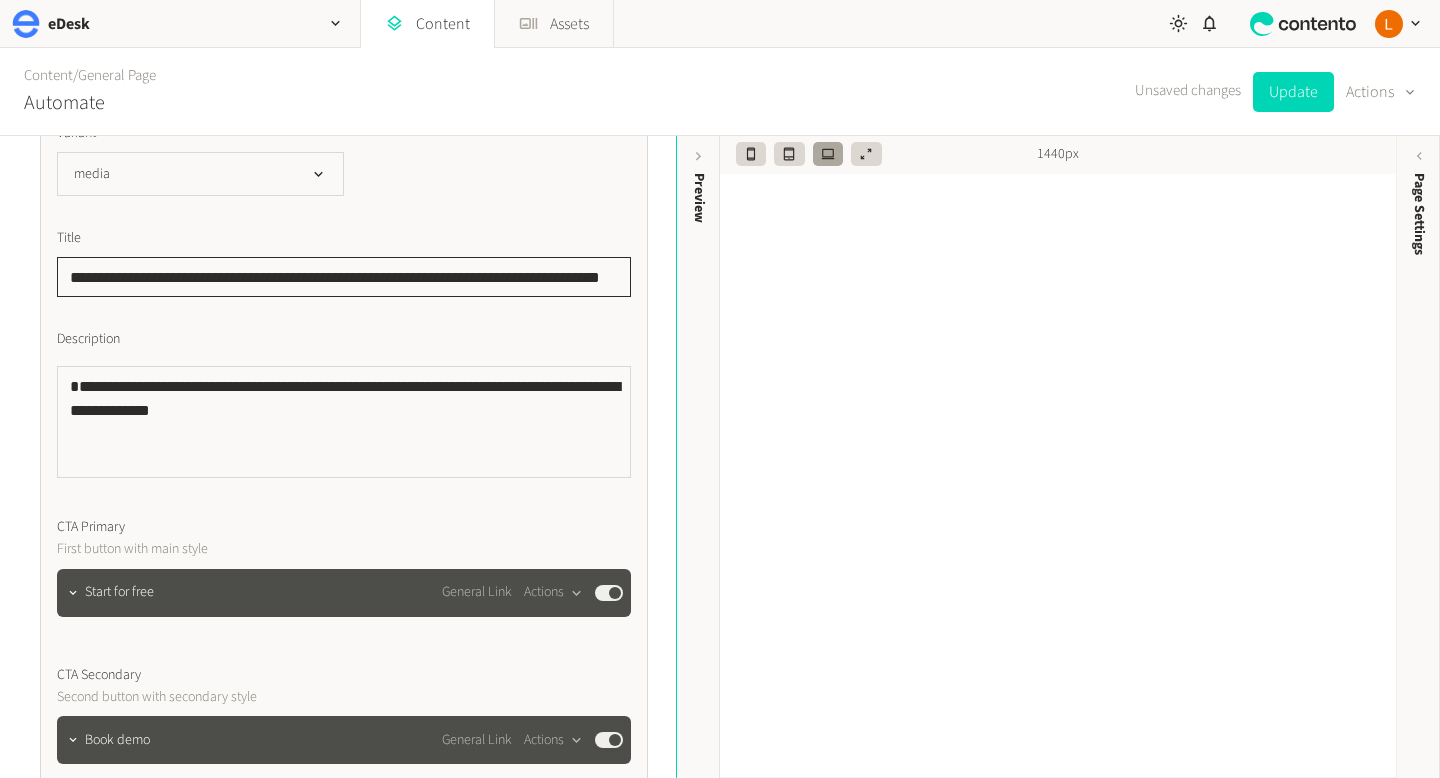 scroll, scrollTop: 0, scrollLeft: 47, axis: horizontal 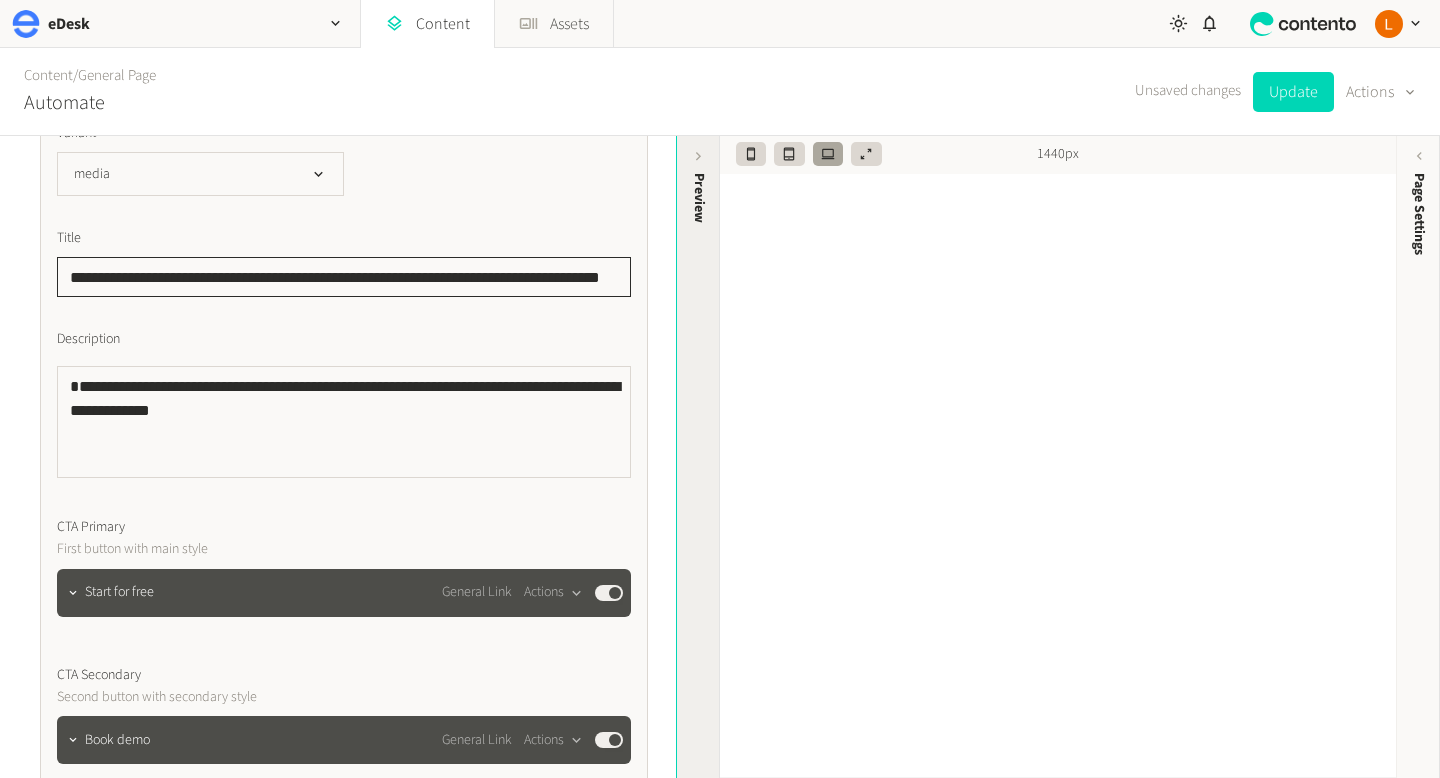 drag, startPoint x: 69, startPoint y: 280, endPoint x: 685, endPoint y: 272, distance: 616.05194 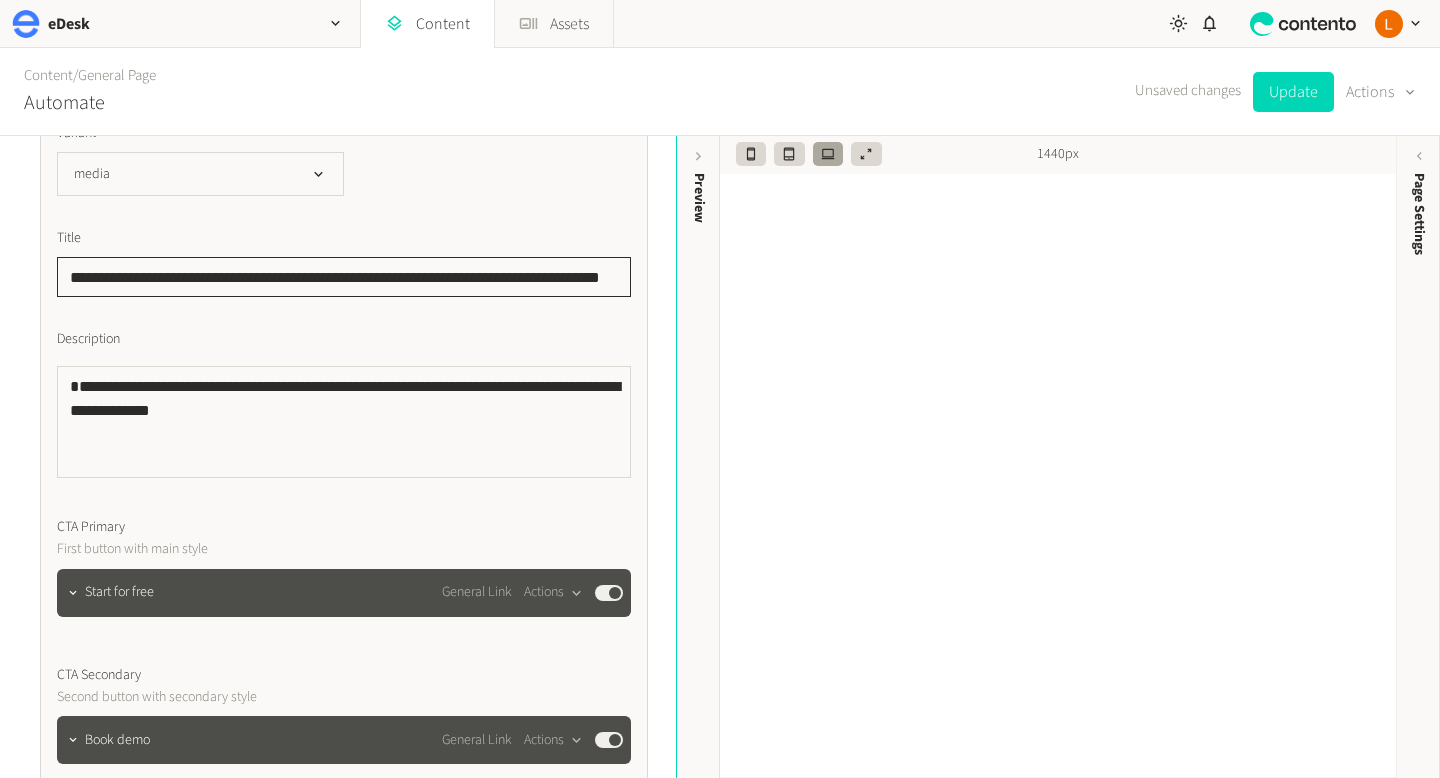 click on "**********" 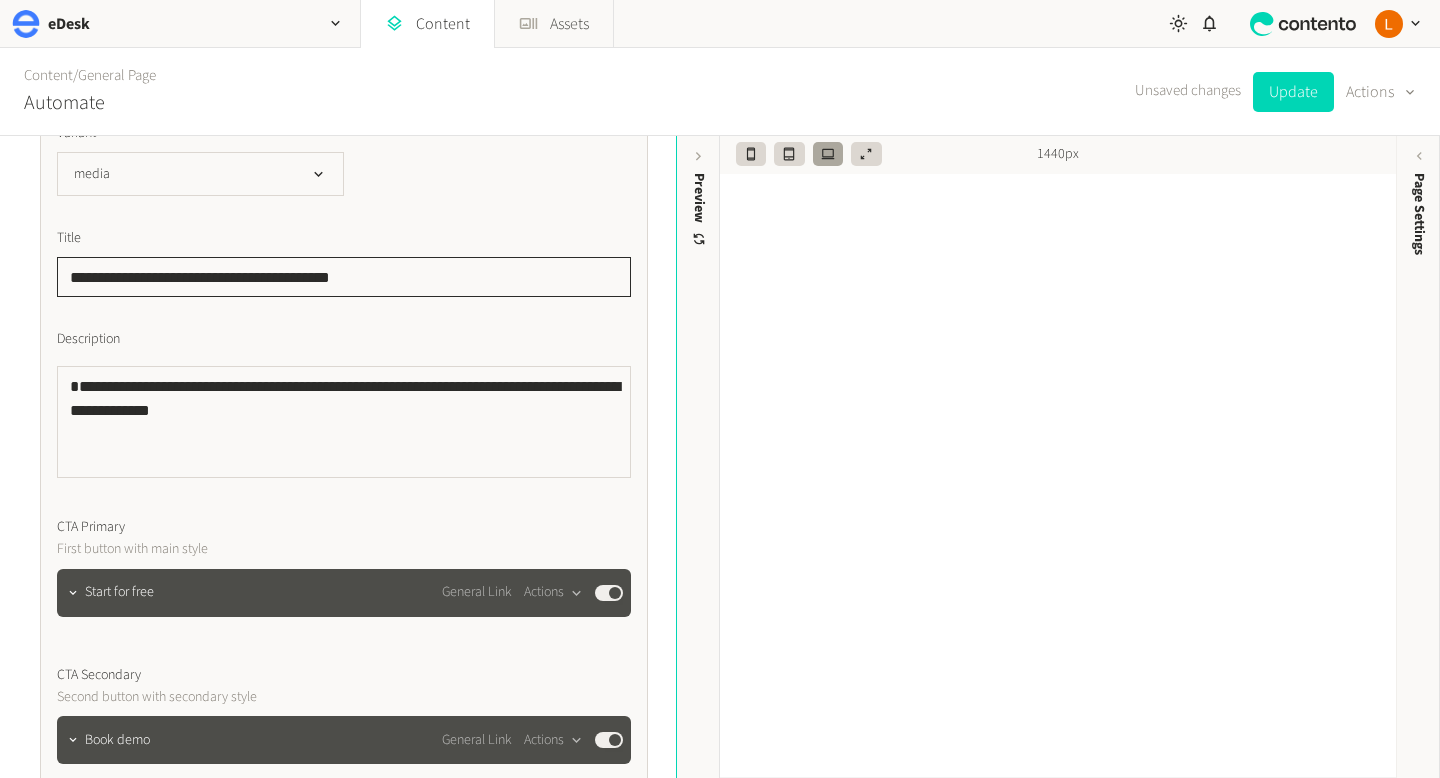 type on "**********" 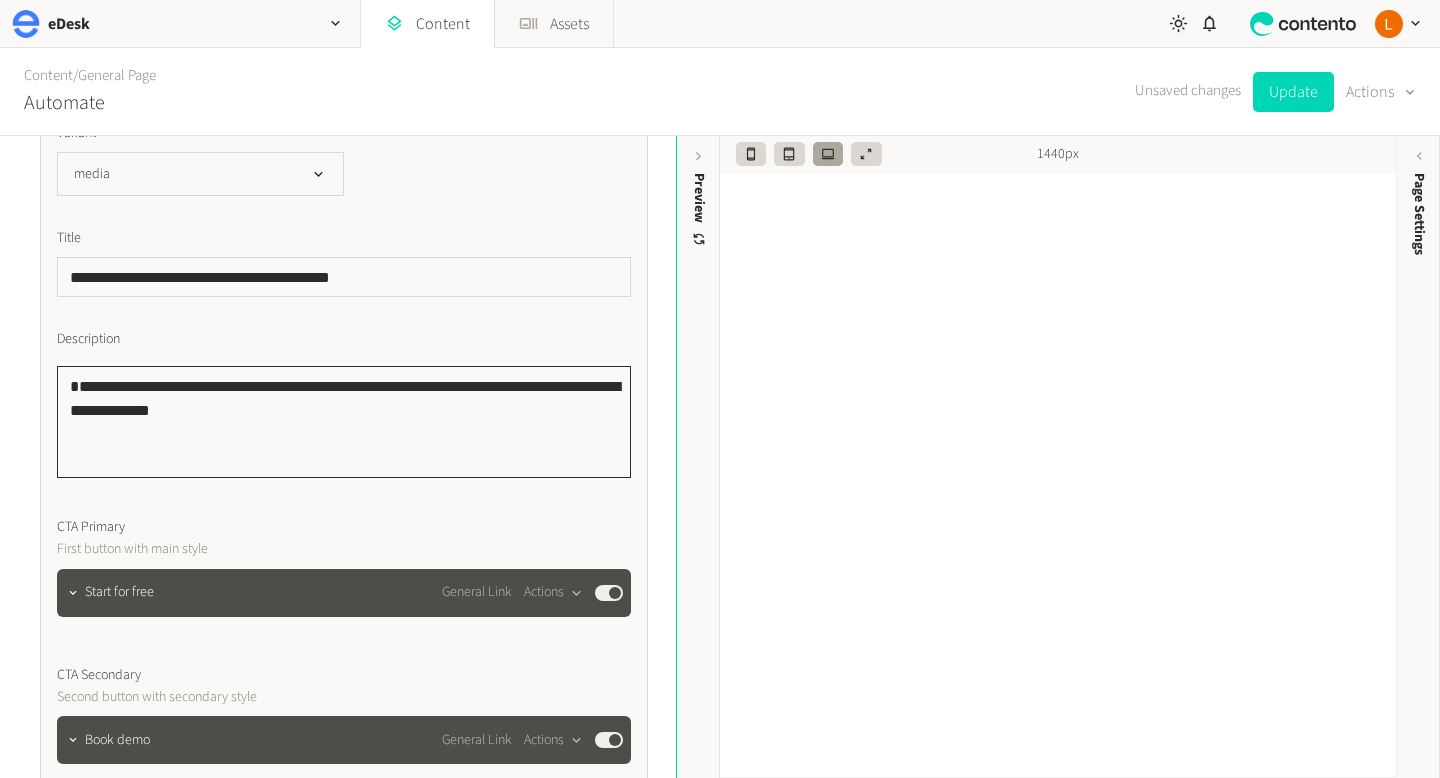 click on "**********" 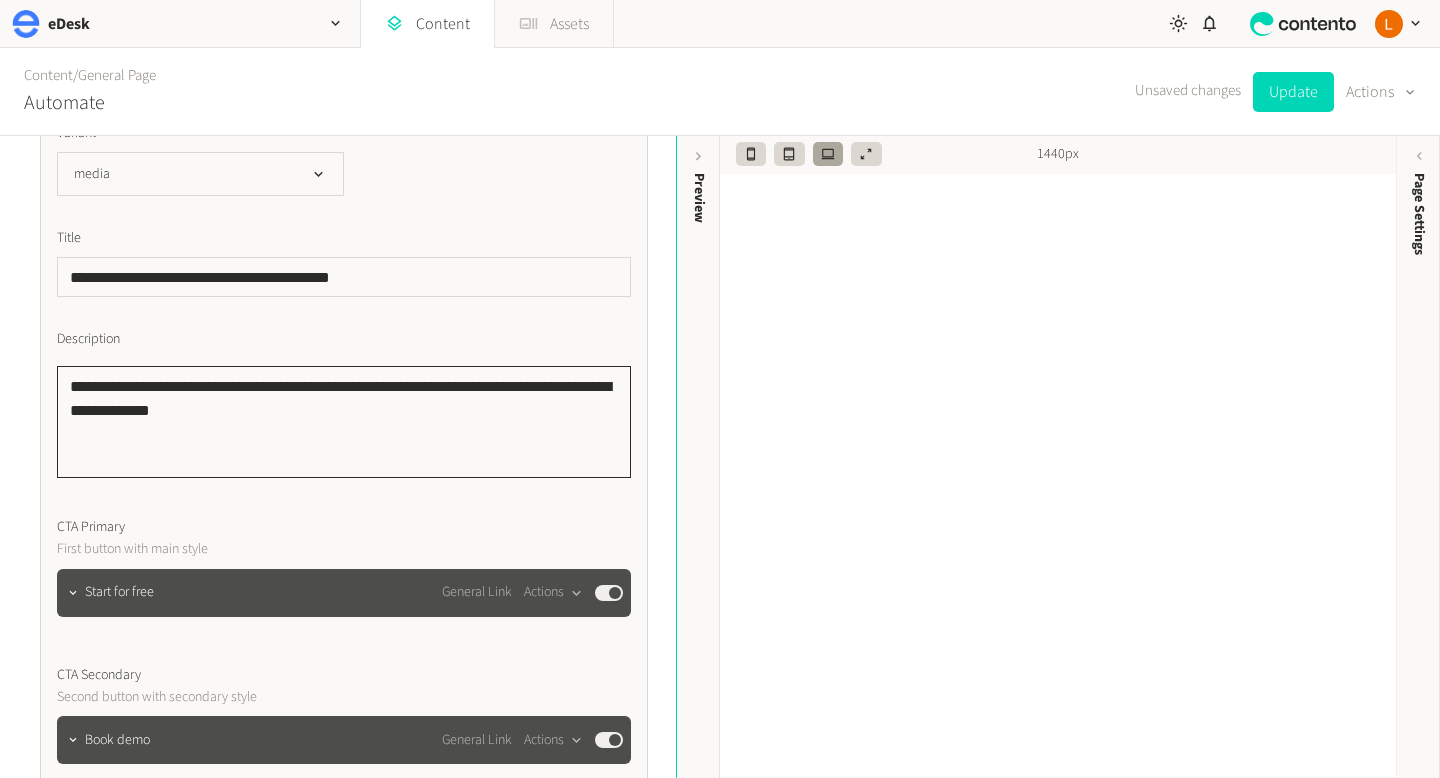 type on "**********" 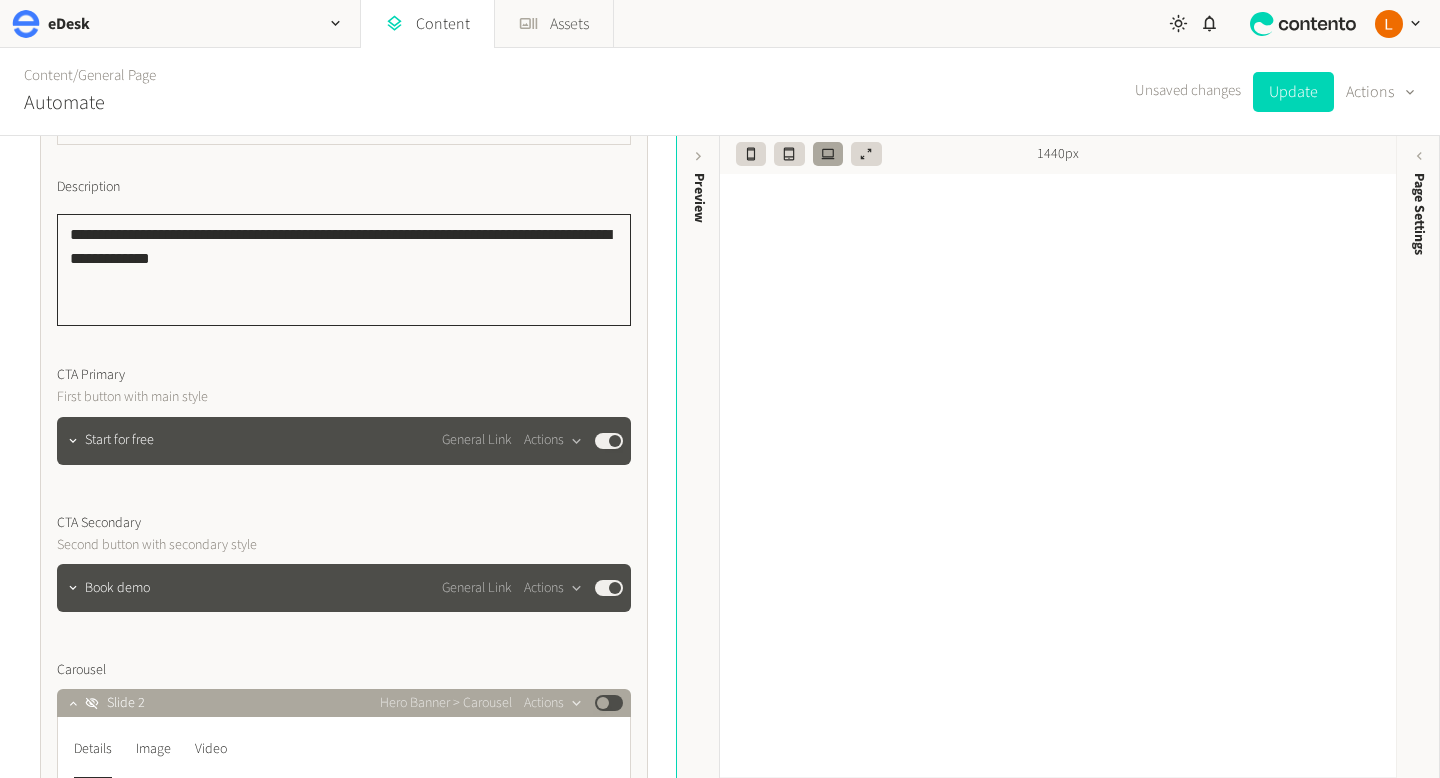 scroll, scrollTop: 626, scrollLeft: 0, axis: vertical 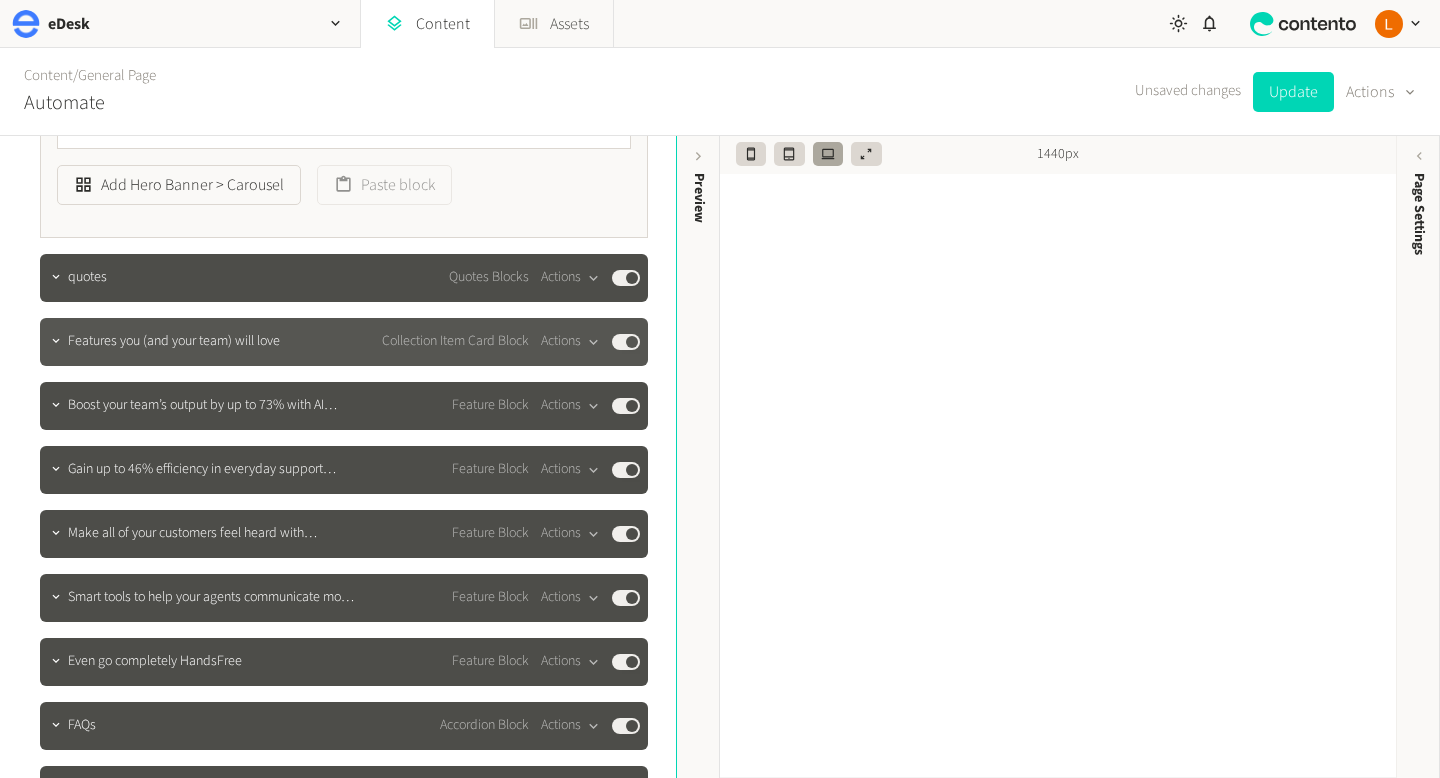 click on "Collection Item Card Block  Actions  Published" 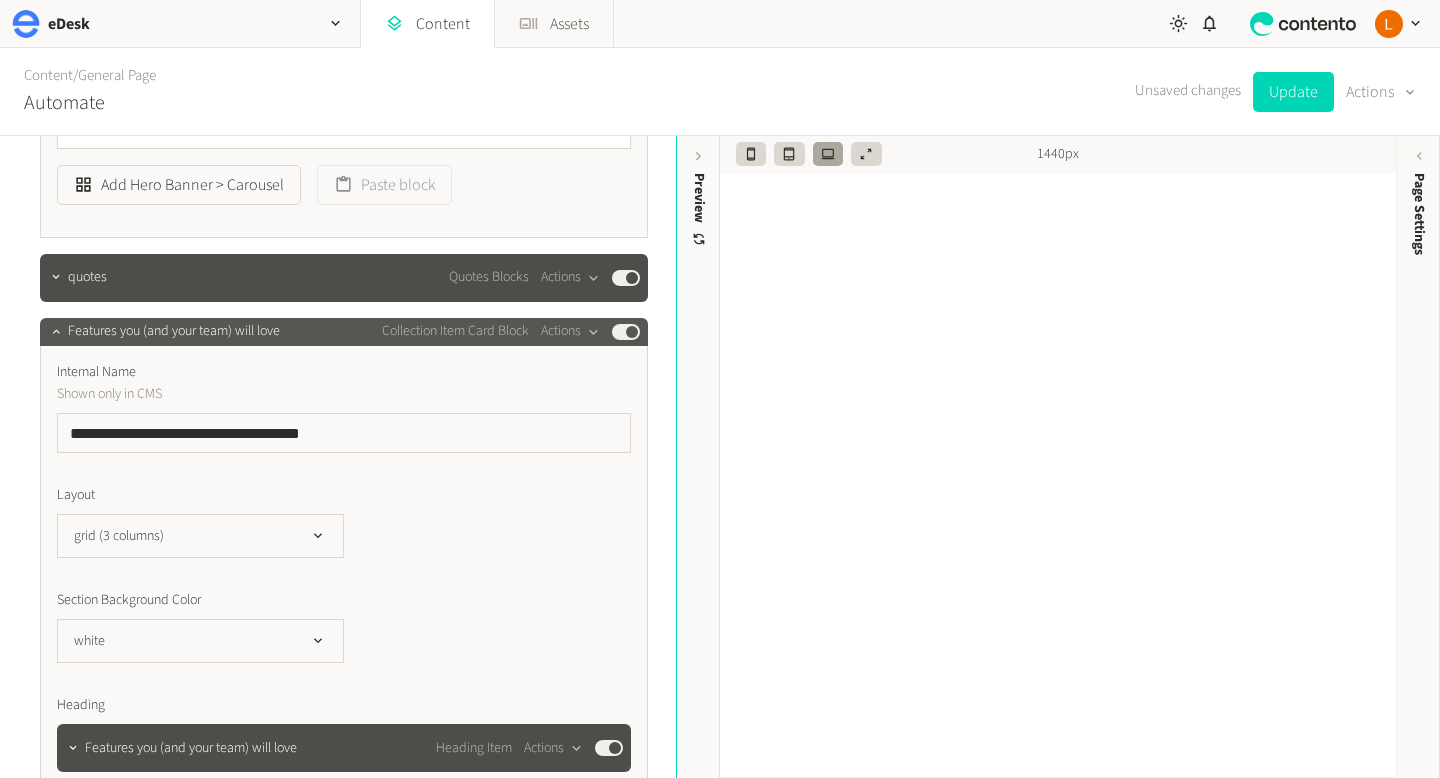 click on "Published" 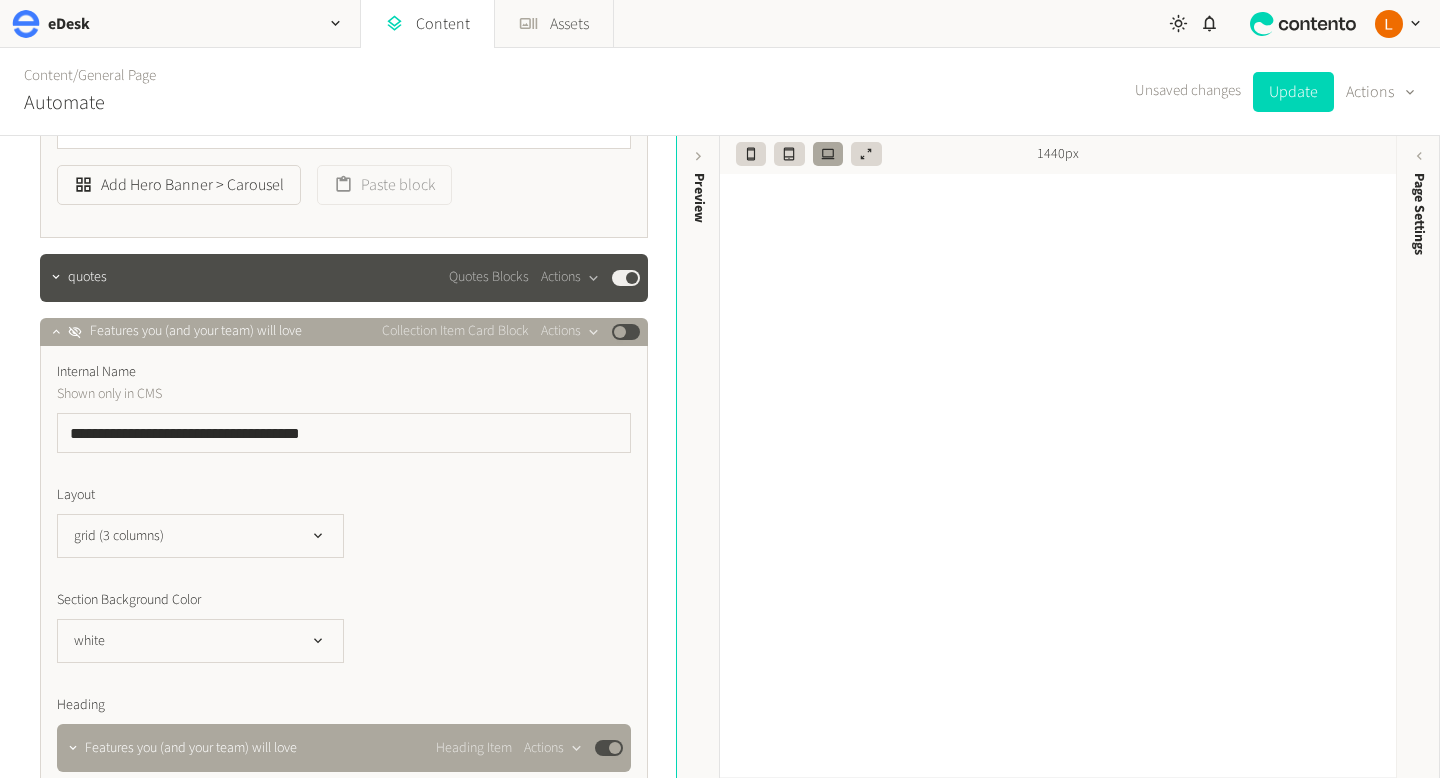 type 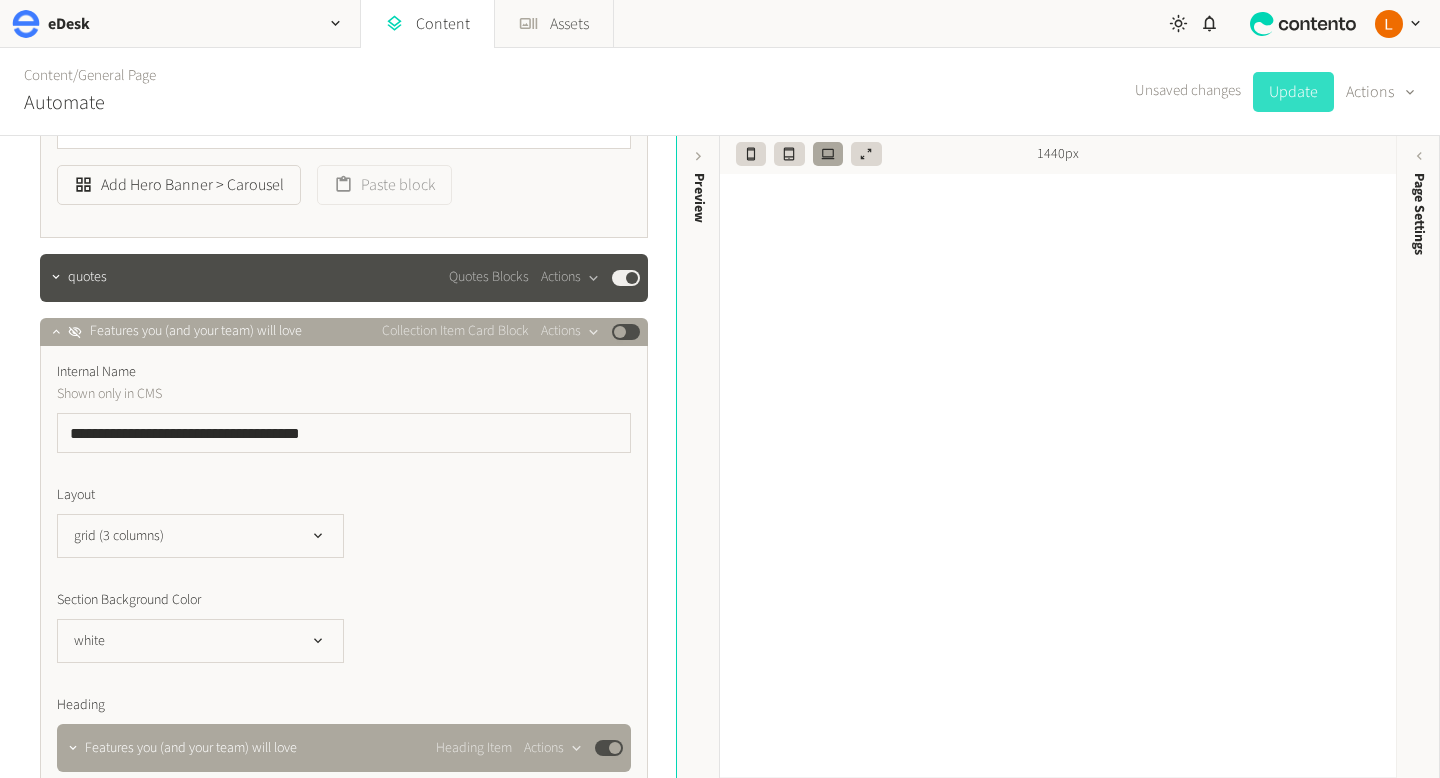 click on "Update" 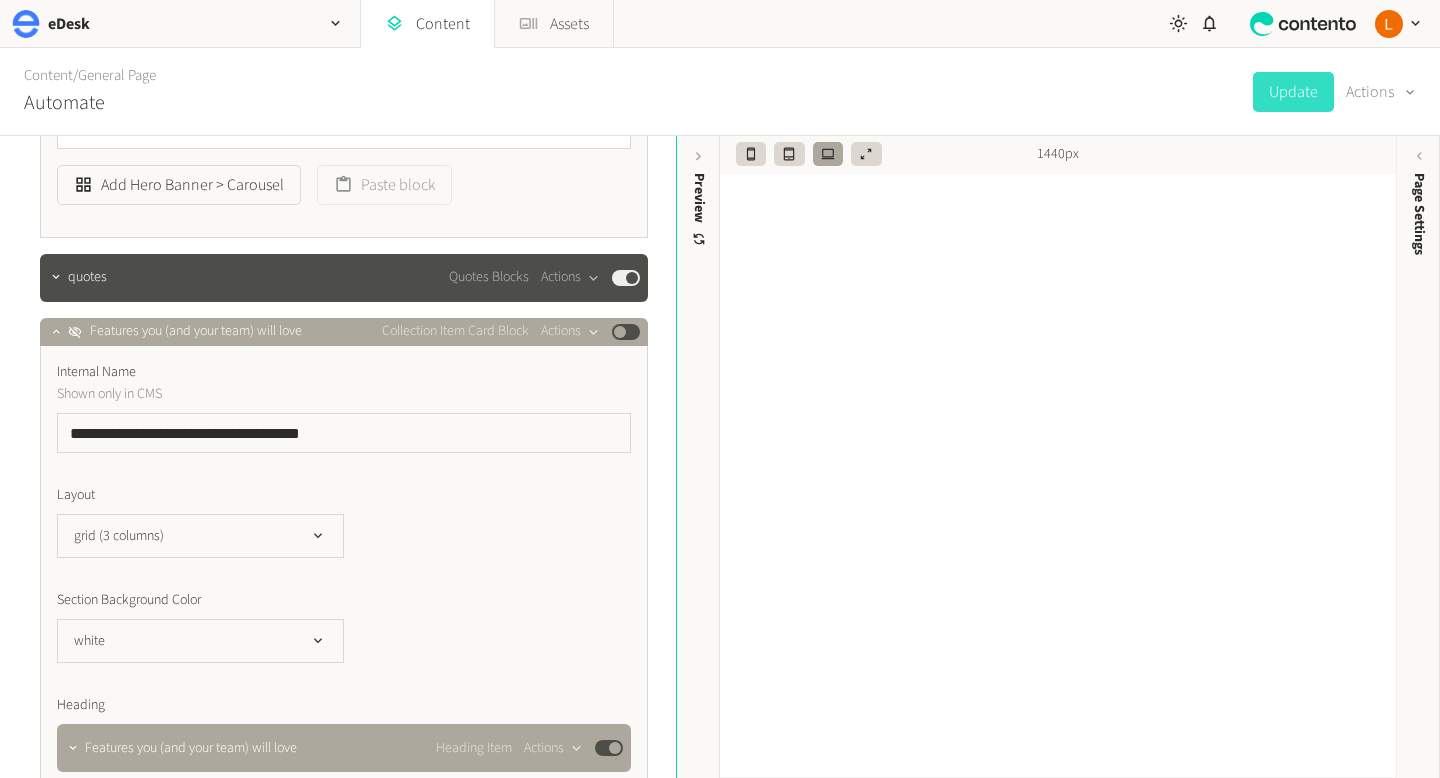 scroll, scrollTop: 3196, scrollLeft: 0, axis: vertical 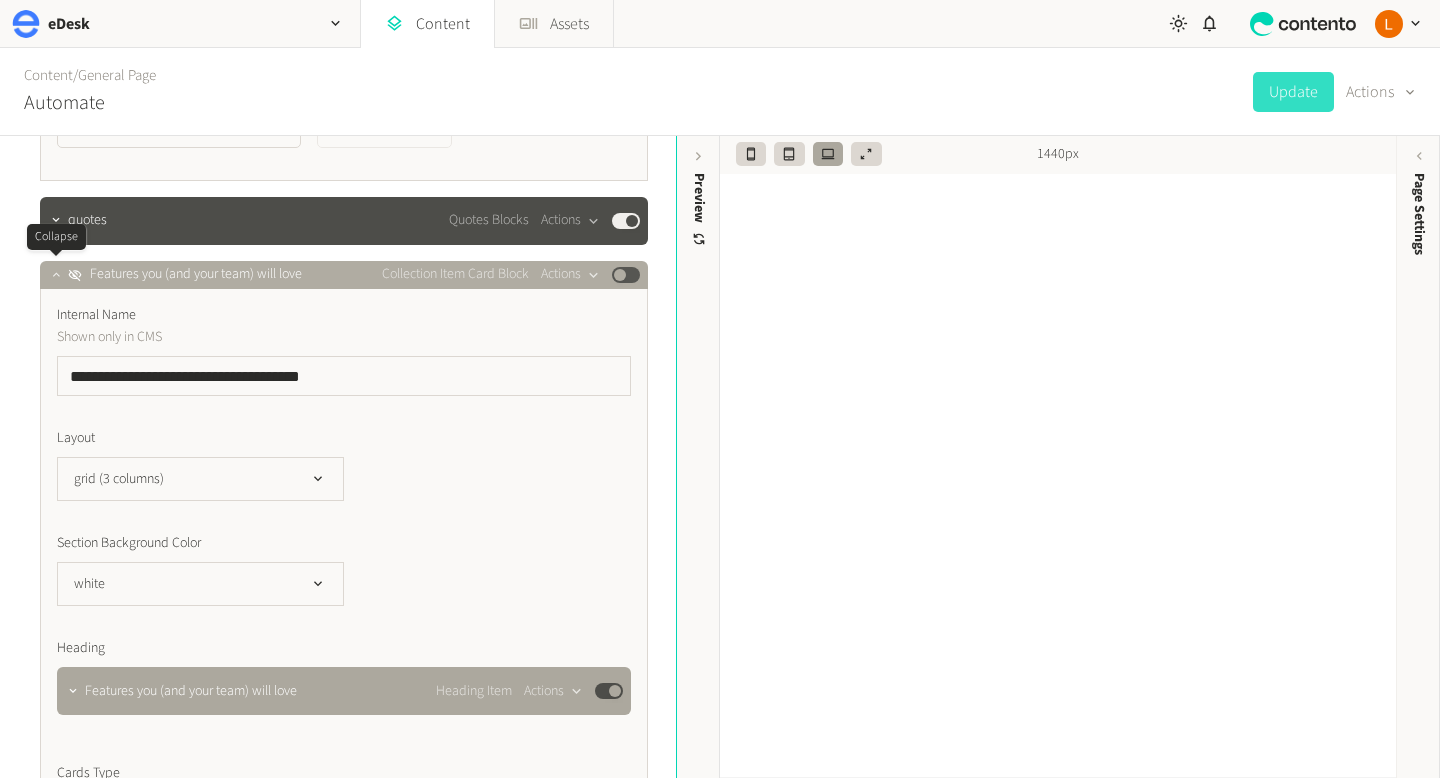 click 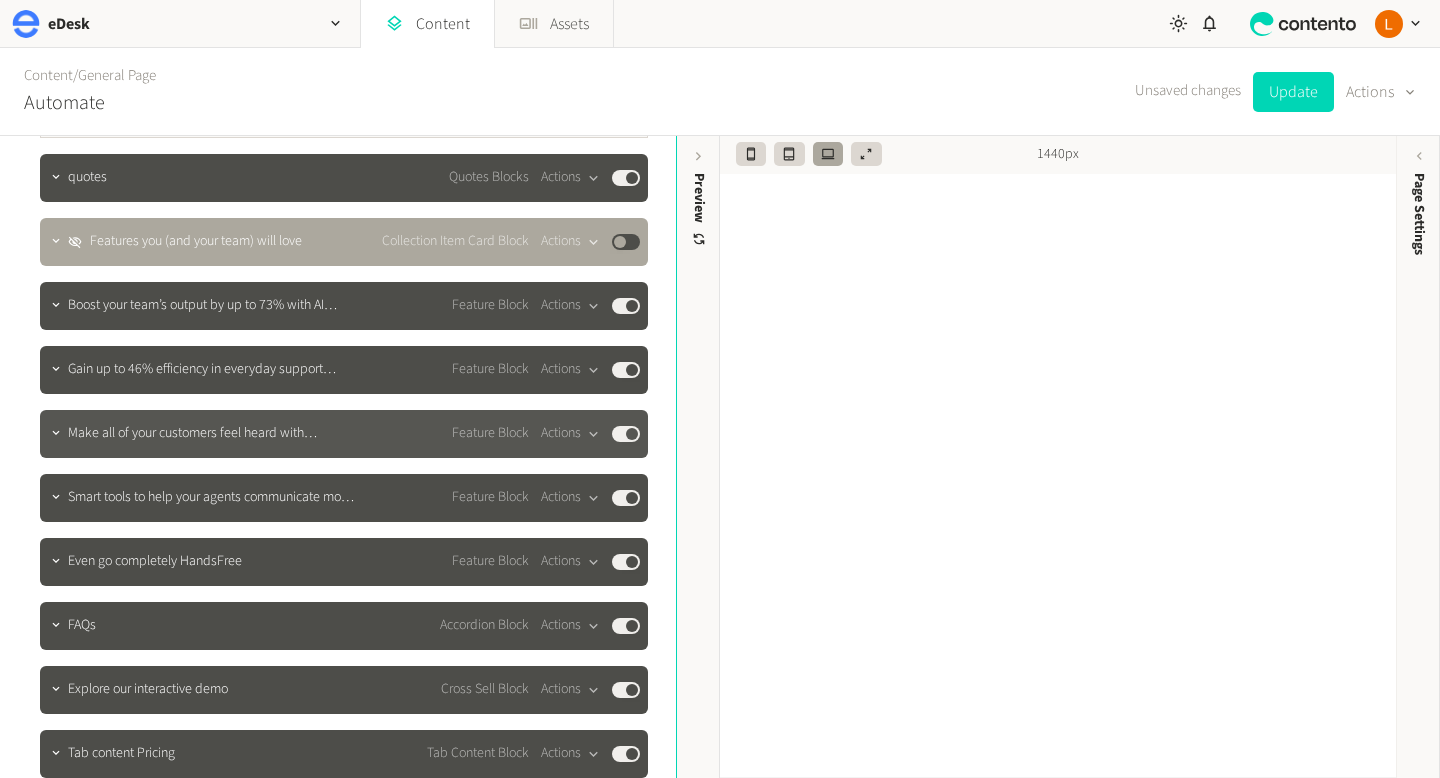 scroll, scrollTop: 3247, scrollLeft: 0, axis: vertical 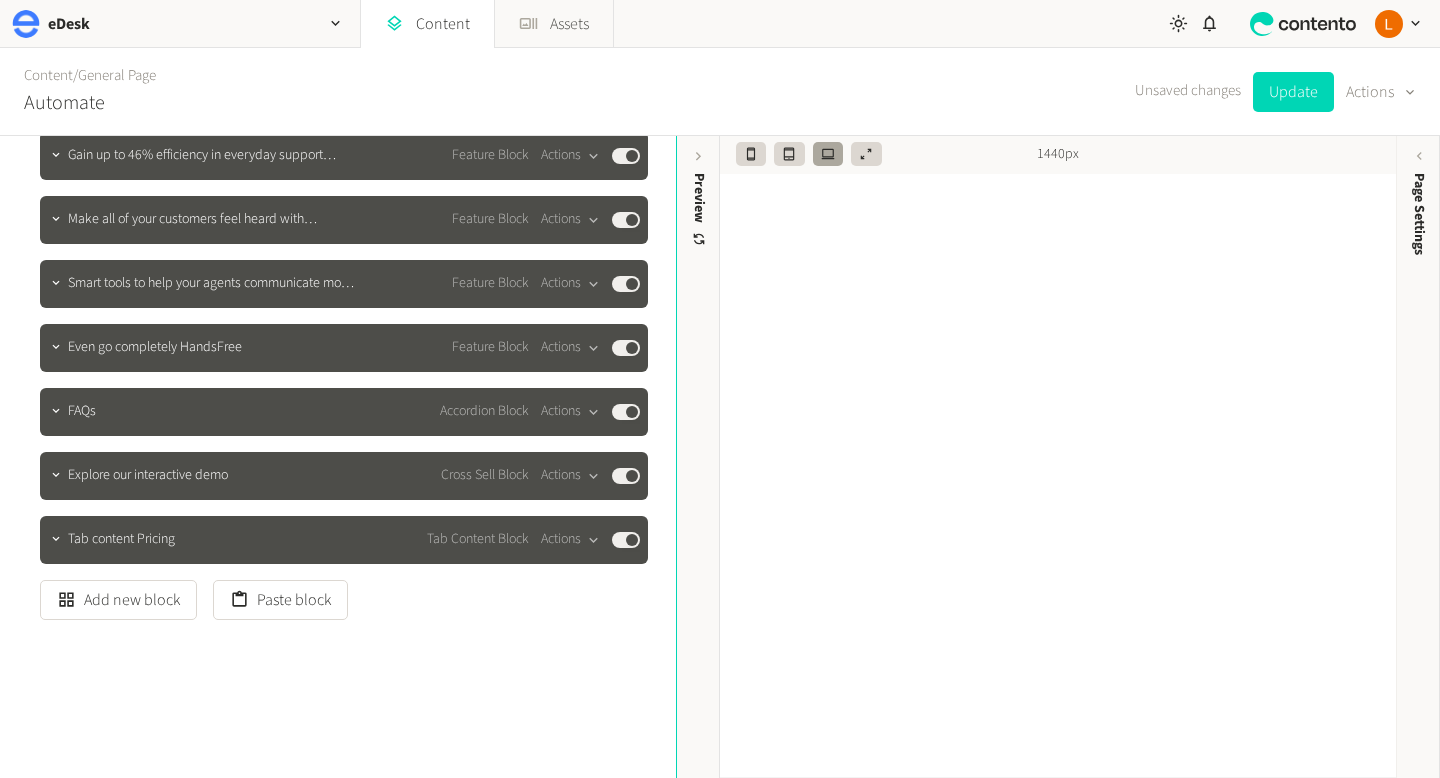 click on "Explore our interactive demo Cross Sell Block  Actions  Published" 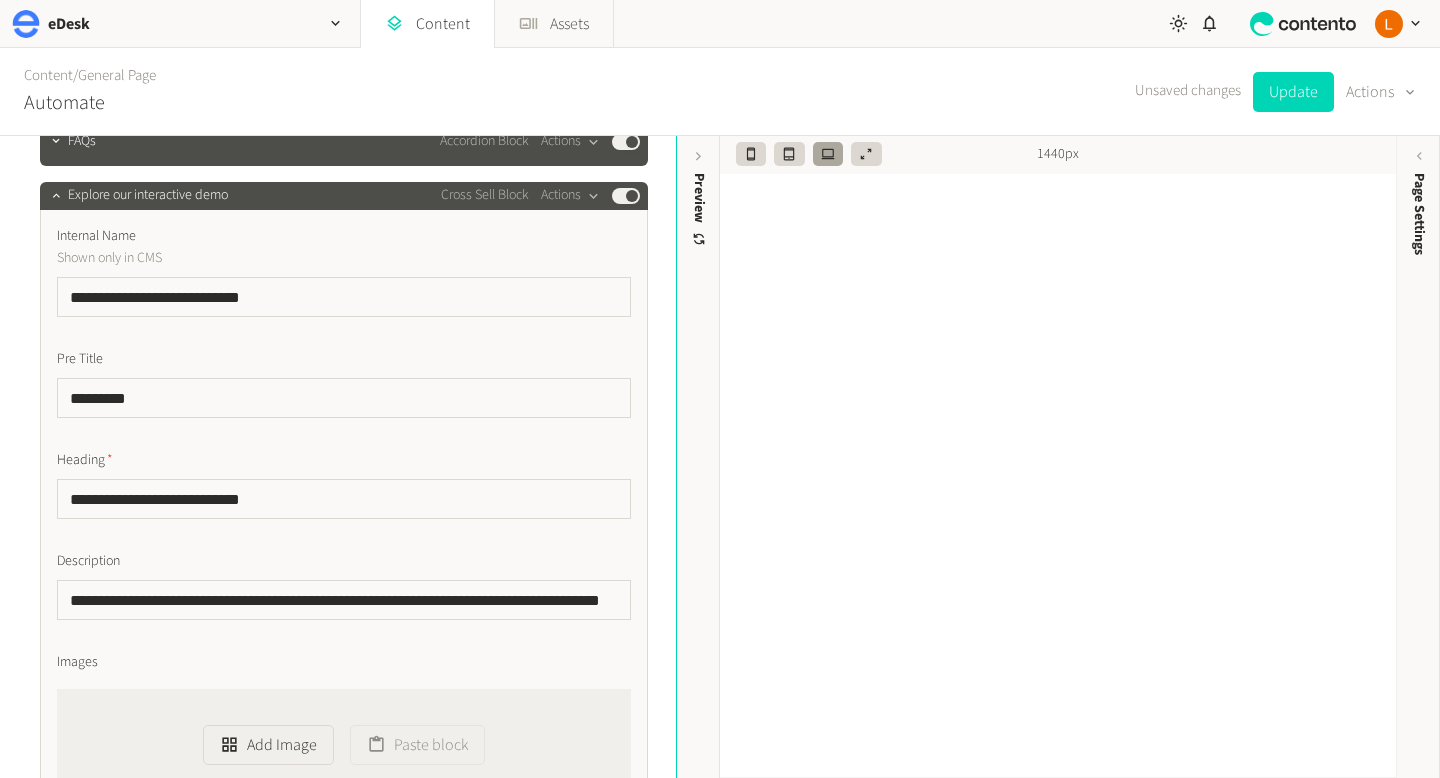 scroll, scrollTop: 3720, scrollLeft: 0, axis: vertical 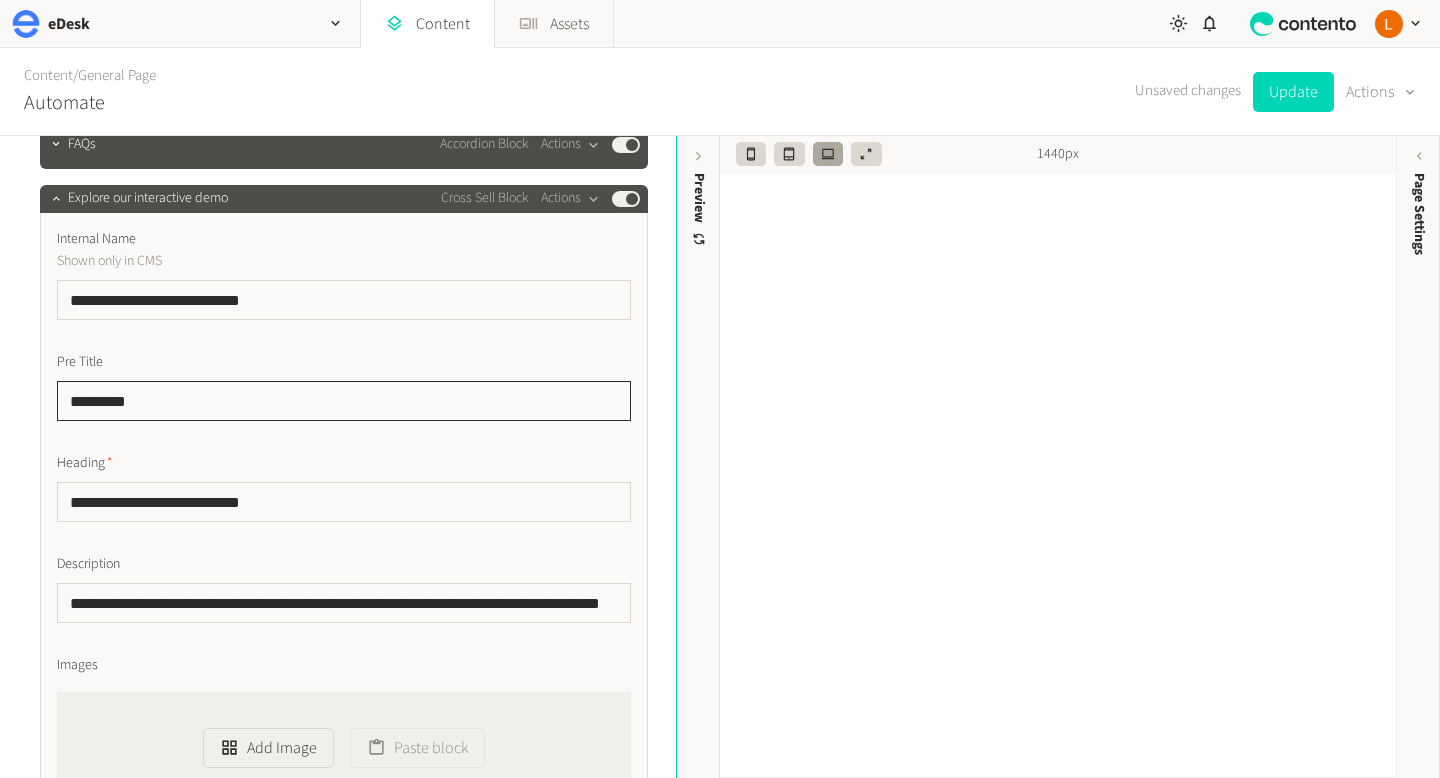 drag, startPoint x: 173, startPoint y: 402, endPoint x: 0, endPoint y: 400, distance: 173.01157 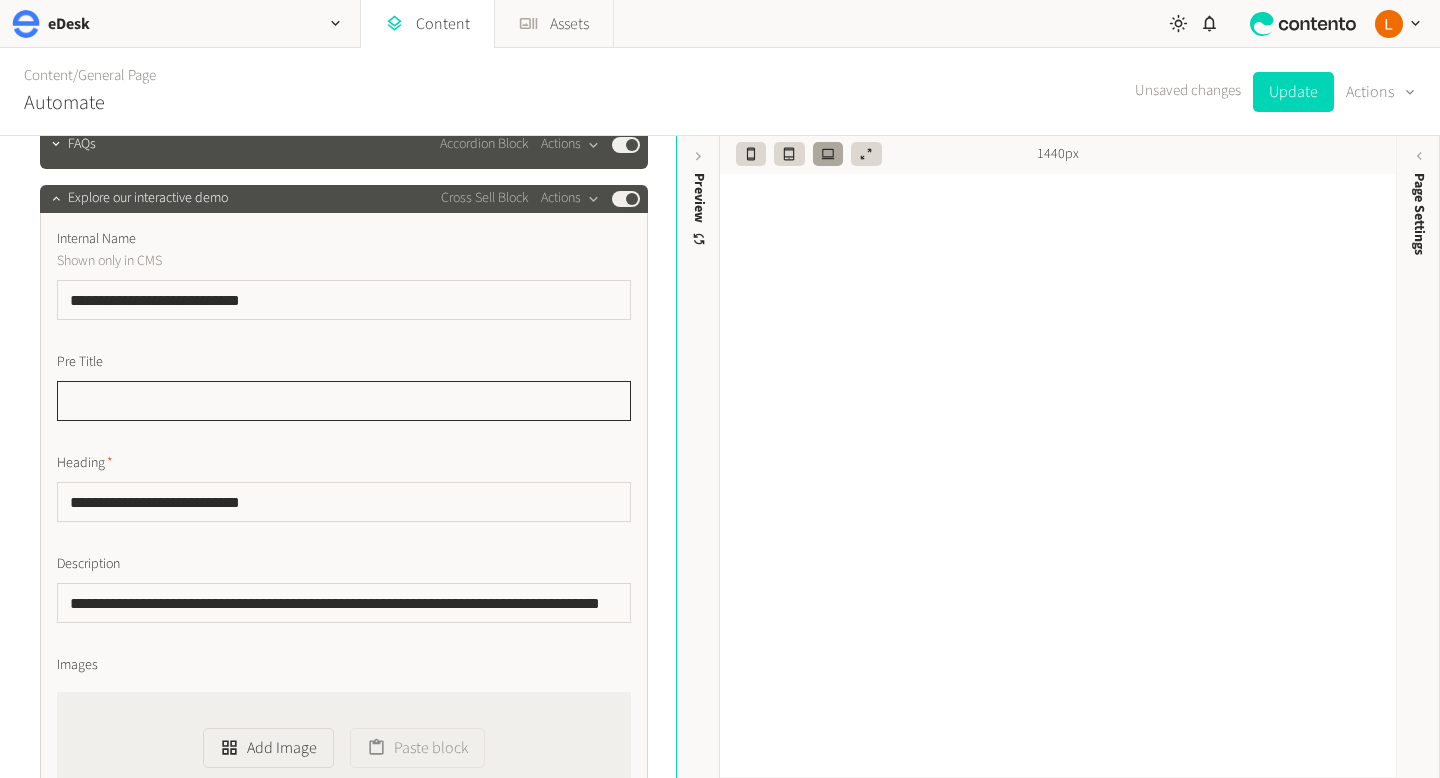 type 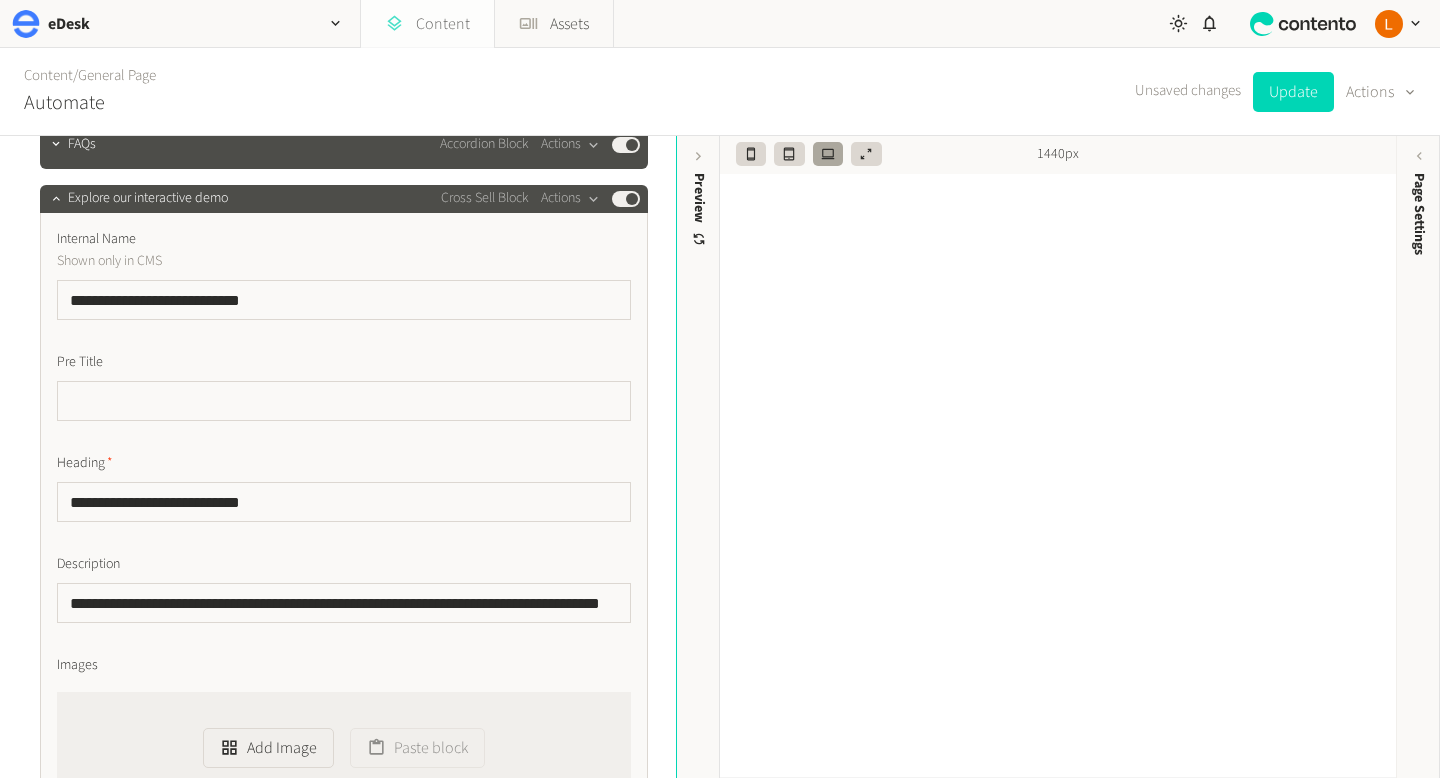click on "Content" 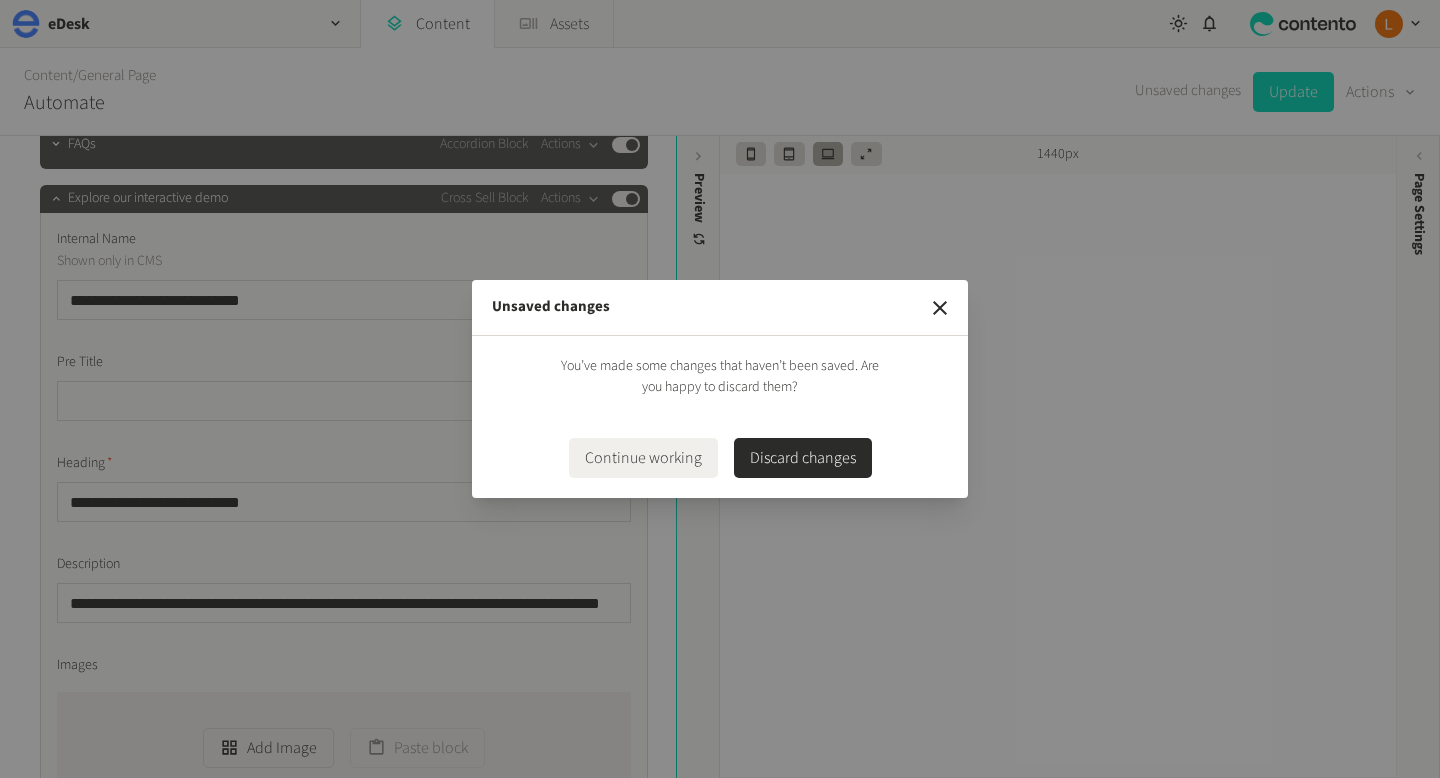 click on "Continue working" at bounding box center [643, 458] 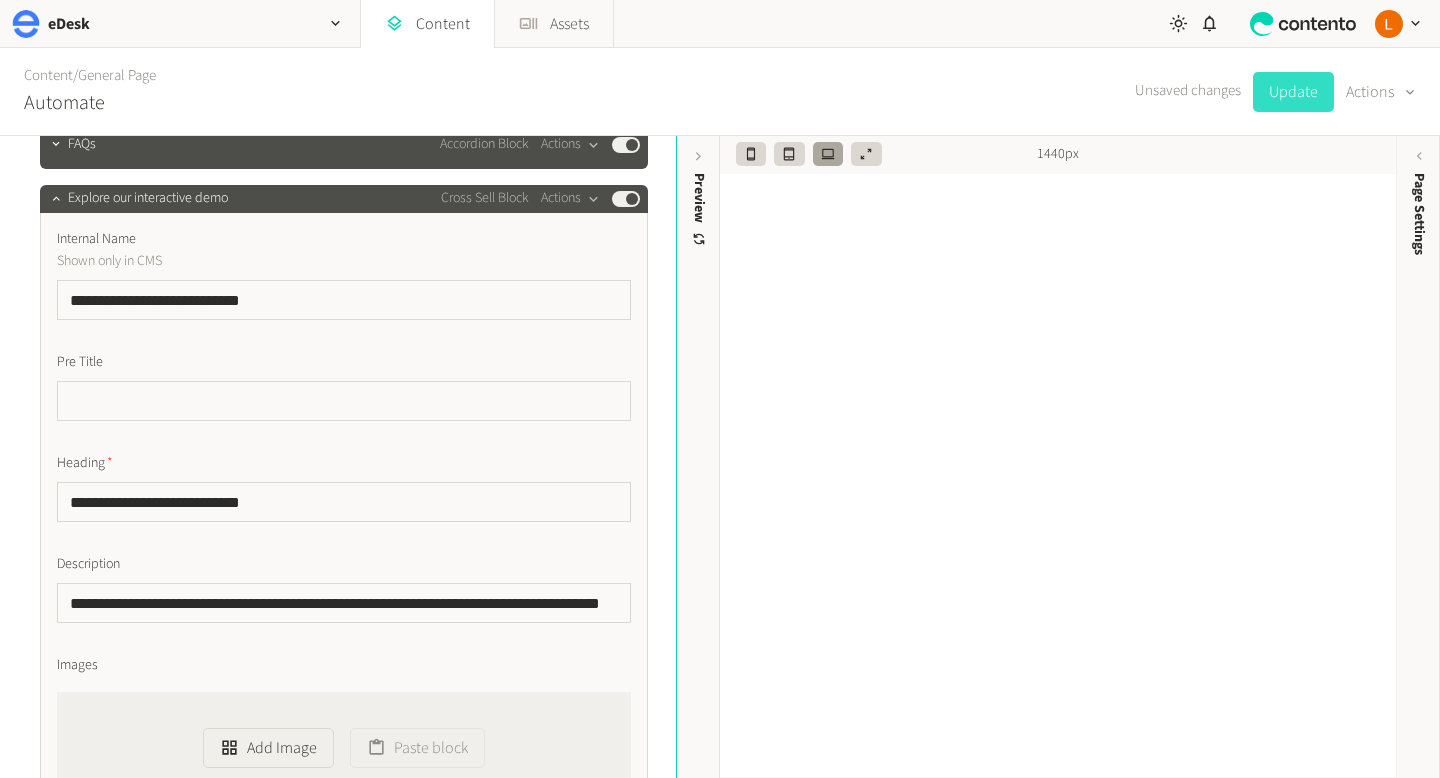 click on "Update" 